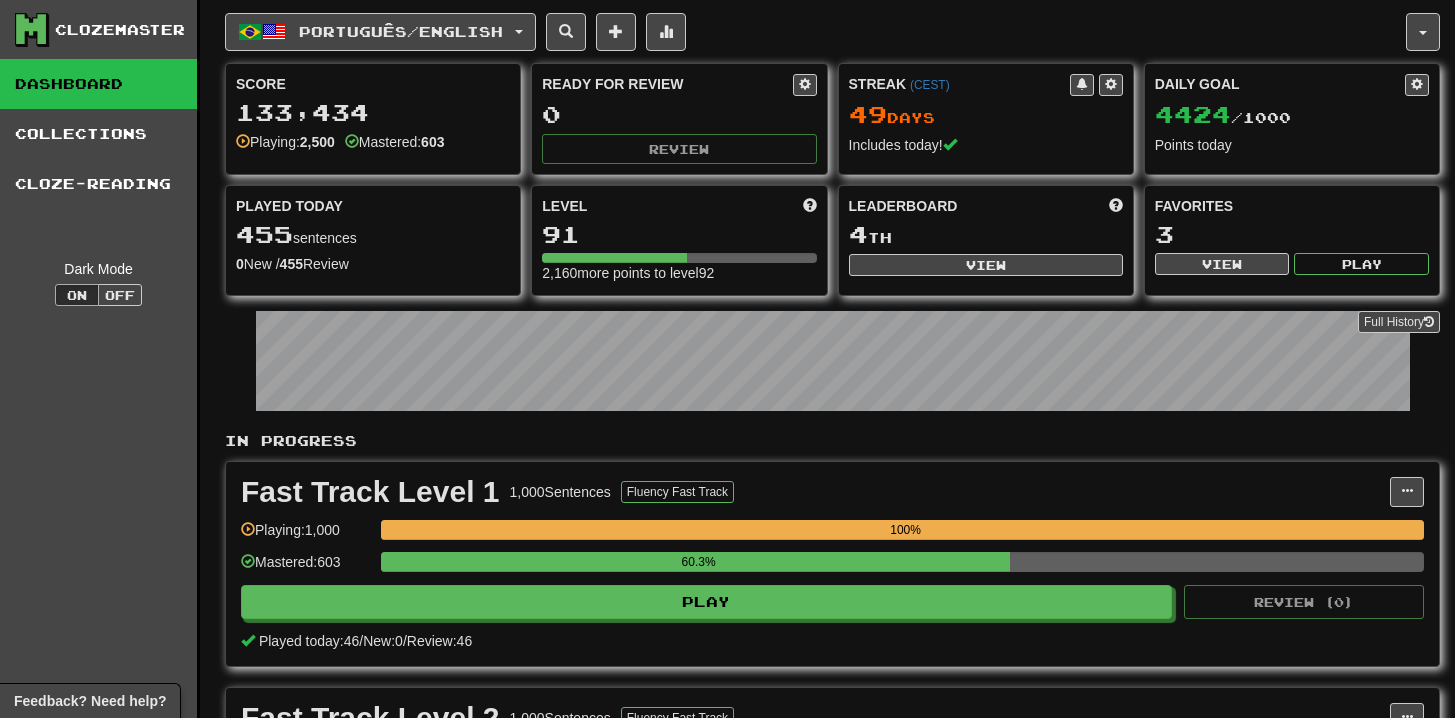scroll, scrollTop: 0, scrollLeft: 0, axis: both 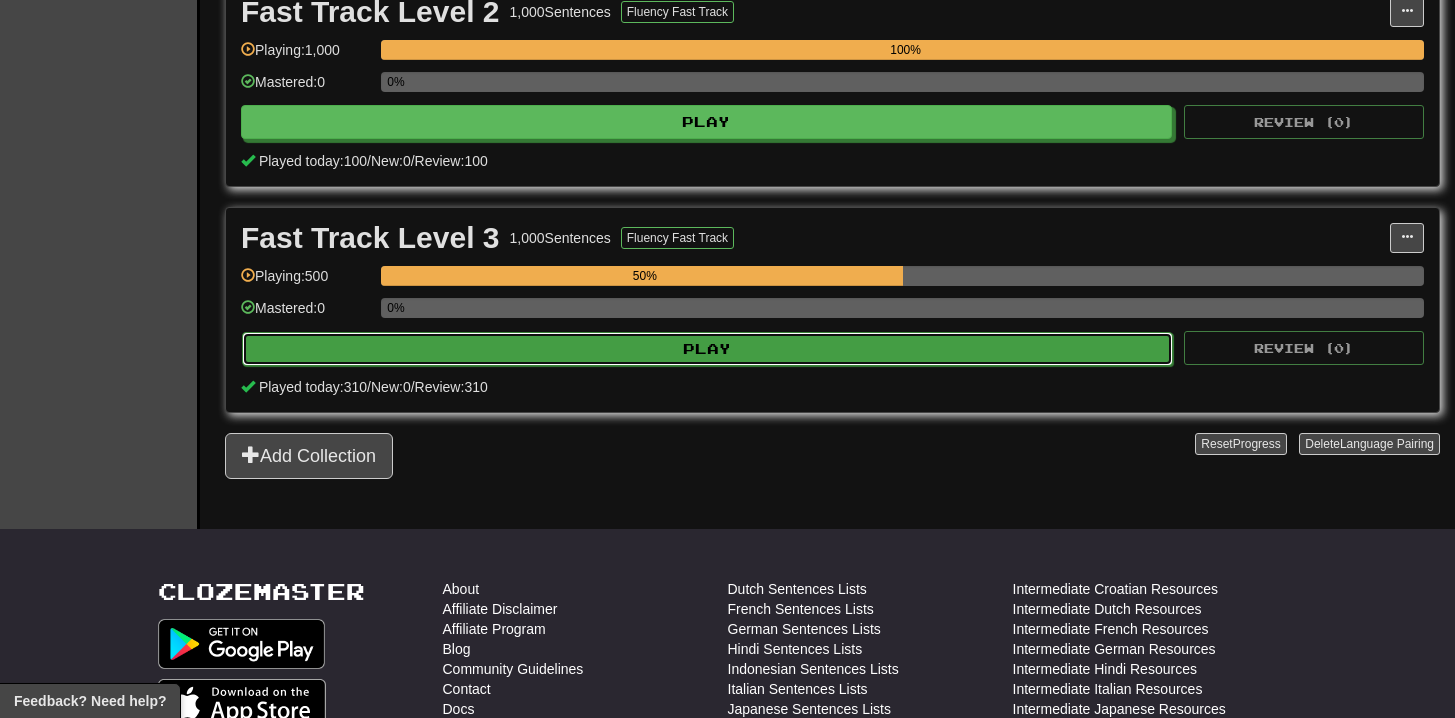 click on "Play" at bounding box center (707, 349) 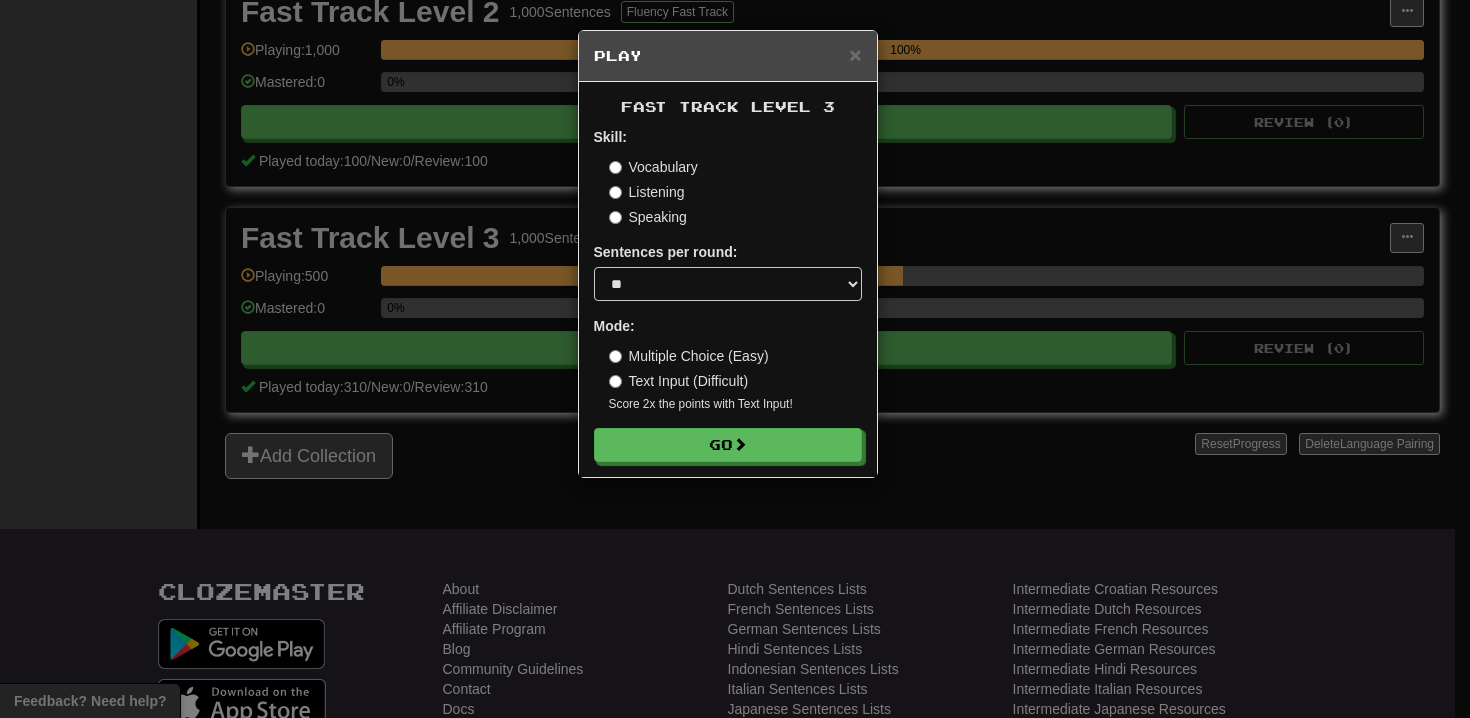 click on "Multiple Choice (Easy)" at bounding box center (689, 356) 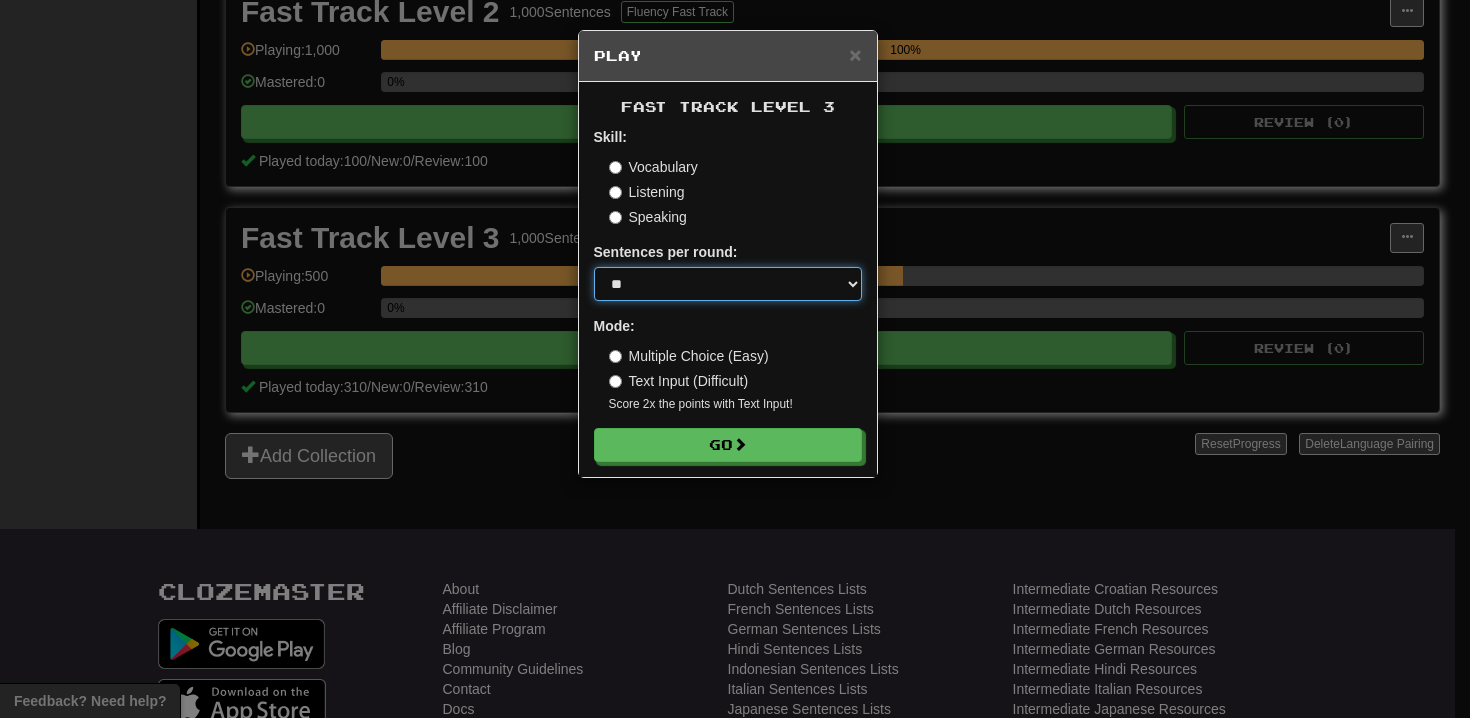 click on "* ** ** ** ** ** *** ********" at bounding box center (728, 284) 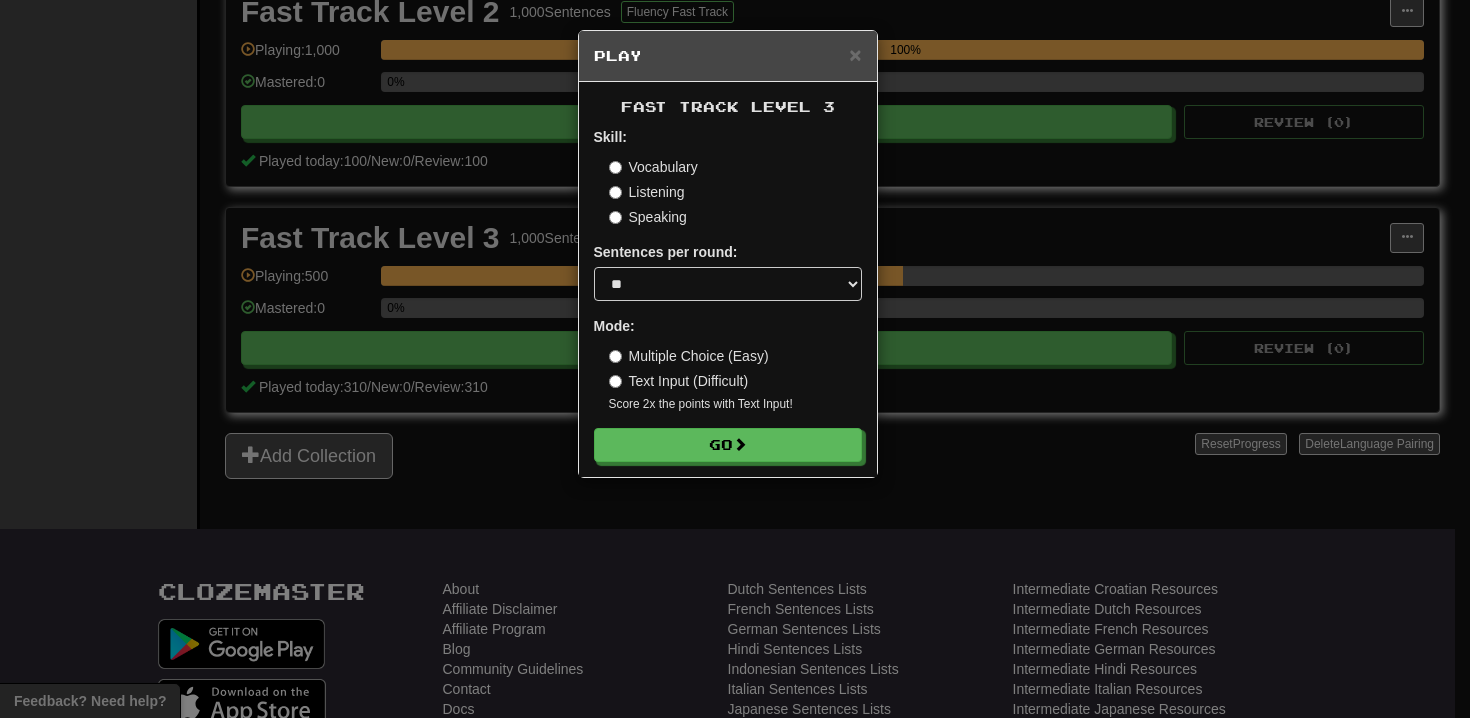 click on "Sentences per round: * ** ** ** ** ** *** ********" at bounding box center [728, 271] 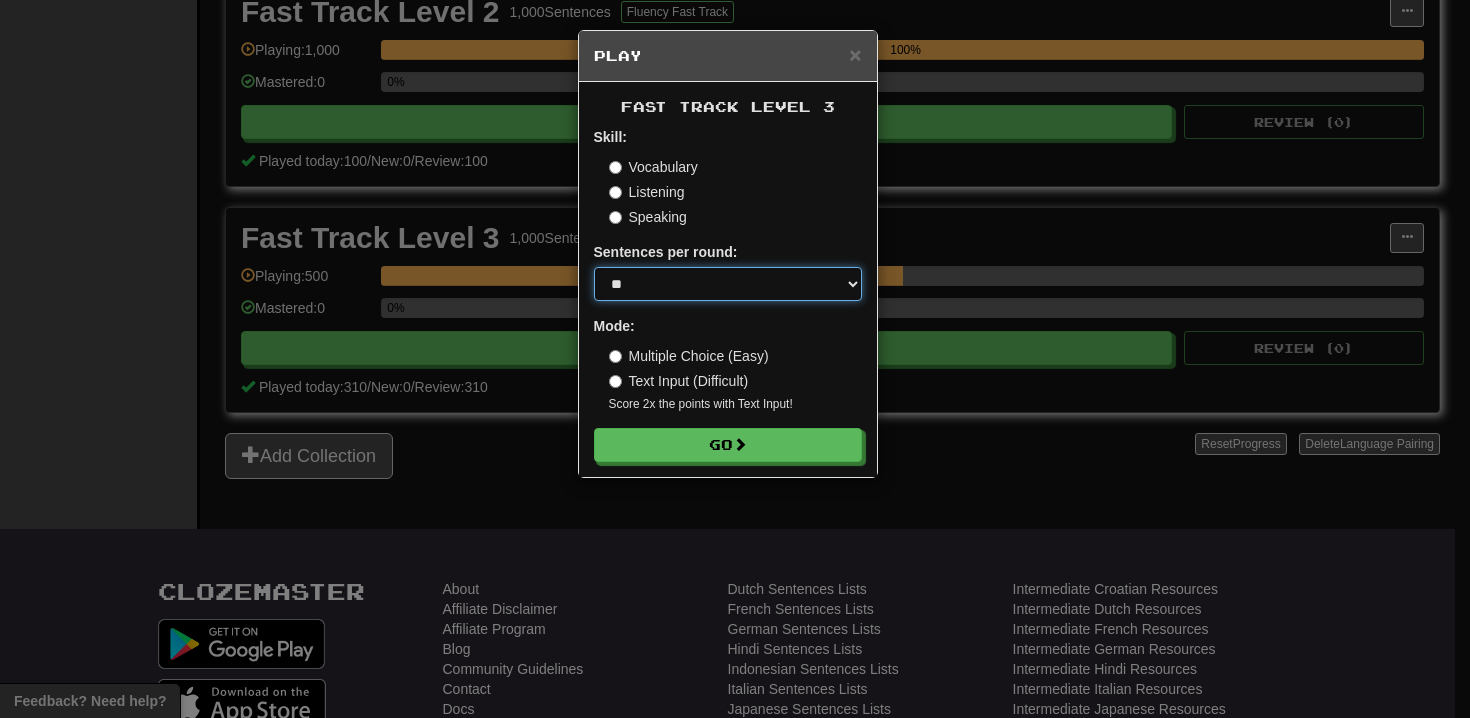 click on "* ** ** ** ** ** *** ********" at bounding box center (728, 284) 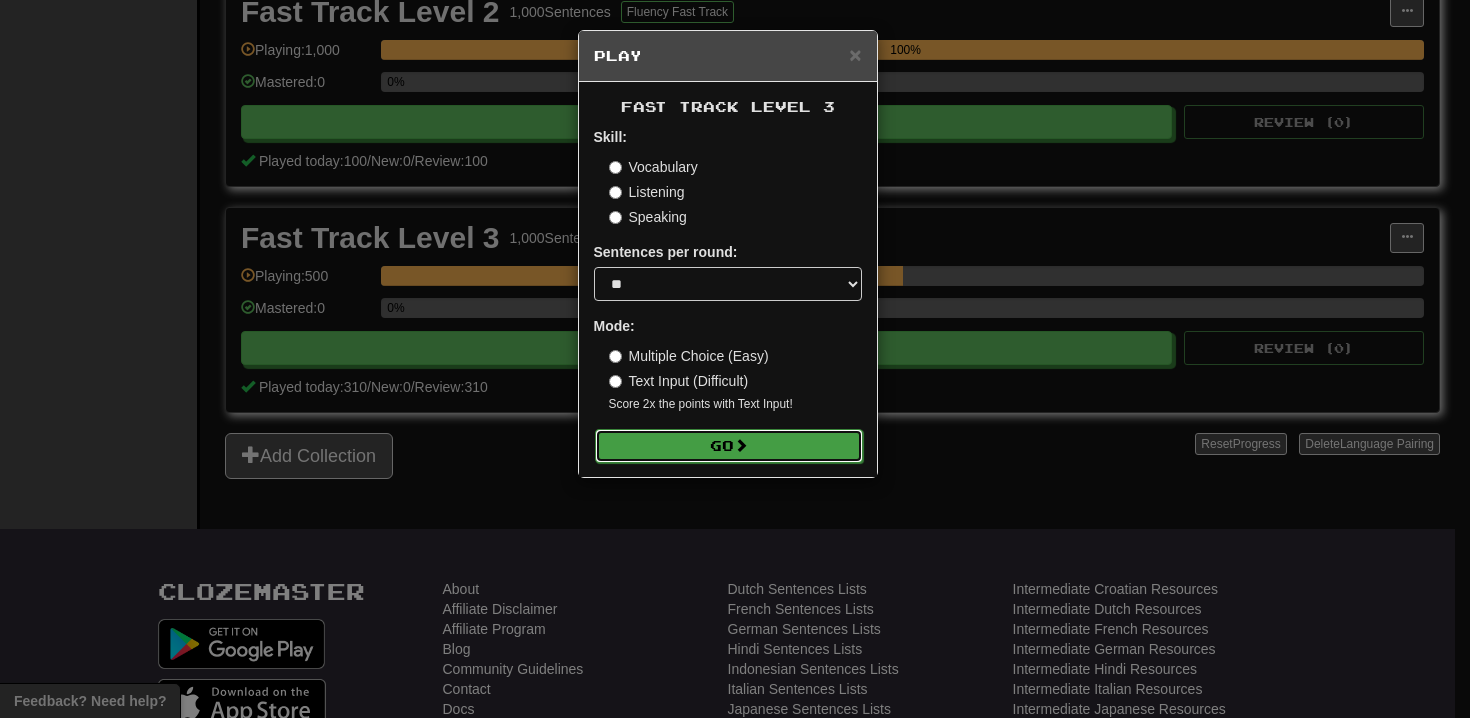 click on "Go" at bounding box center (729, 446) 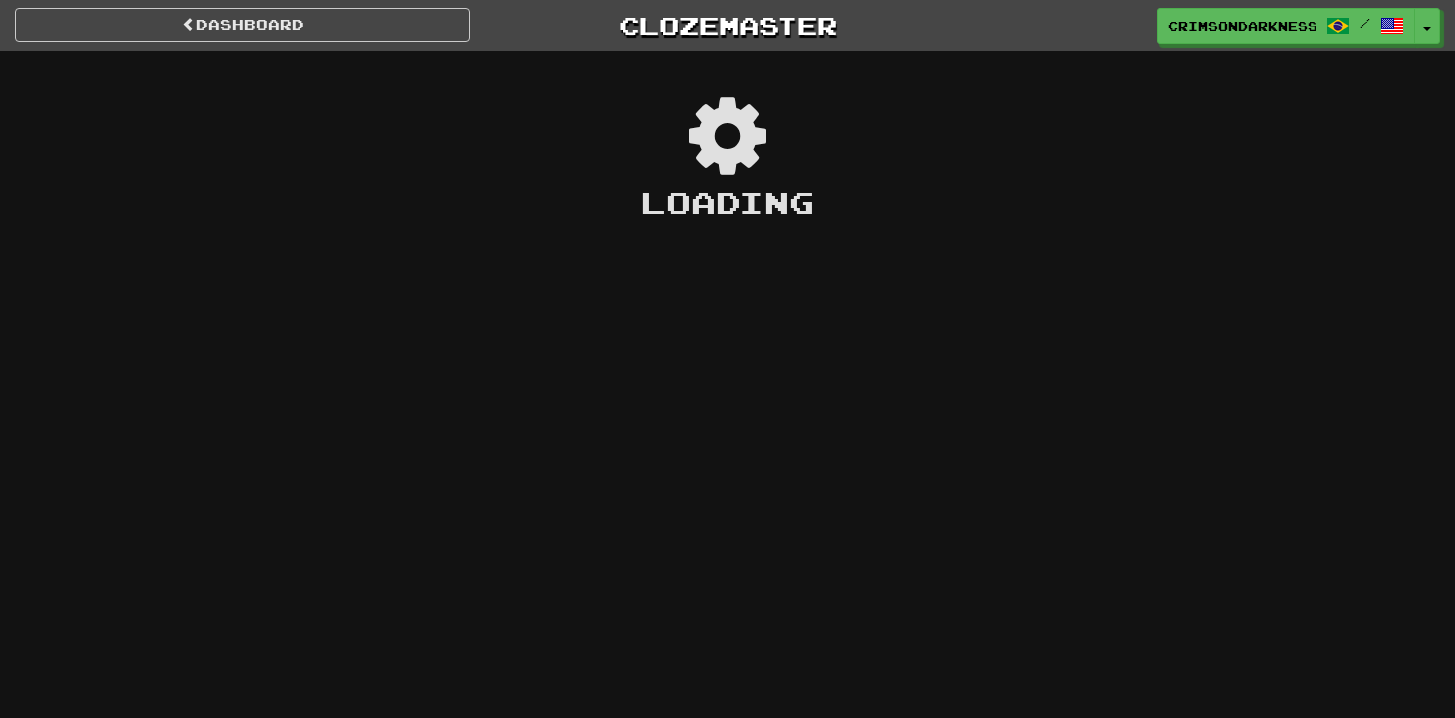 scroll, scrollTop: 0, scrollLeft: 0, axis: both 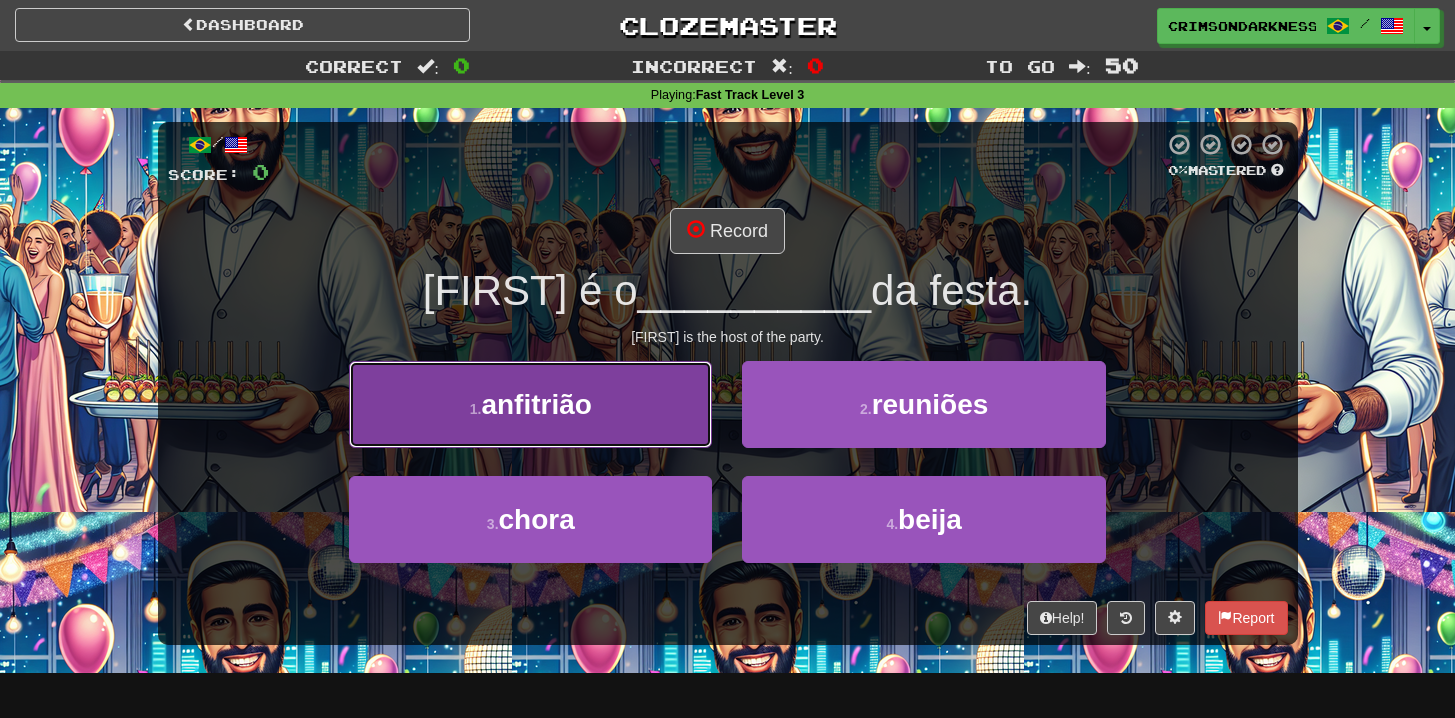 click on "1 .  anfitrião" at bounding box center (530, 404) 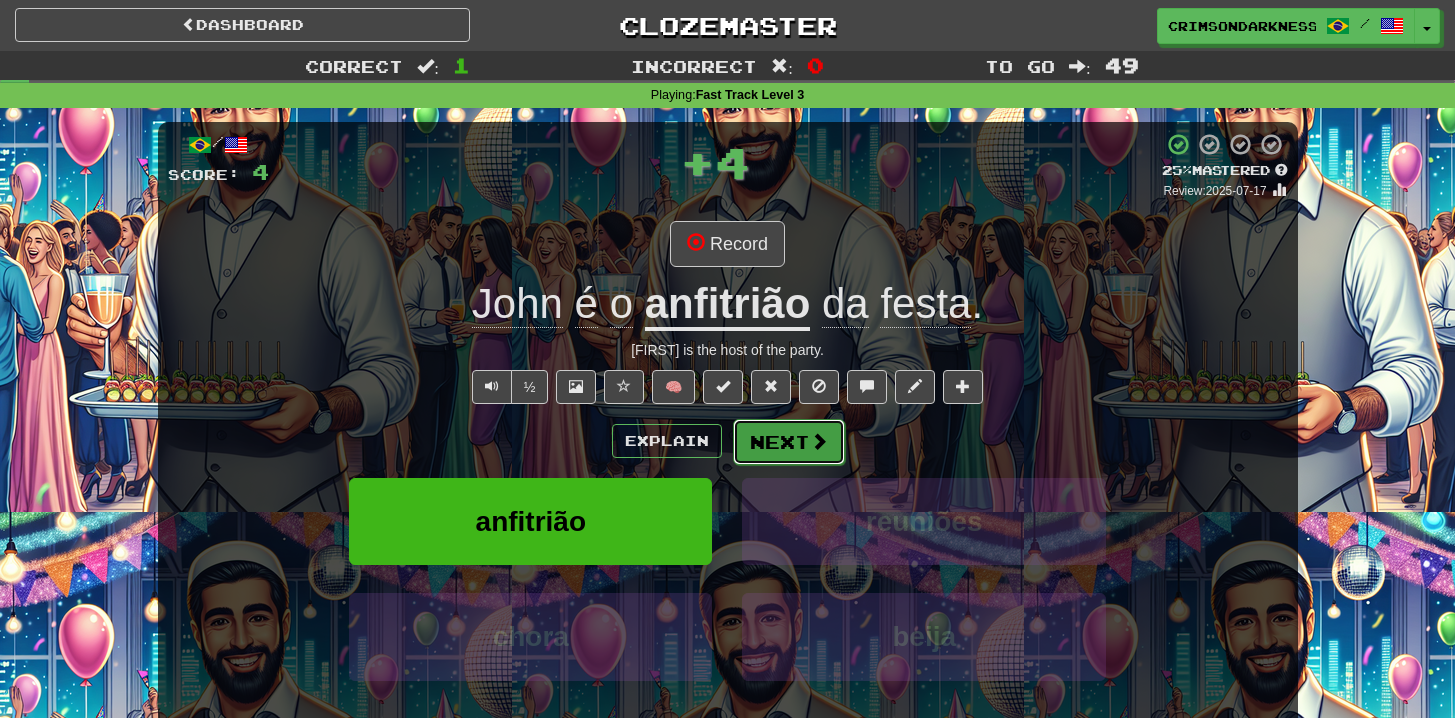 click on "Next" at bounding box center (789, 442) 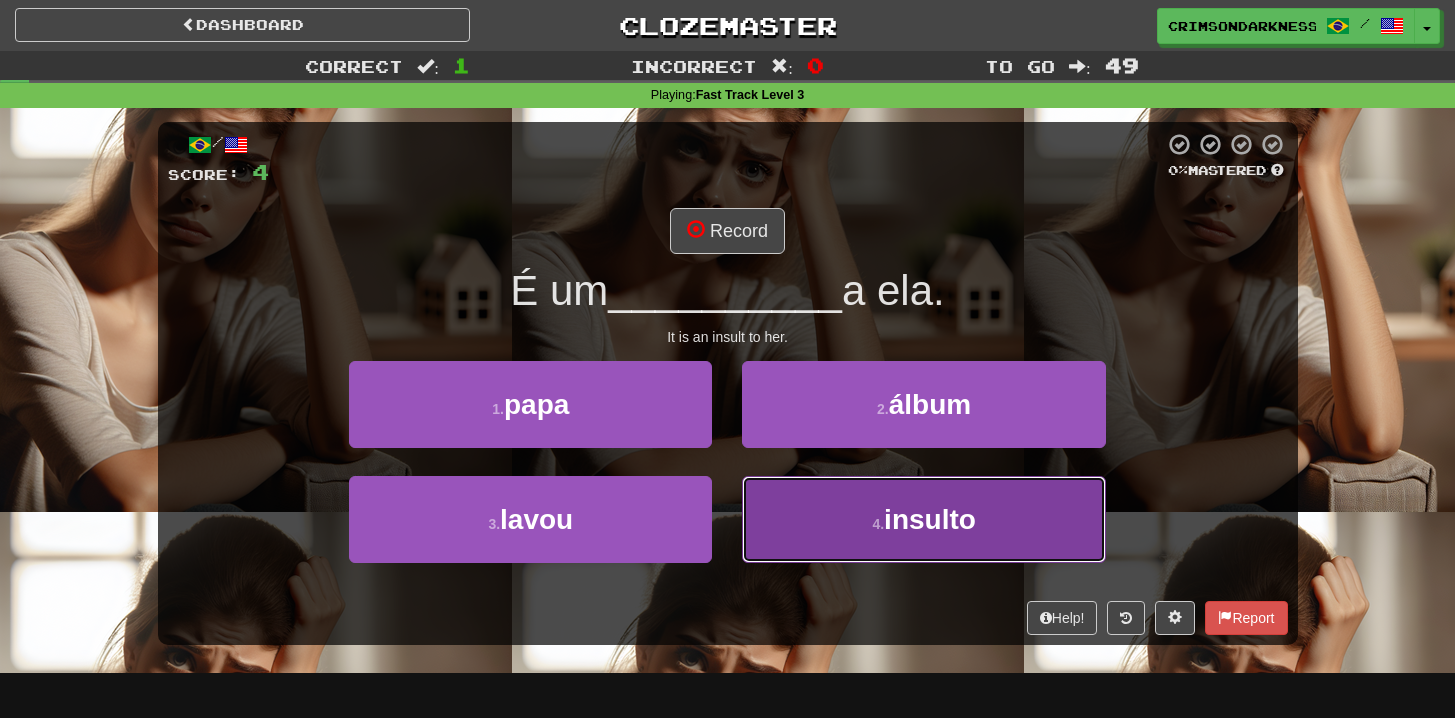 click on "4 .  insulto" at bounding box center (923, 519) 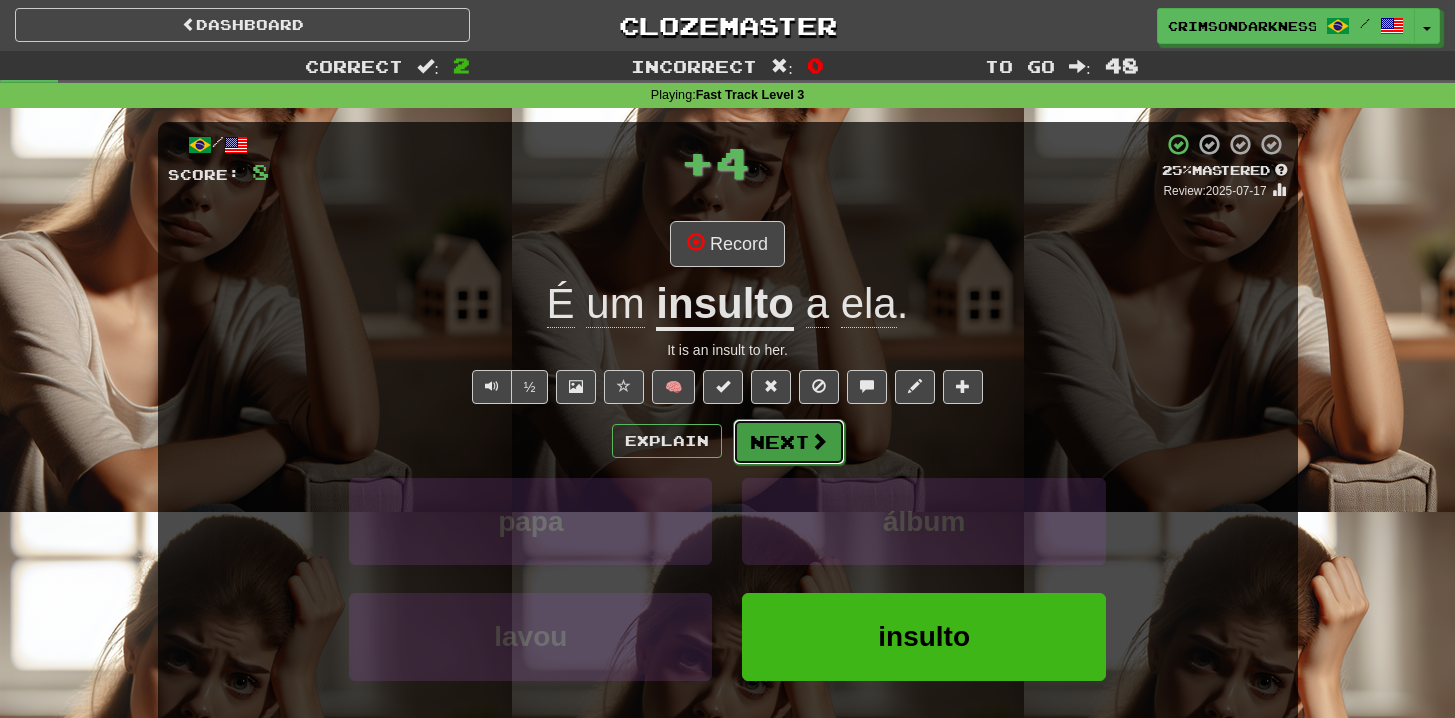 click on "Next" at bounding box center [789, 442] 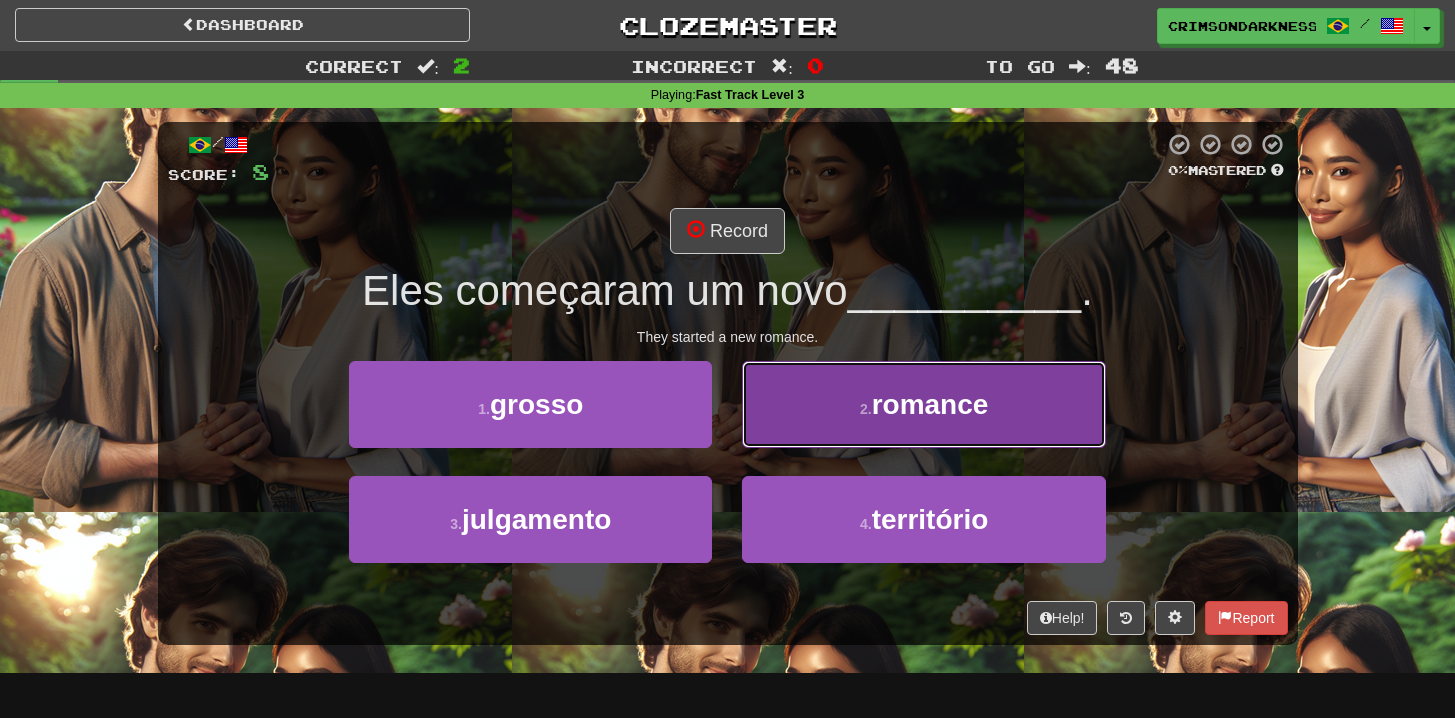 click on "2 .  romance" at bounding box center (923, 404) 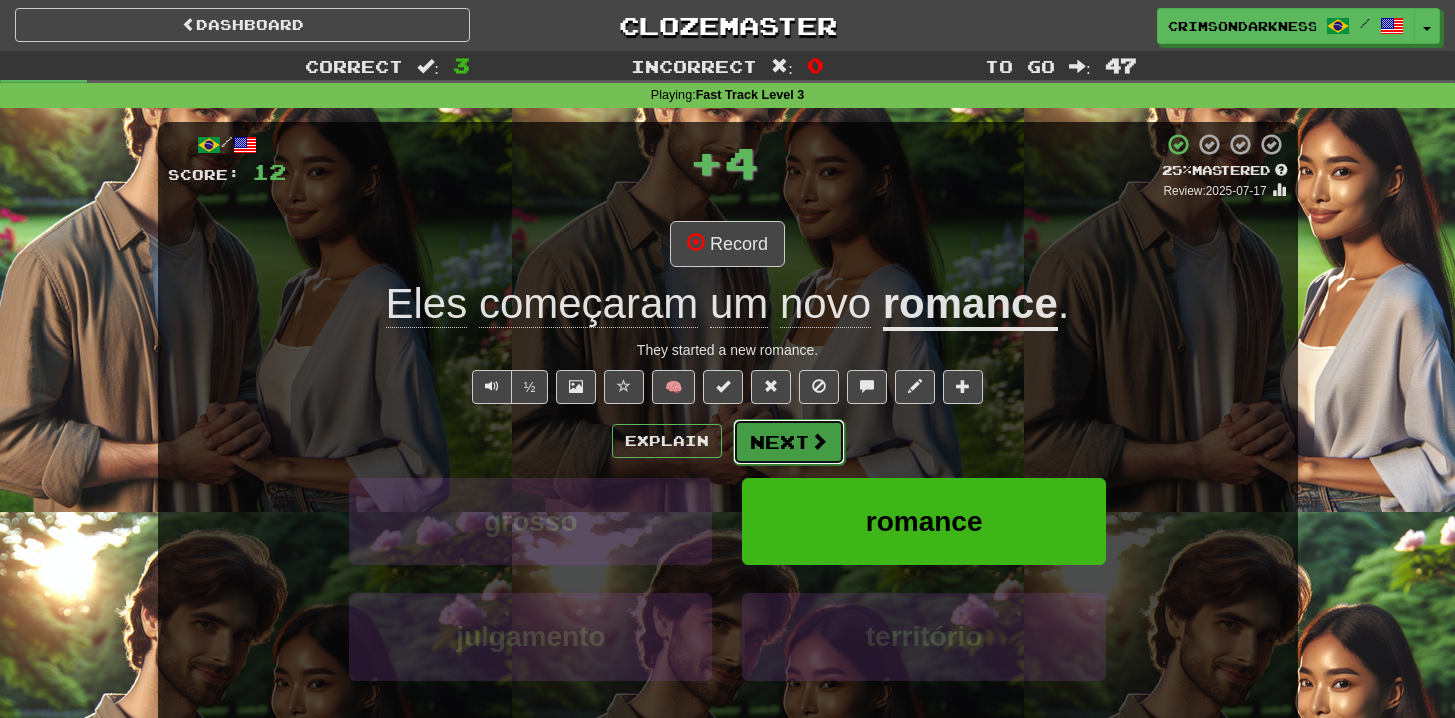 click on "Next" at bounding box center (789, 442) 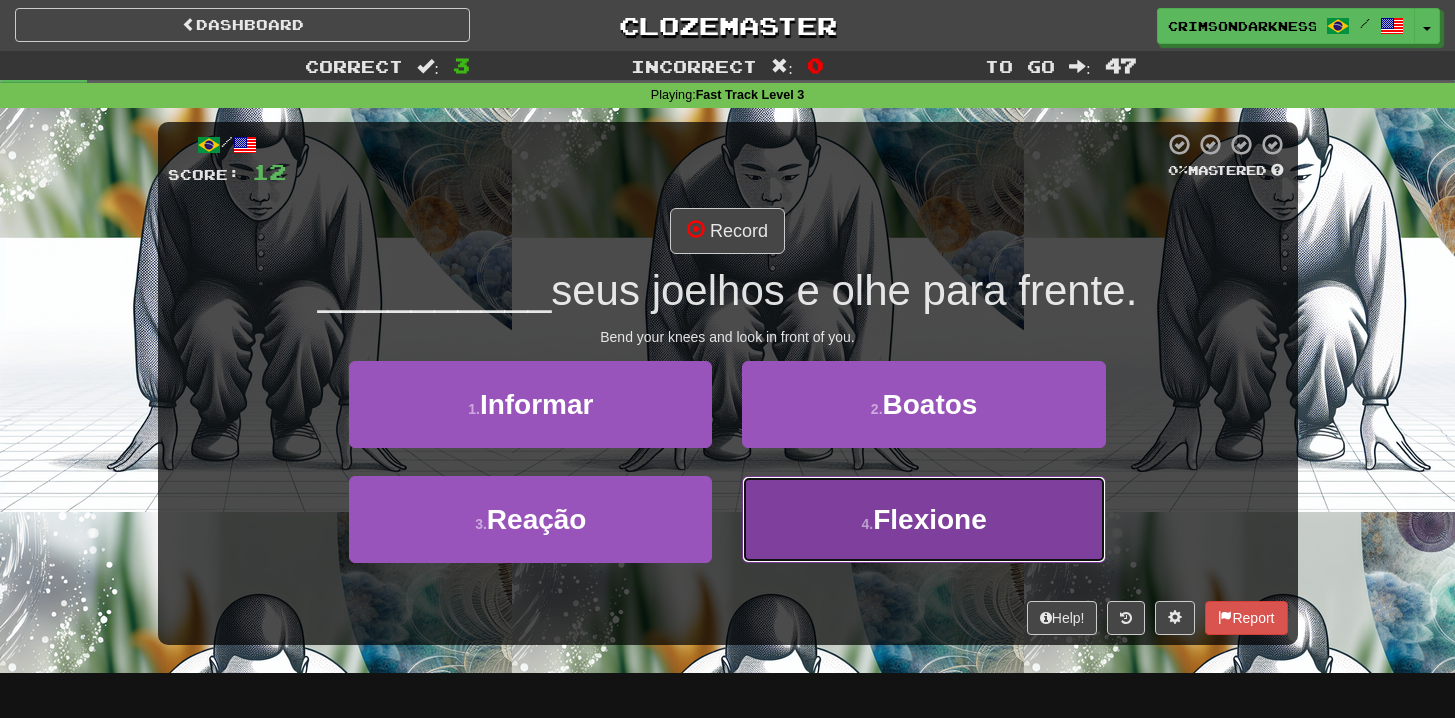 click on "4 ." at bounding box center (868, 524) 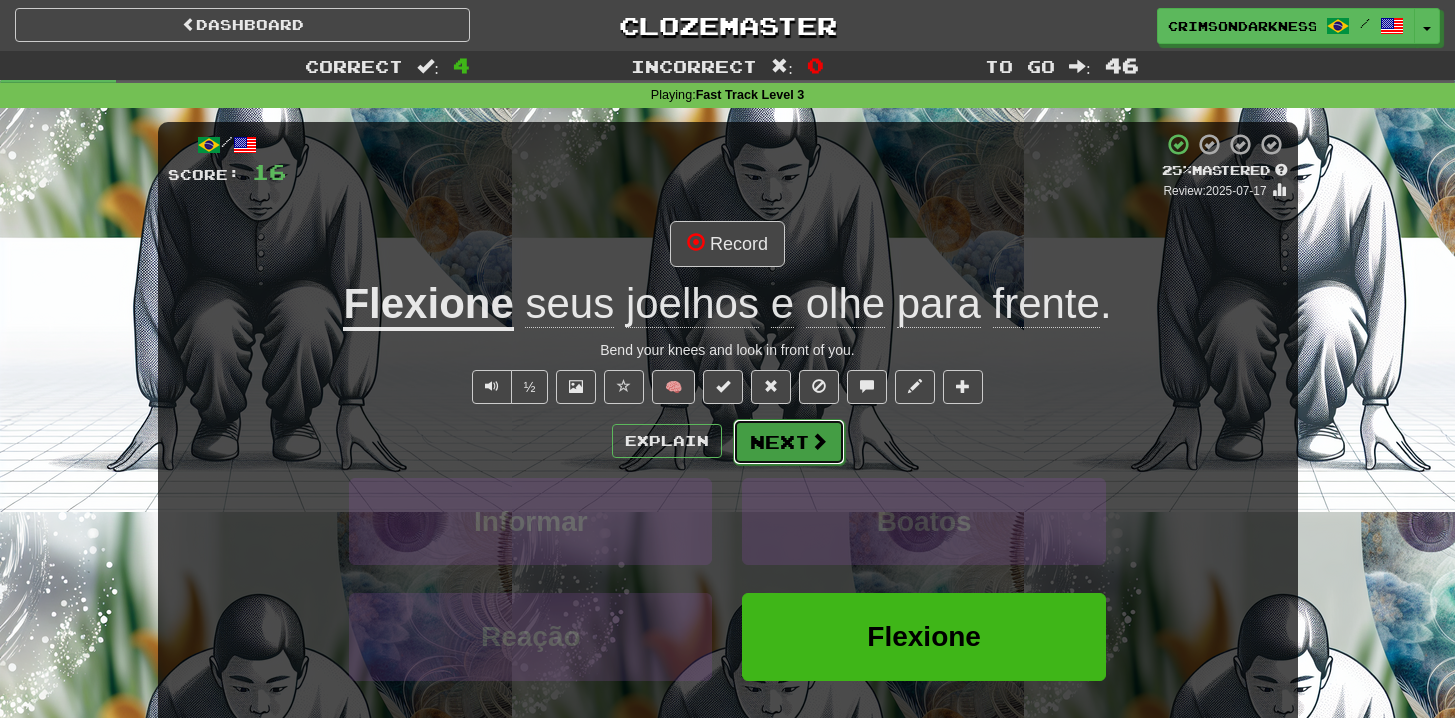 click at bounding box center (819, 441) 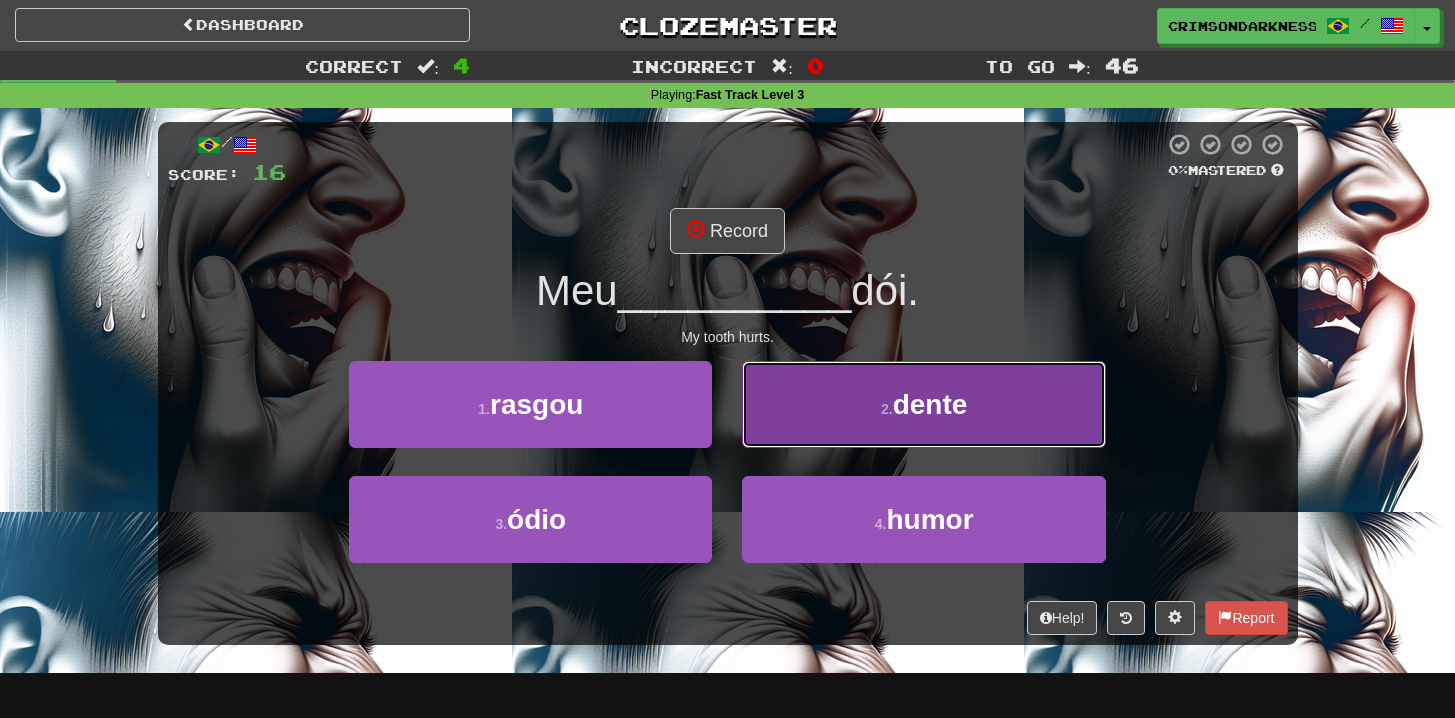 click on "2 .  dente" at bounding box center (923, 404) 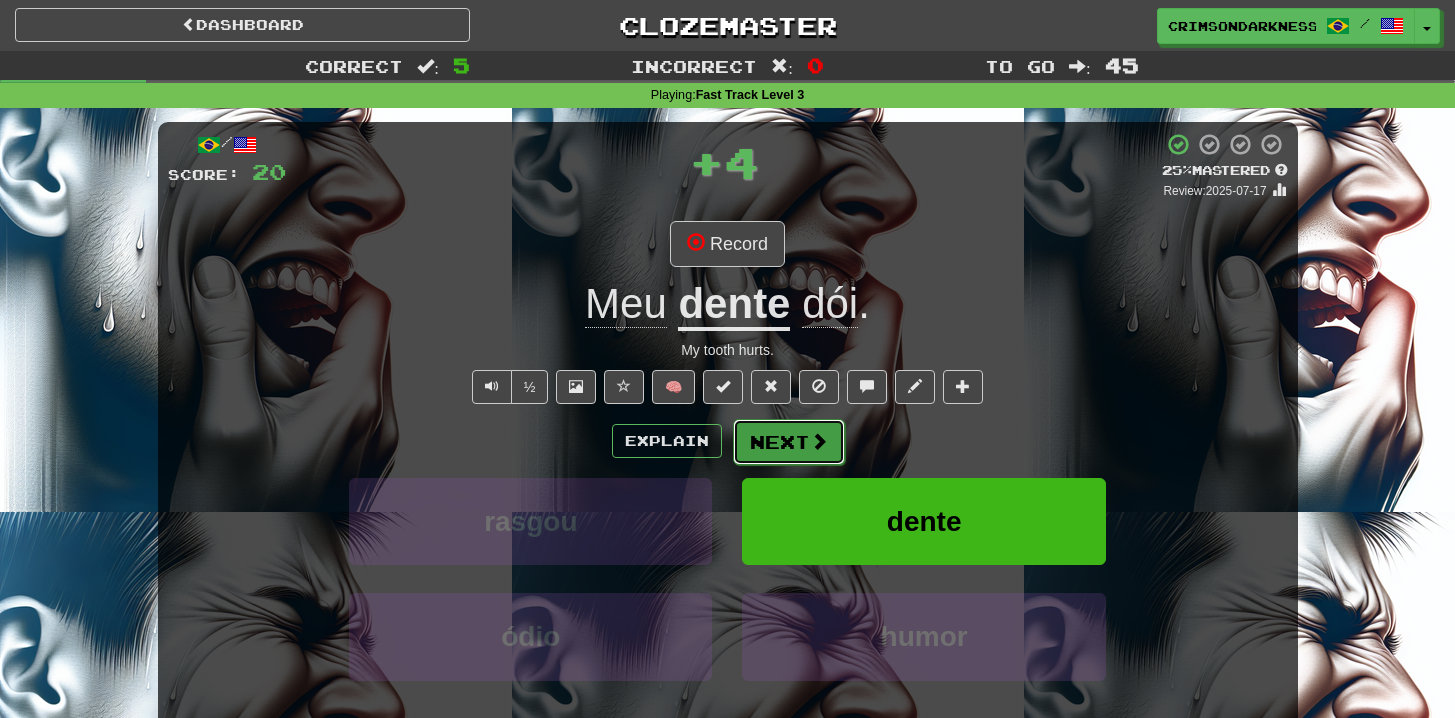 click at bounding box center (819, 441) 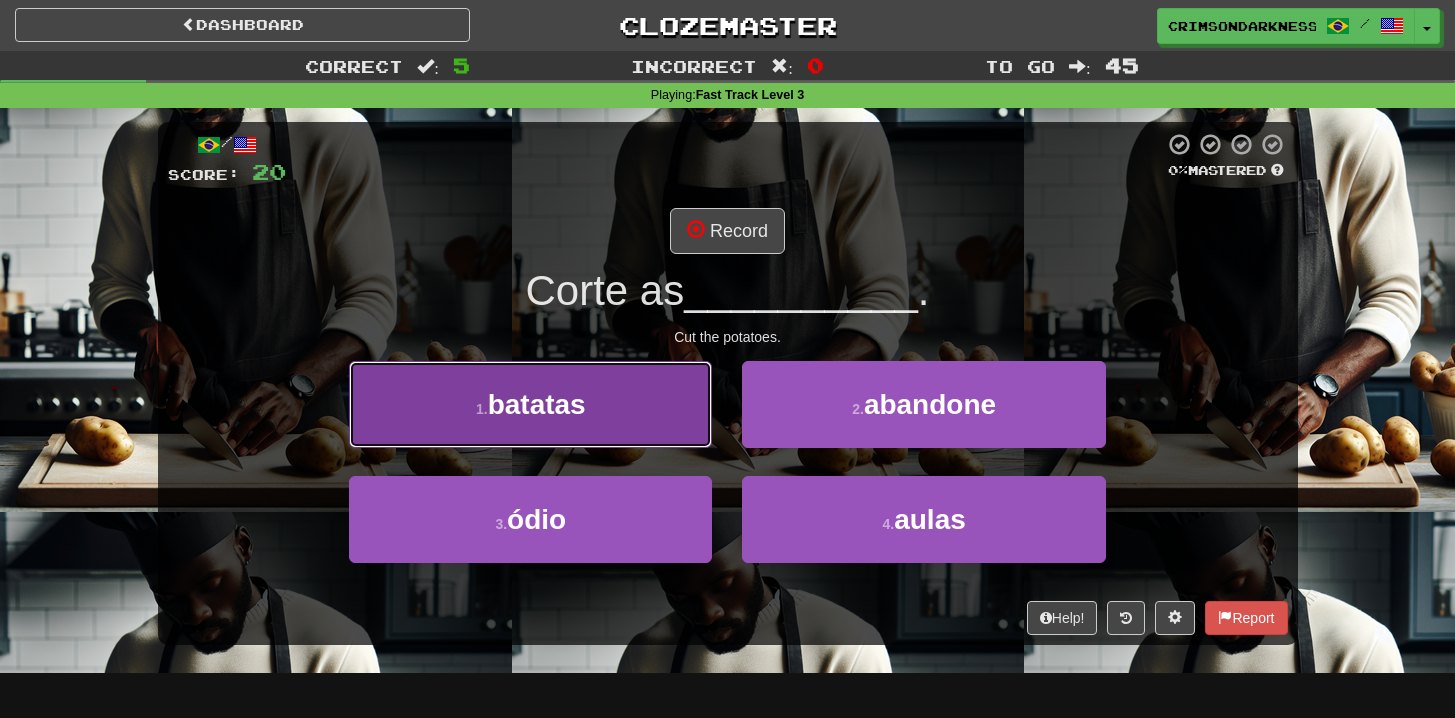 click on "1 .  batatas" at bounding box center (530, 404) 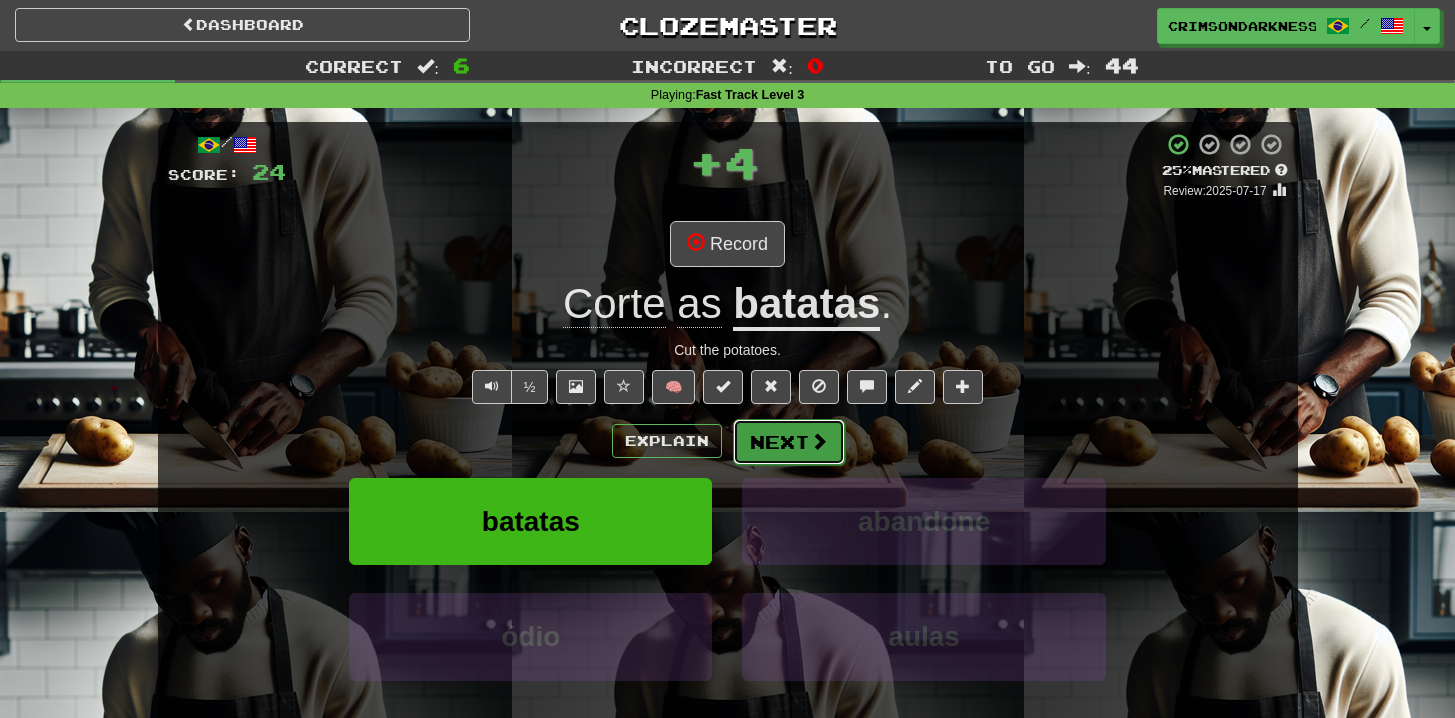 click on "Next" at bounding box center [789, 442] 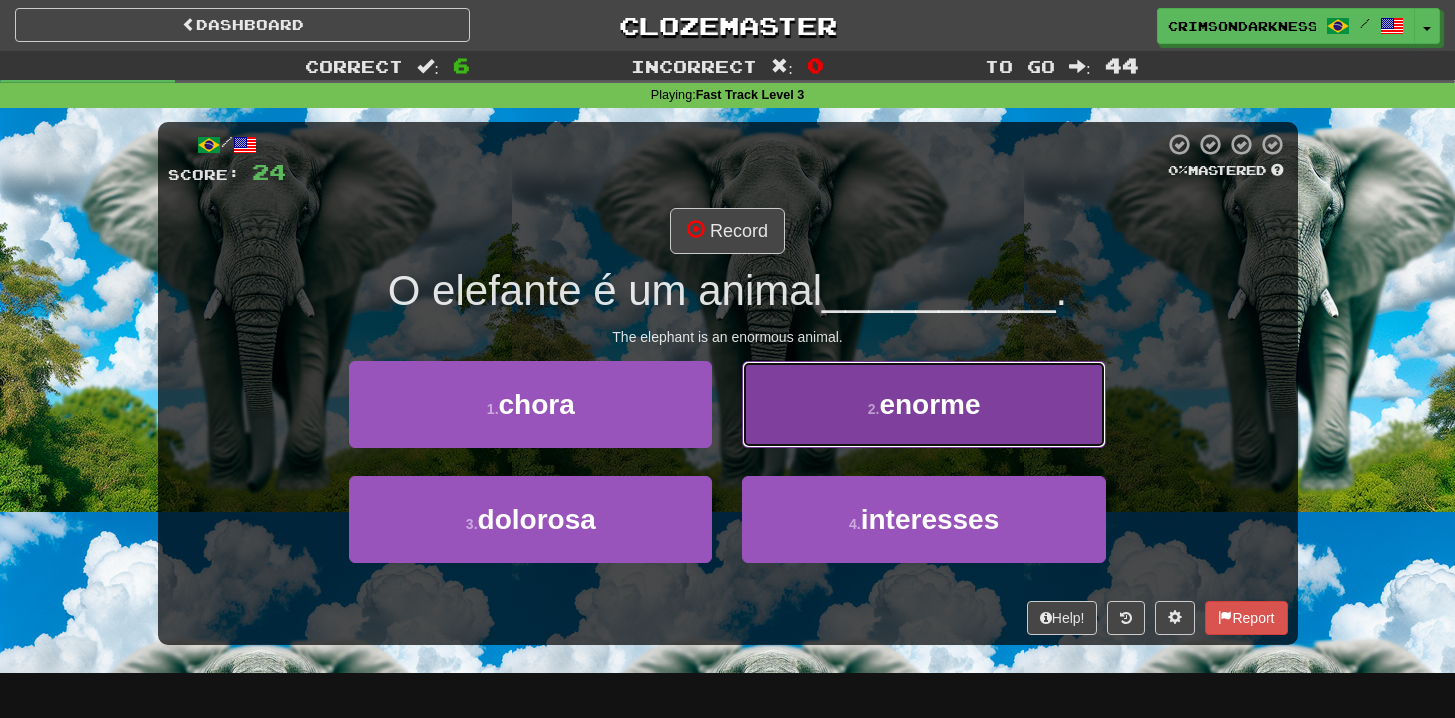 click on "2 .  enorme" at bounding box center (923, 404) 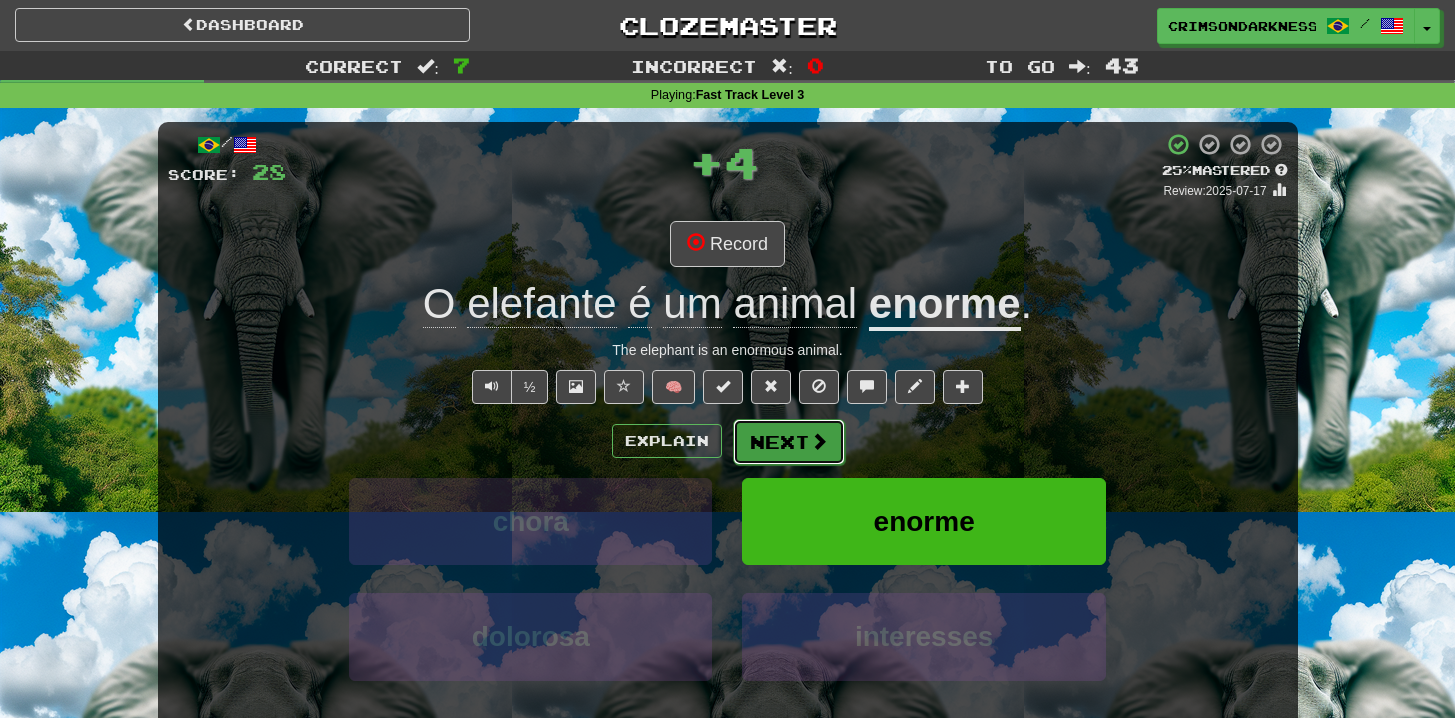 click at bounding box center [819, 441] 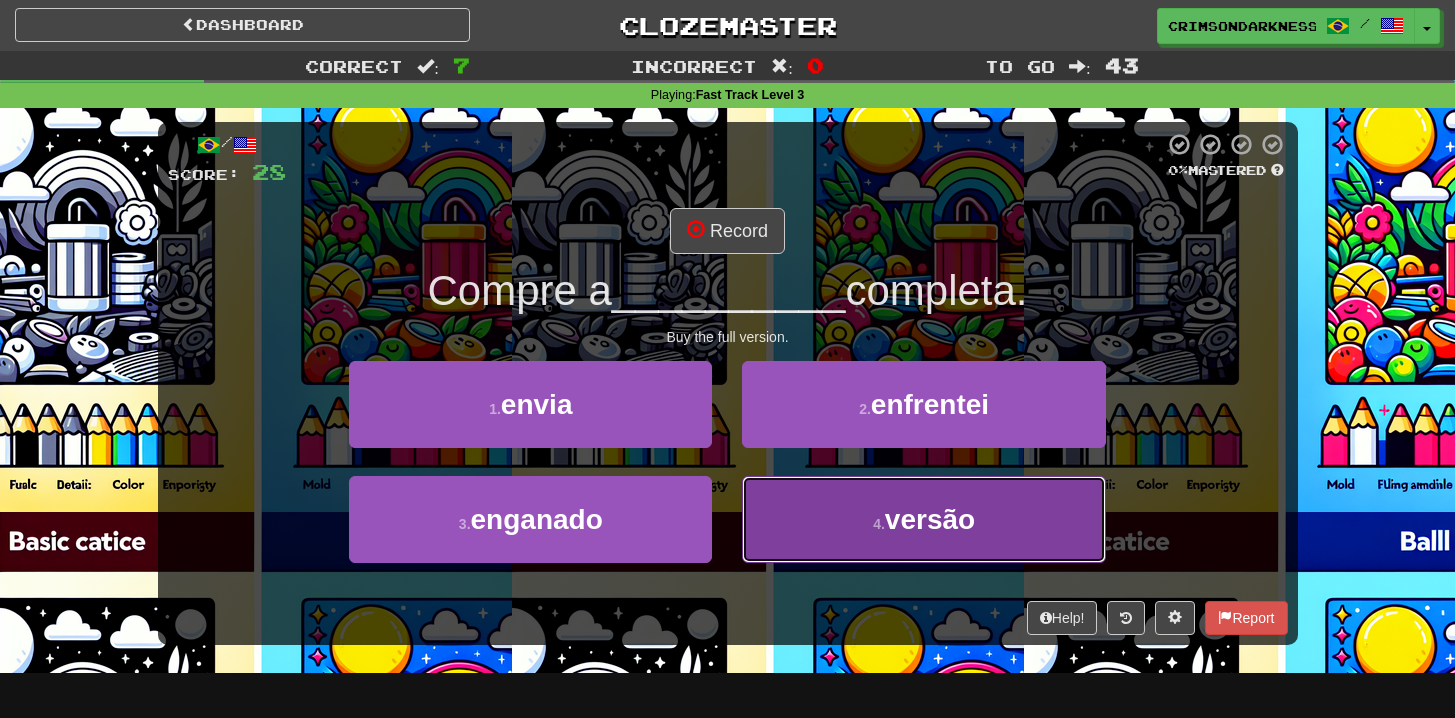 click on "4 .  versão" at bounding box center (923, 519) 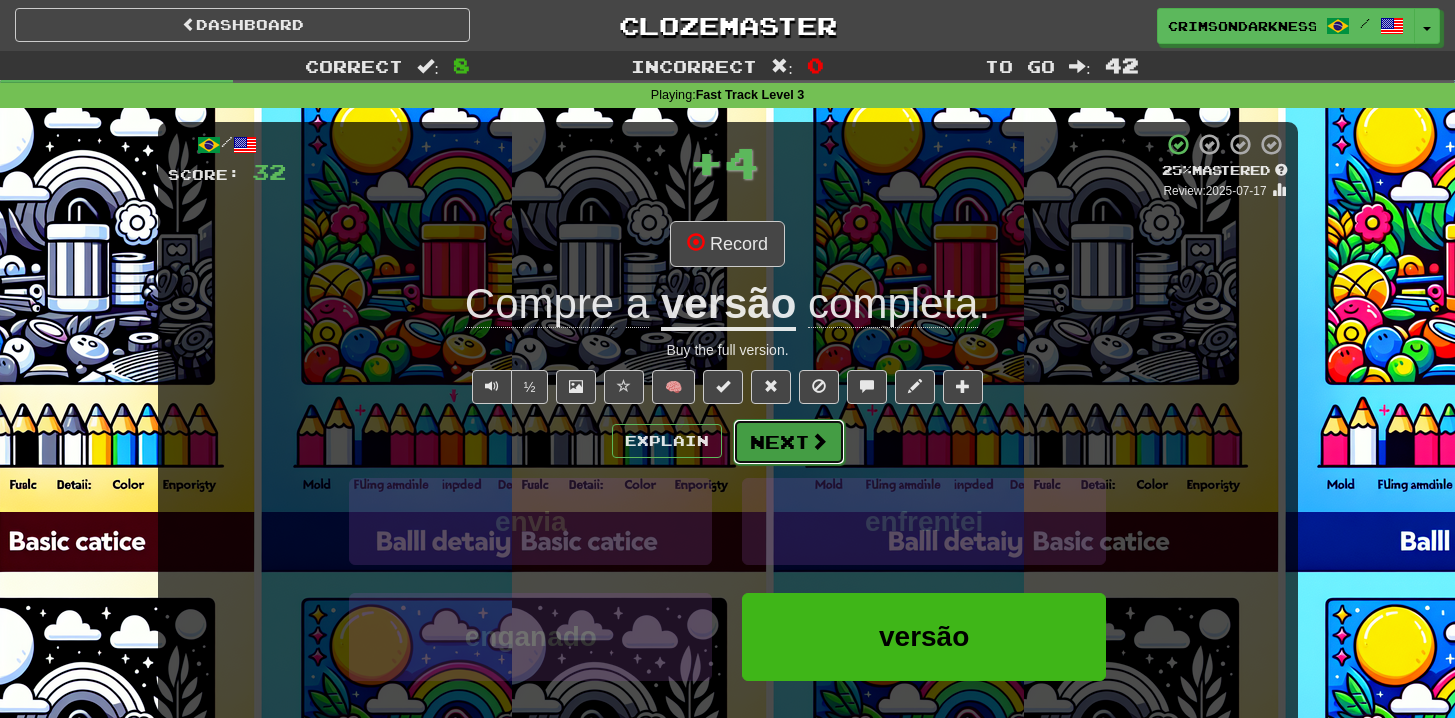 click on "Next" at bounding box center (789, 442) 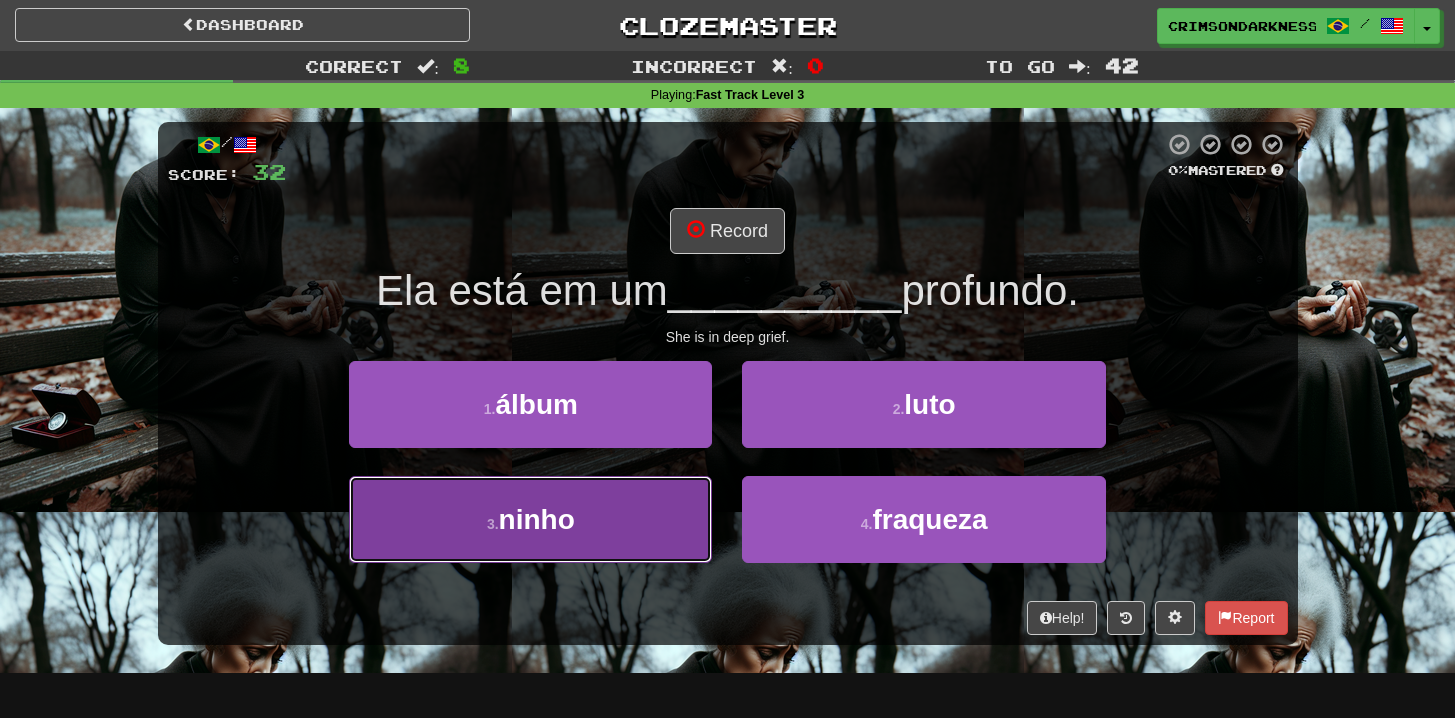 click on "3 .  ninho" at bounding box center (530, 519) 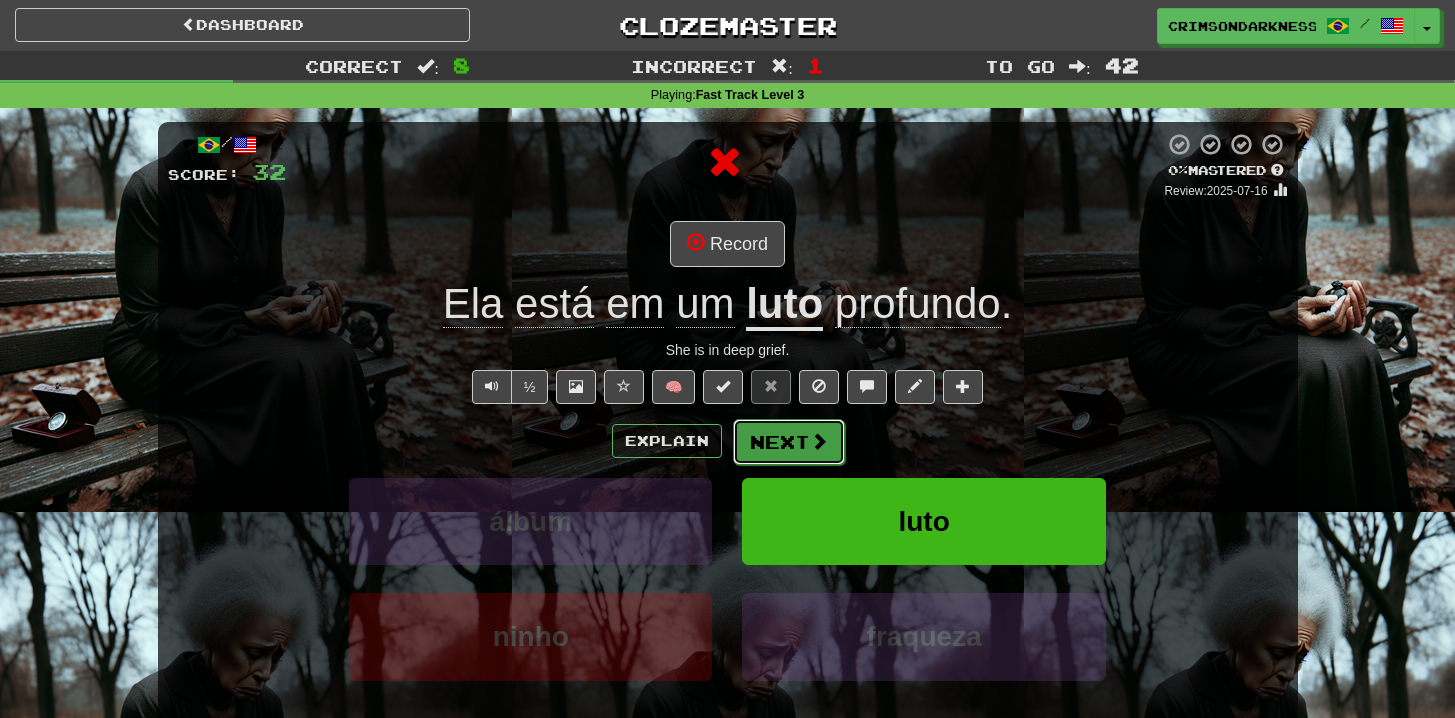 click on "Next" at bounding box center (789, 442) 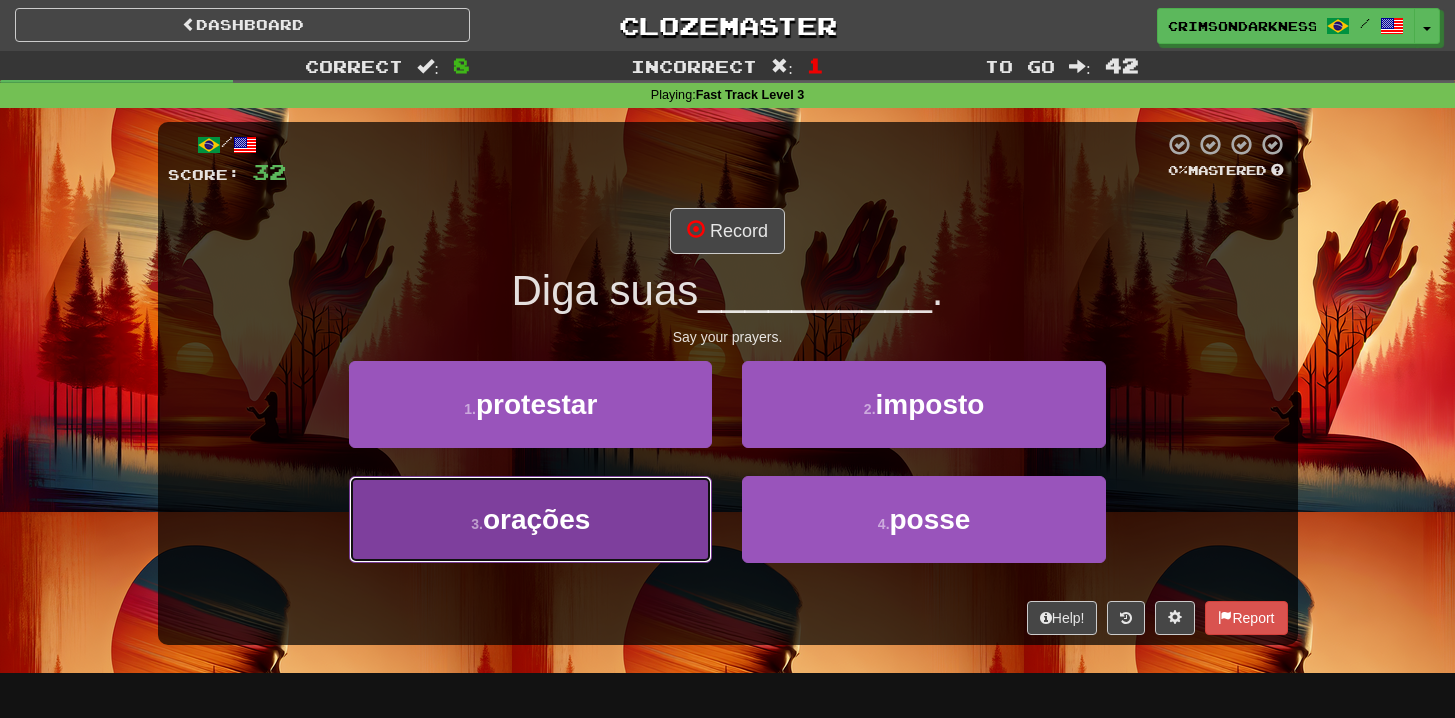click on "3 .  orações" at bounding box center (530, 519) 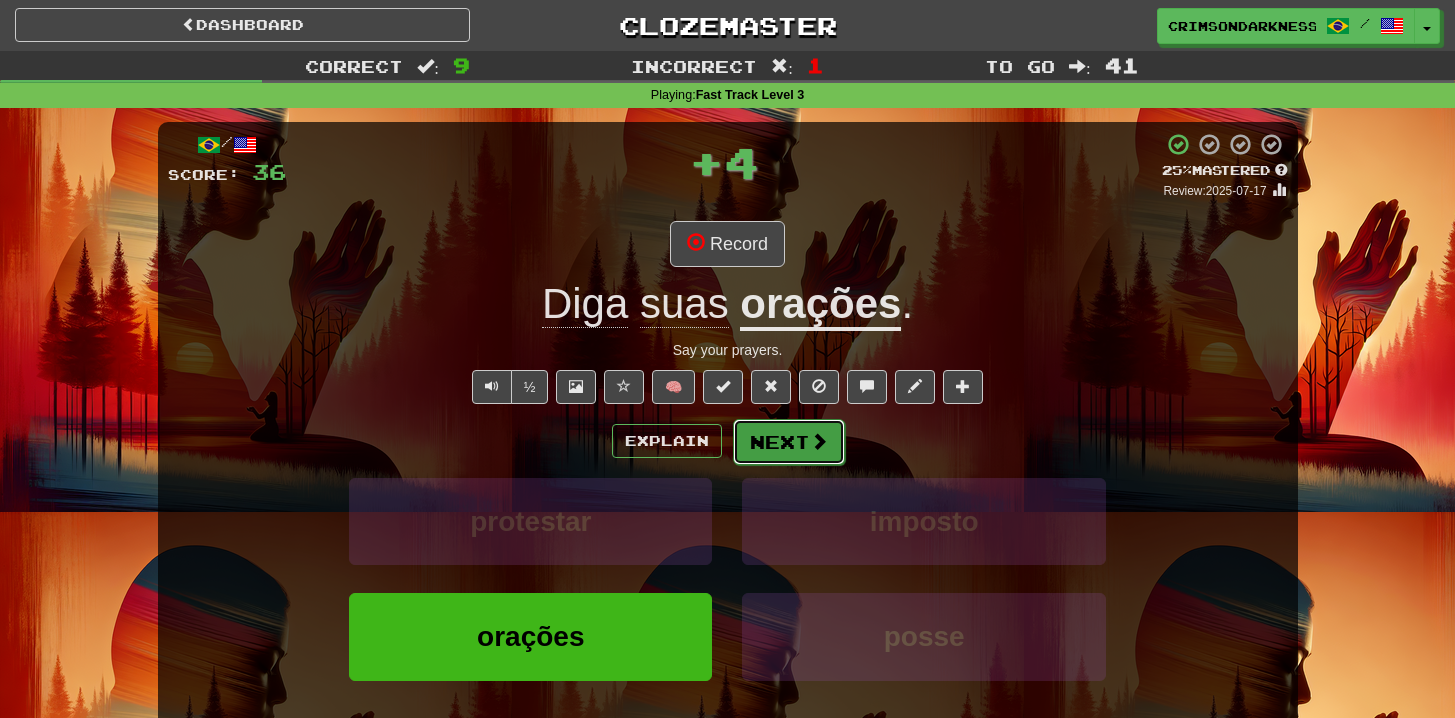 click at bounding box center [819, 441] 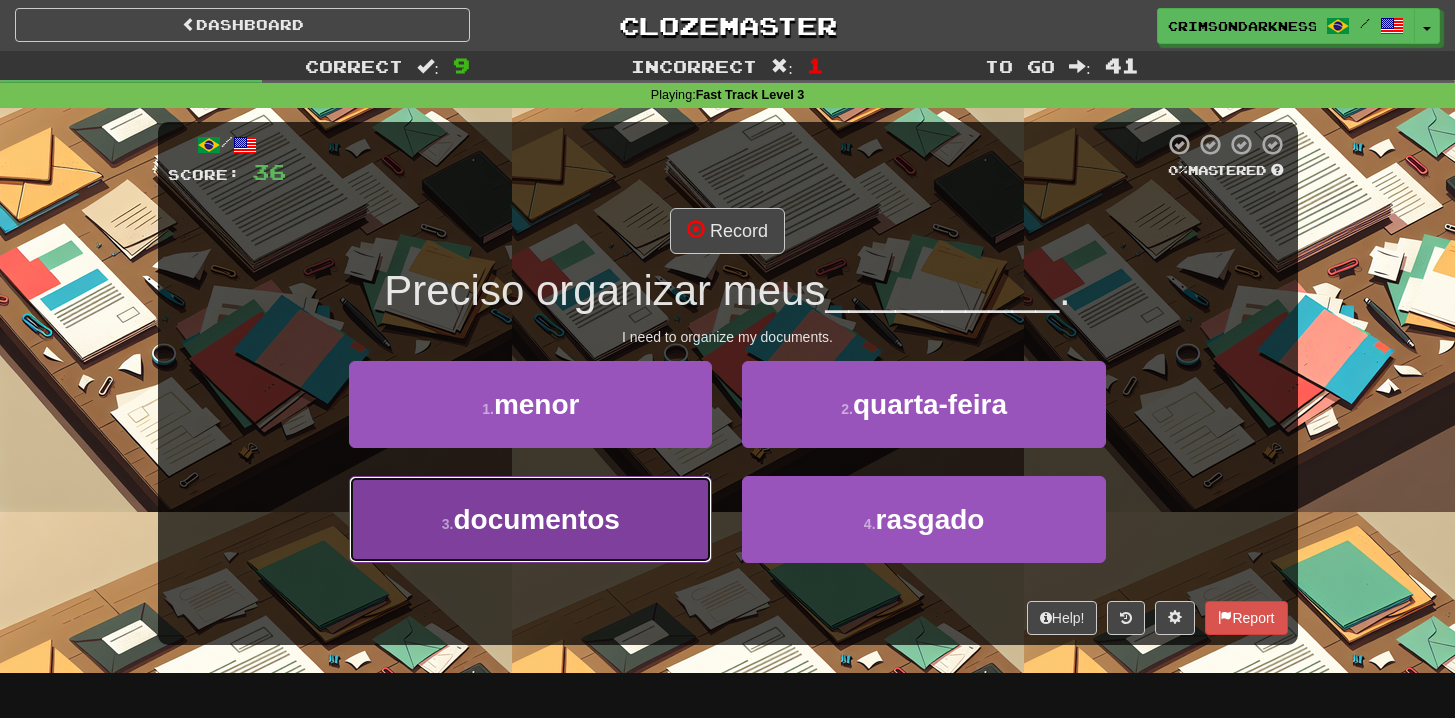click on "3 .  documentos" at bounding box center (530, 519) 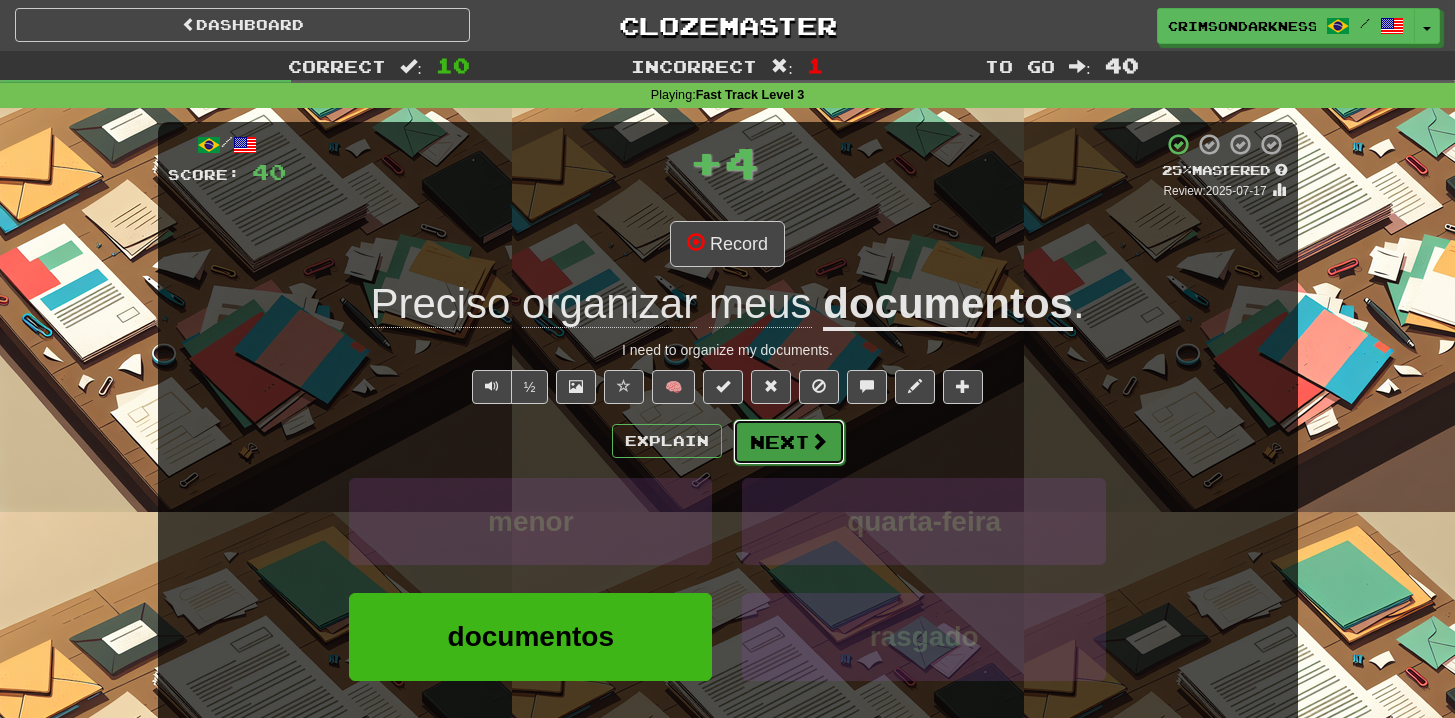 click on "Next" at bounding box center [789, 442] 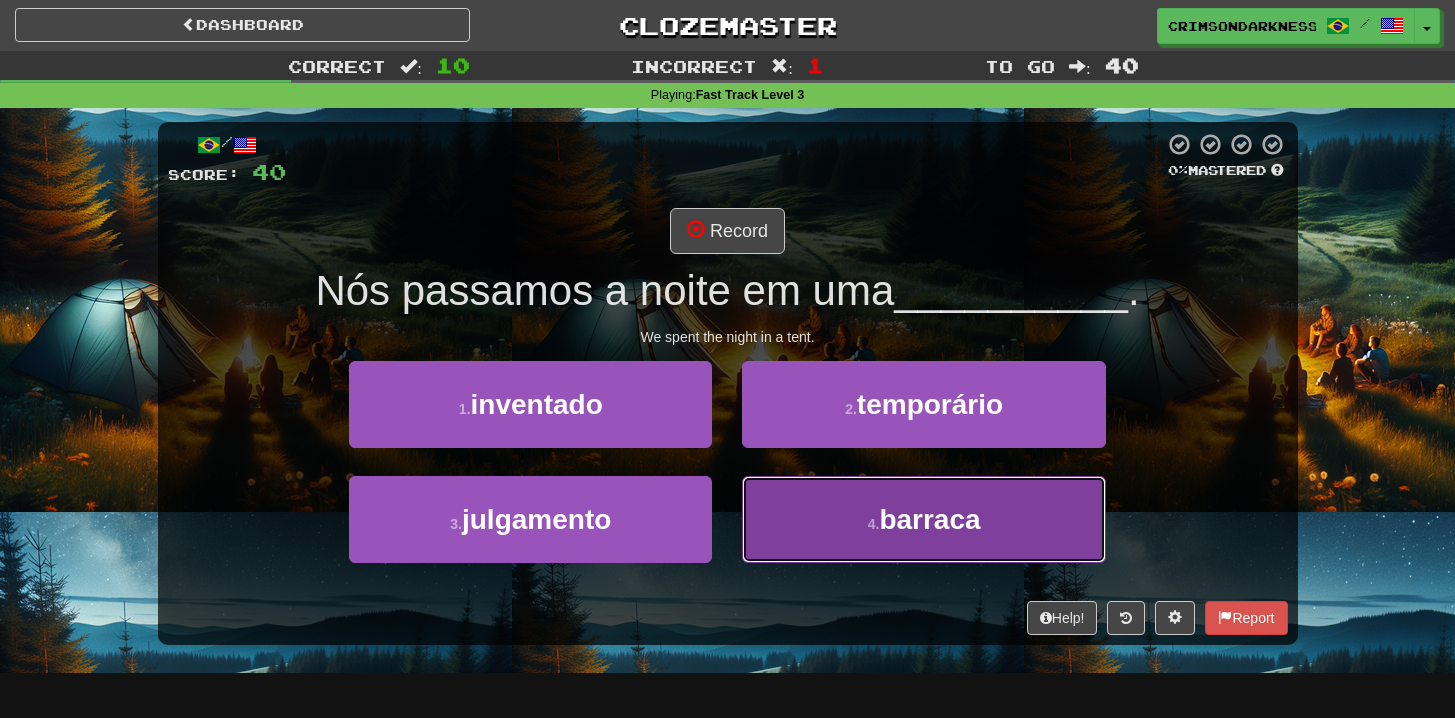 click on "4 .  barraca" at bounding box center [923, 519] 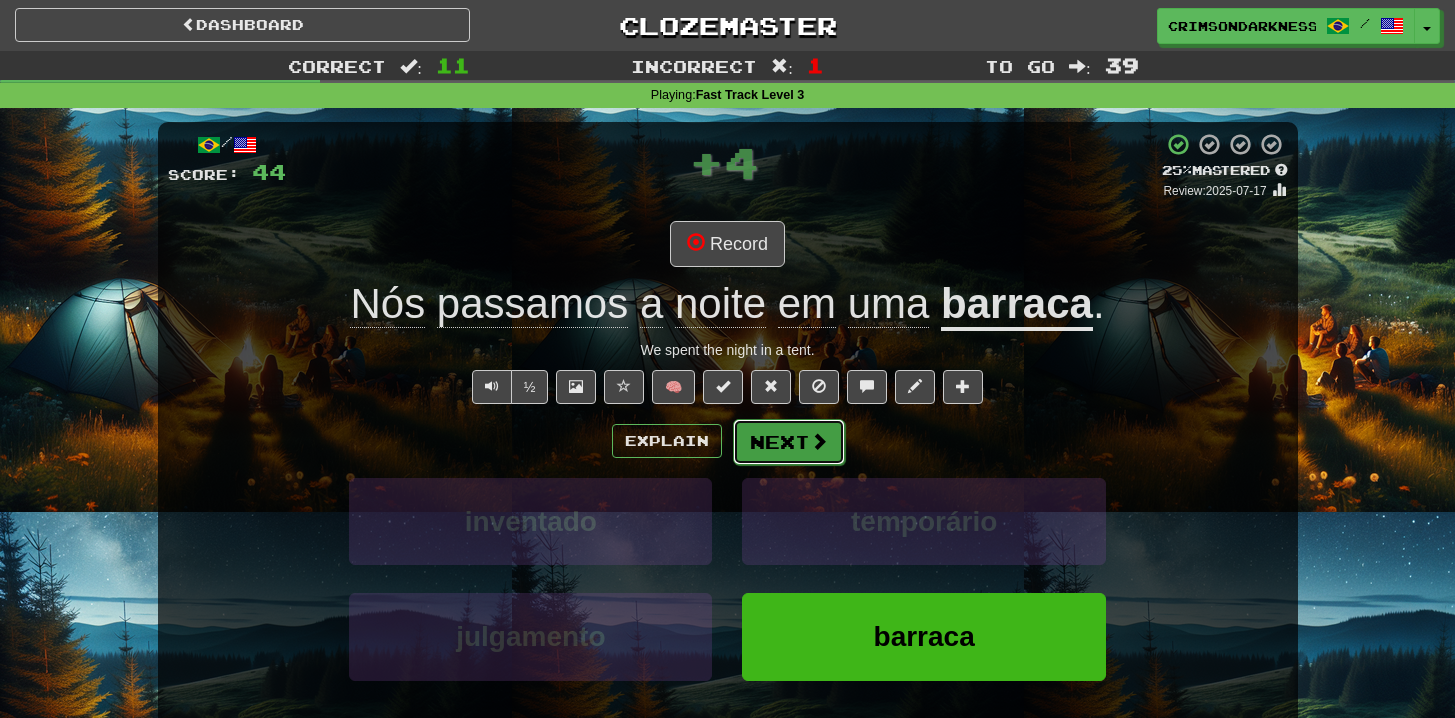 click on "Next" at bounding box center [789, 442] 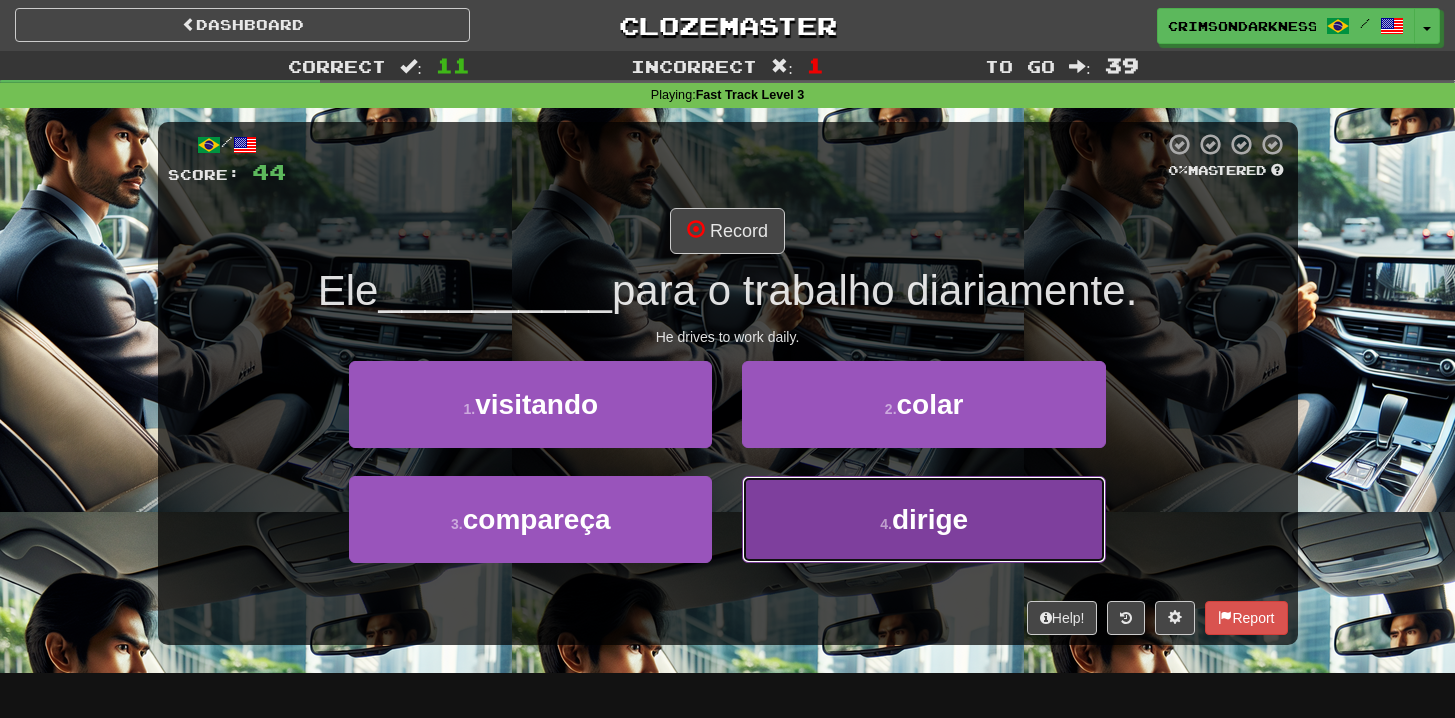click on "4 .  dirige" at bounding box center (923, 519) 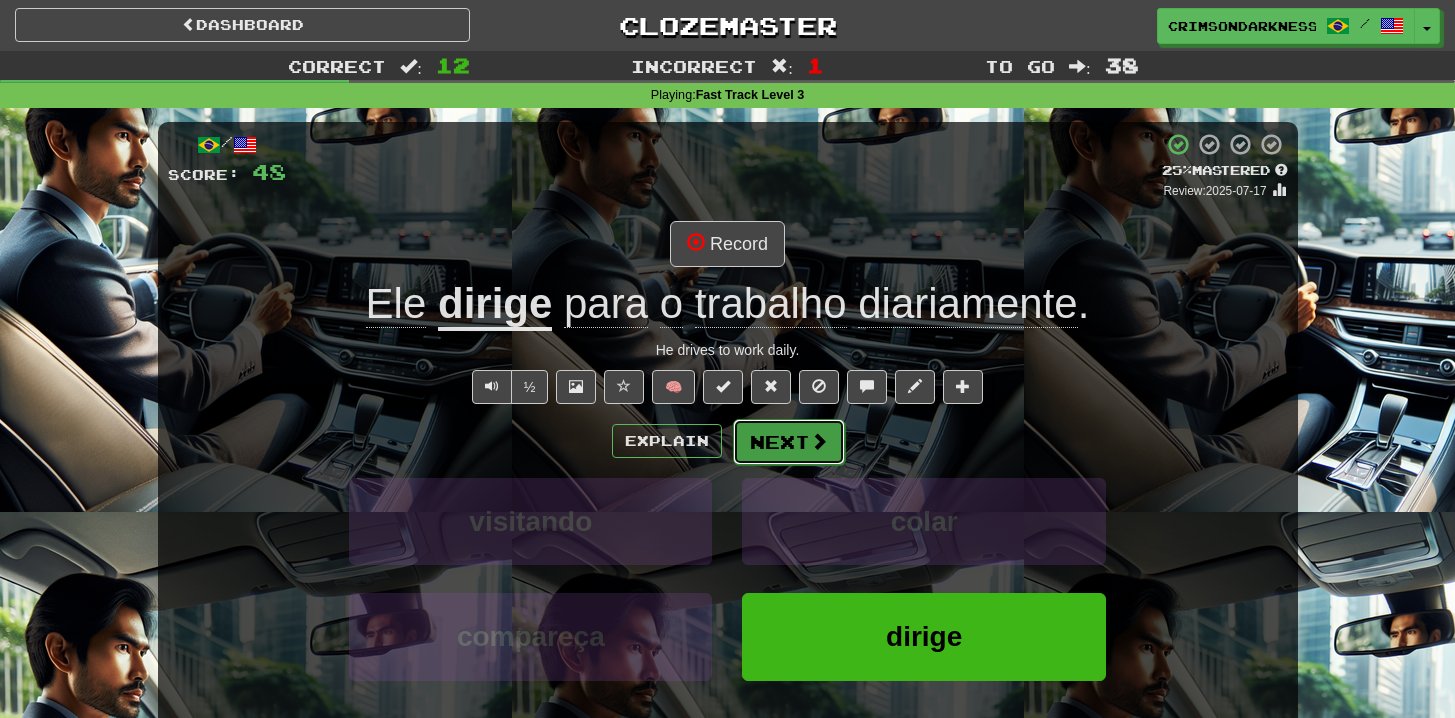 click at bounding box center (819, 441) 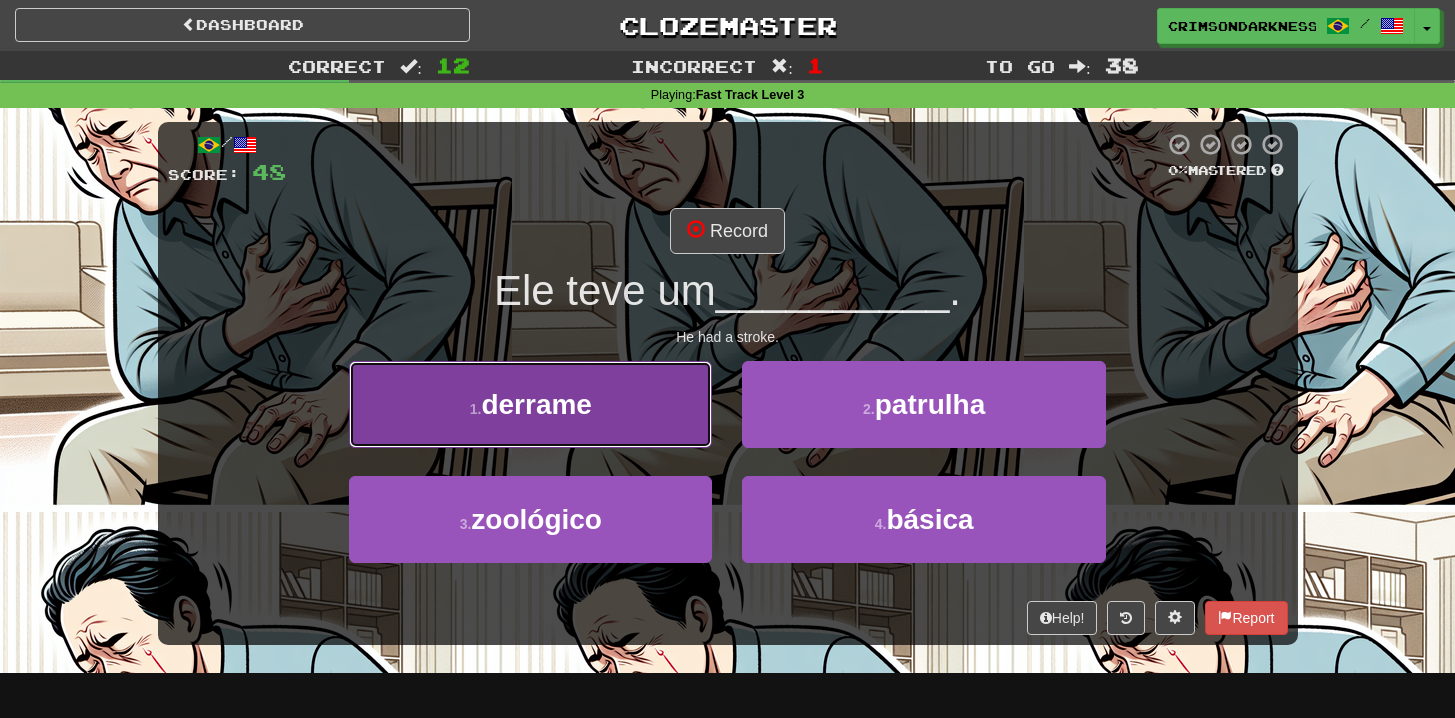 click on "1 .  derrame" at bounding box center [530, 404] 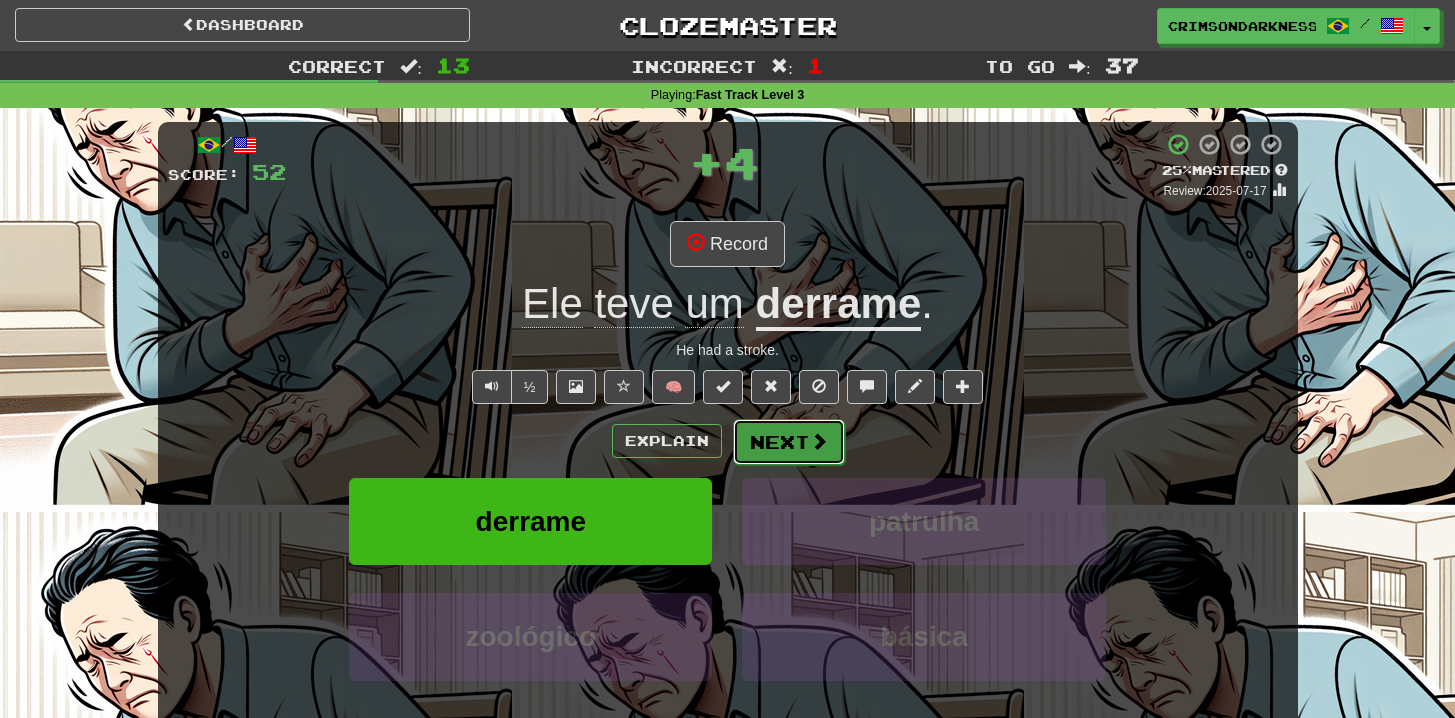 click at bounding box center [819, 441] 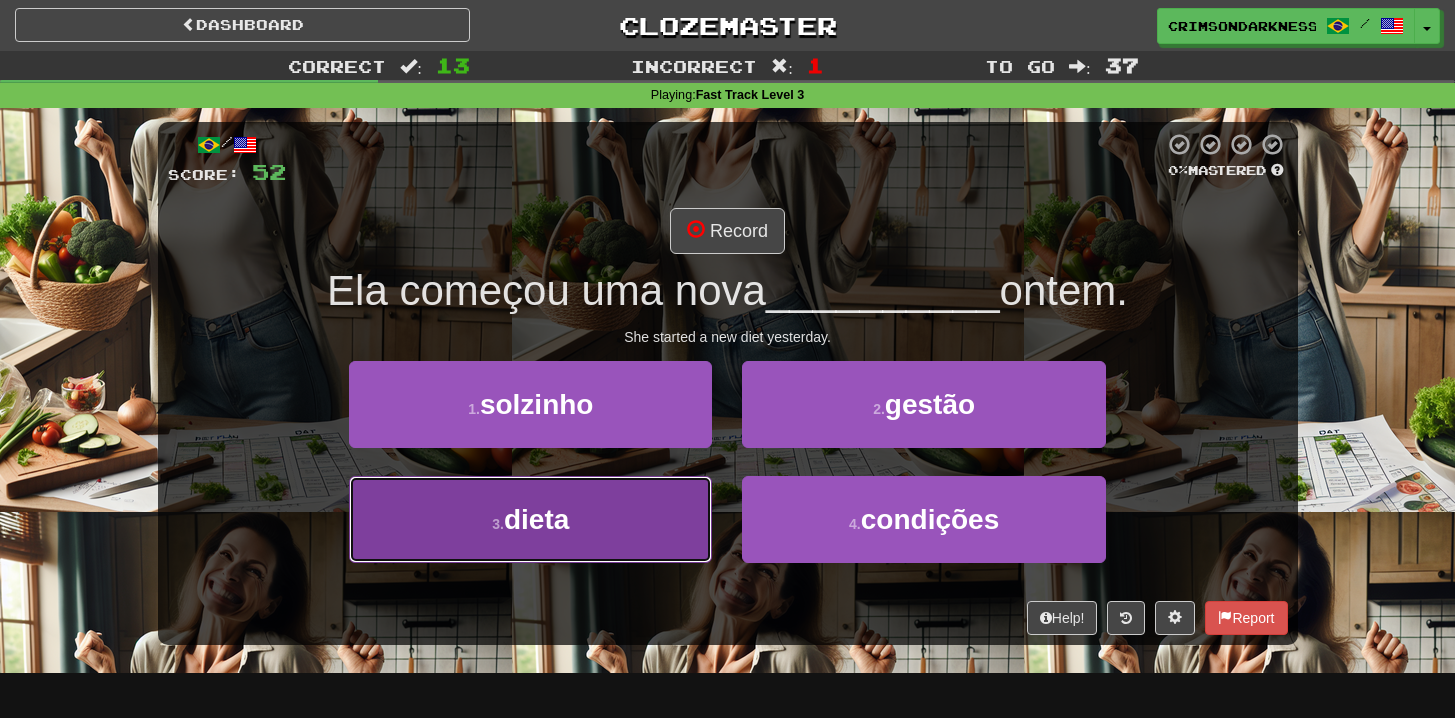 click on "3 .  dieta" at bounding box center (530, 519) 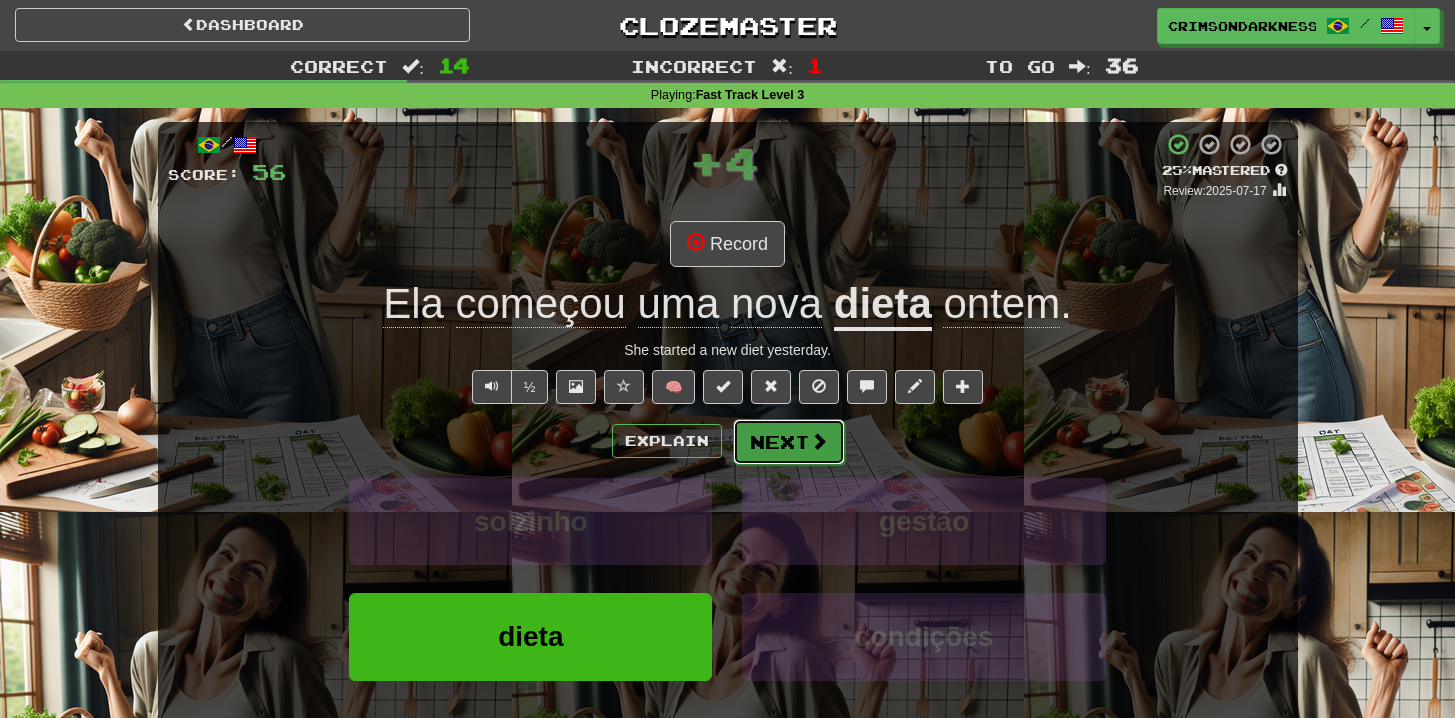 click on "Next" at bounding box center (789, 442) 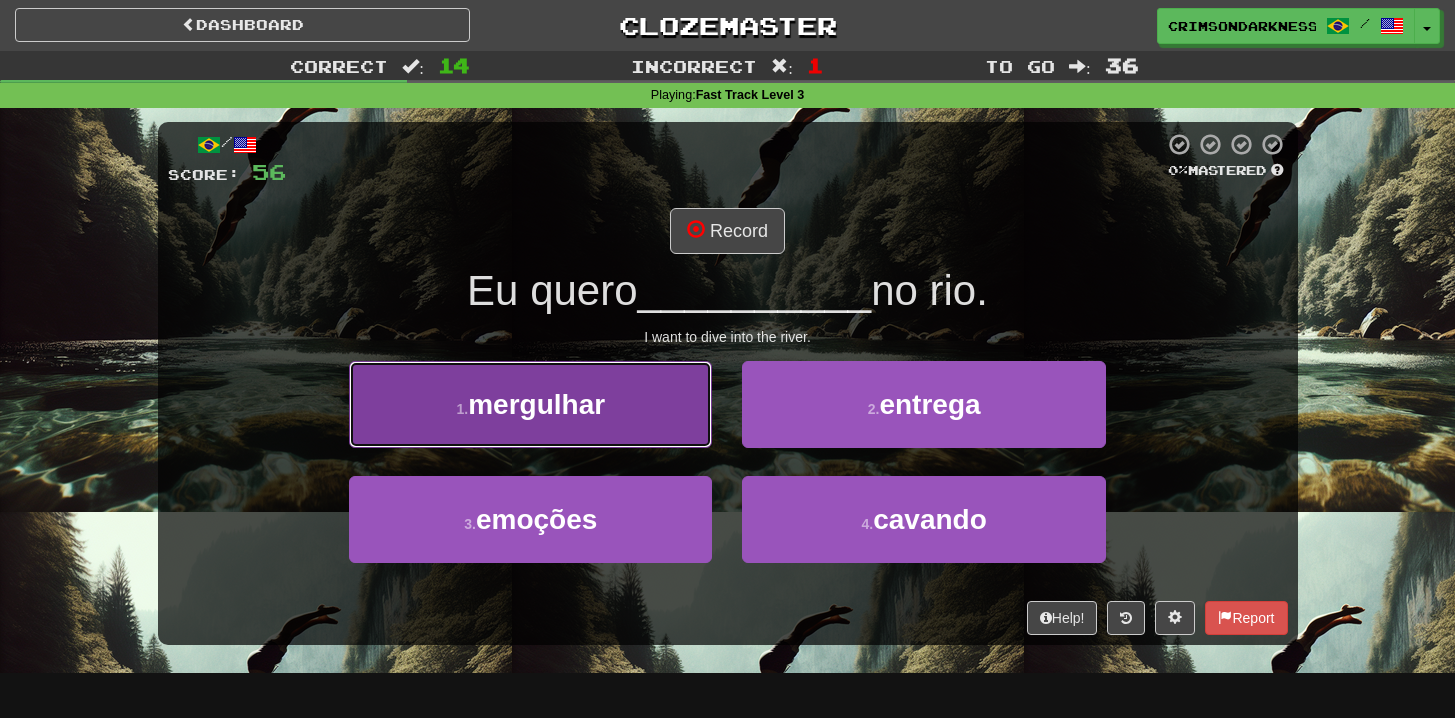 click on "1 .  mergulhar" at bounding box center (530, 404) 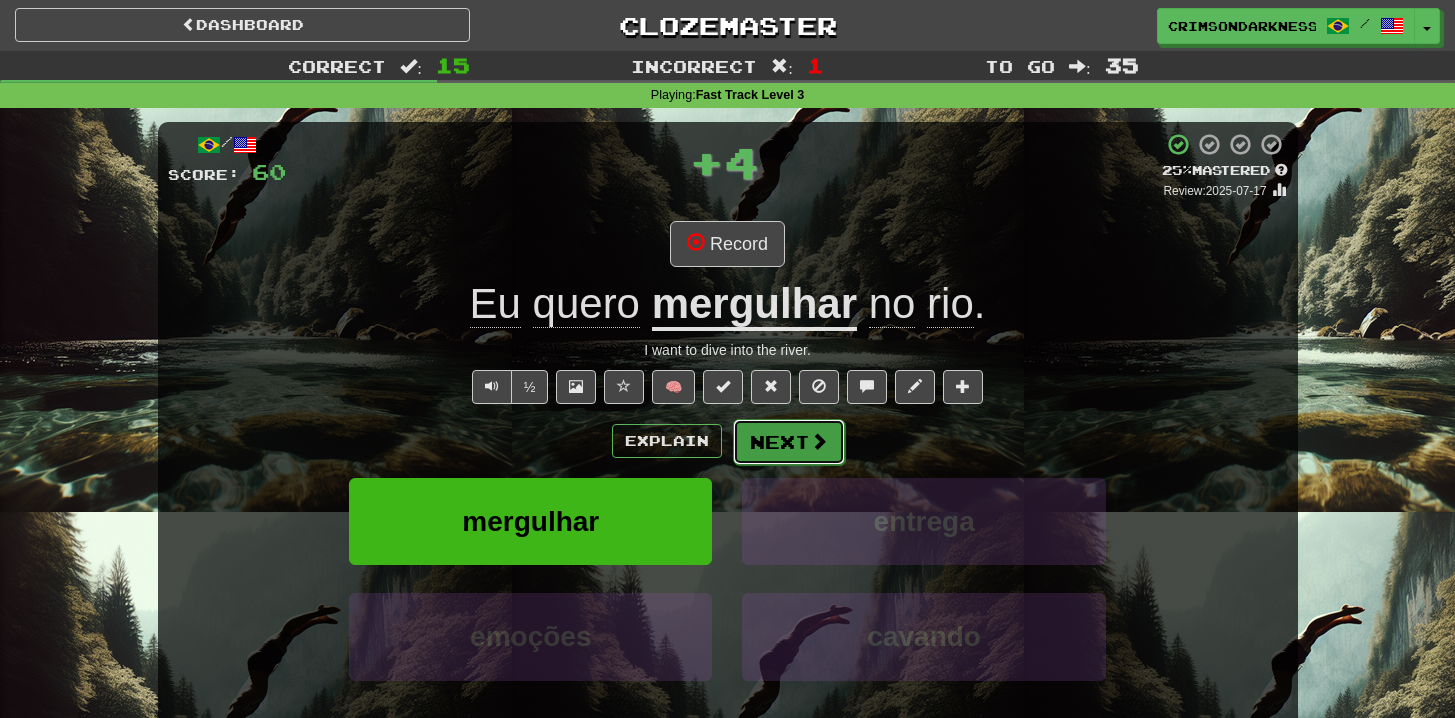 click at bounding box center (819, 441) 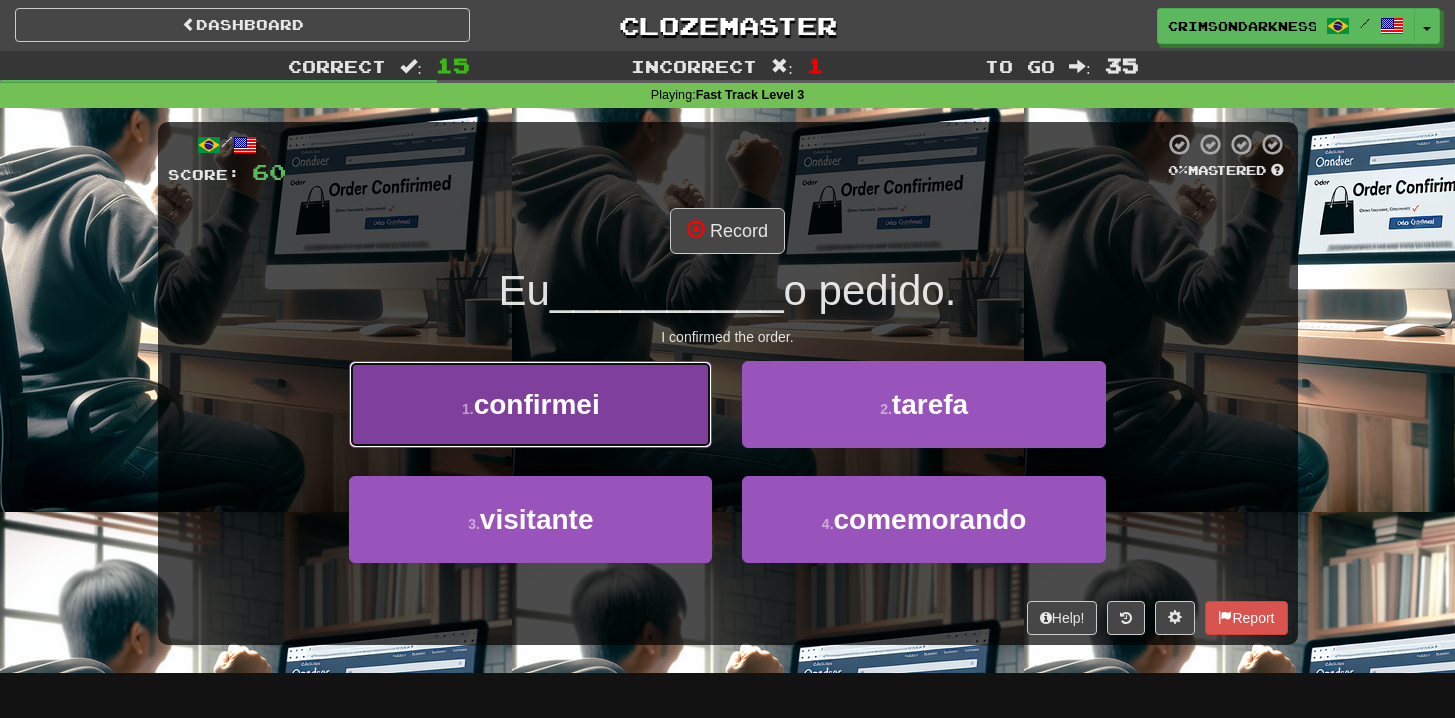 click on "1 .  confirmei" at bounding box center [530, 404] 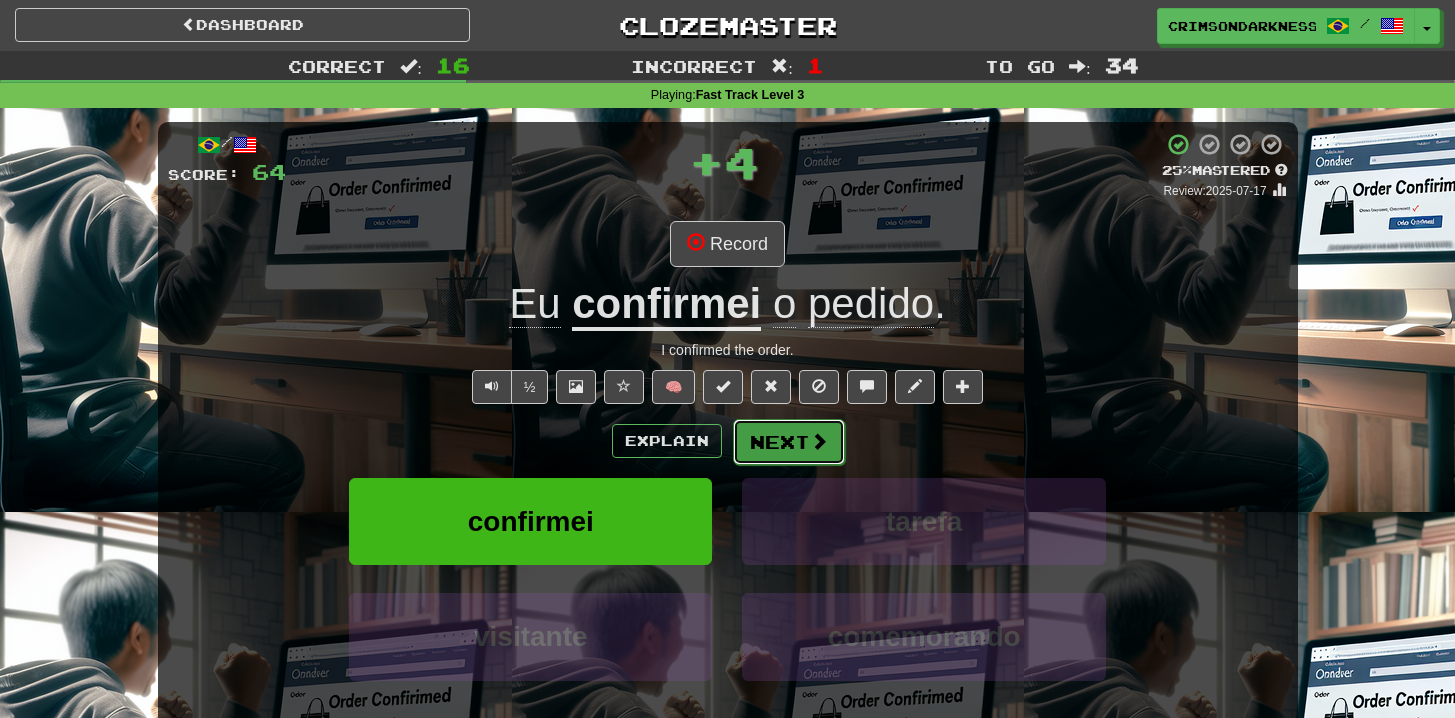 click on "Next" at bounding box center [789, 442] 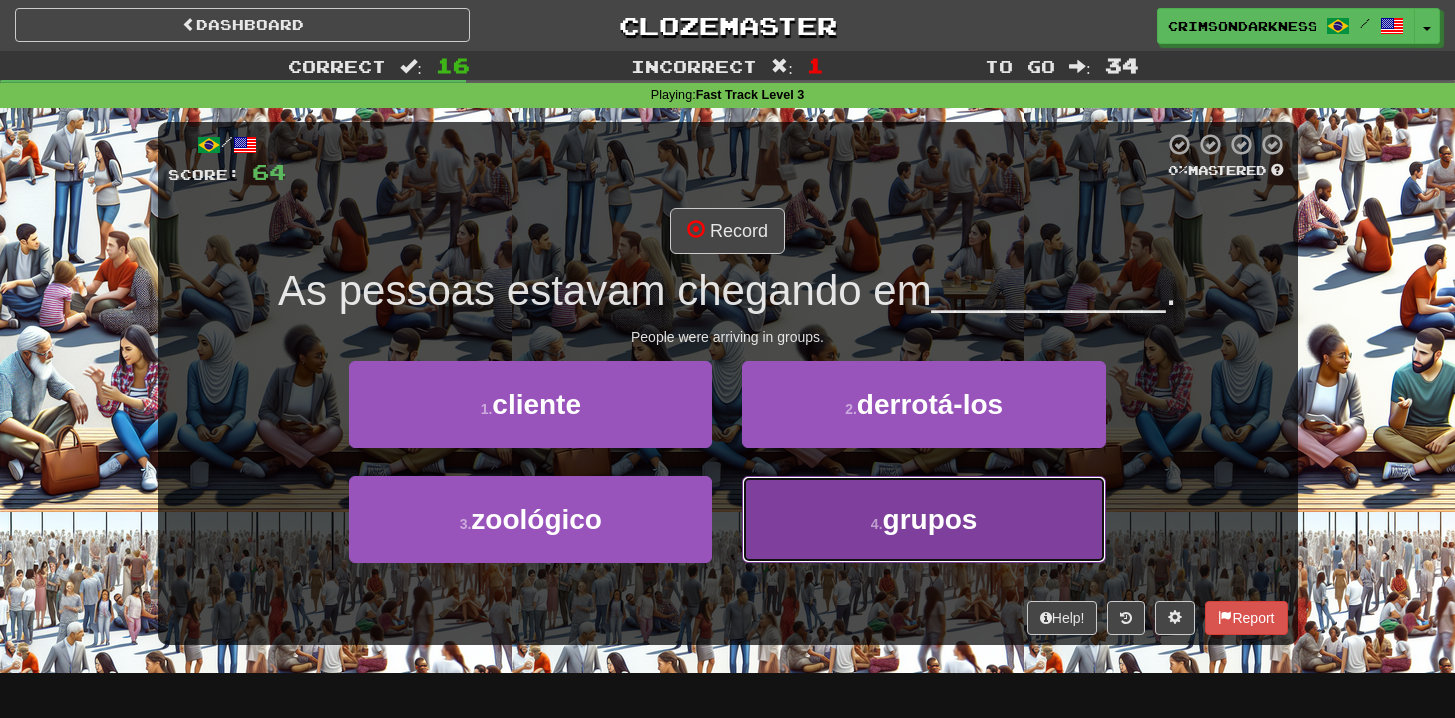 click on "4 .  grupos" at bounding box center (923, 519) 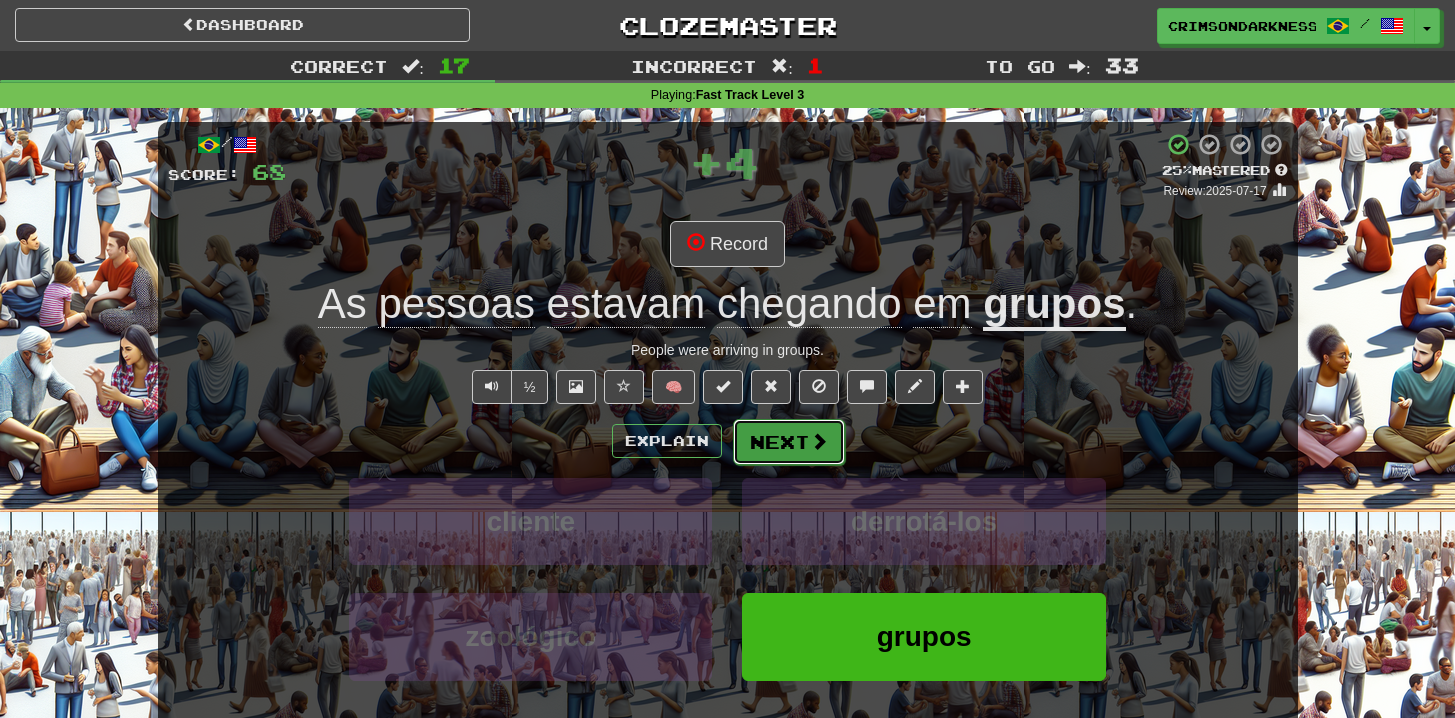 click on "Next" at bounding box center [789, 442] 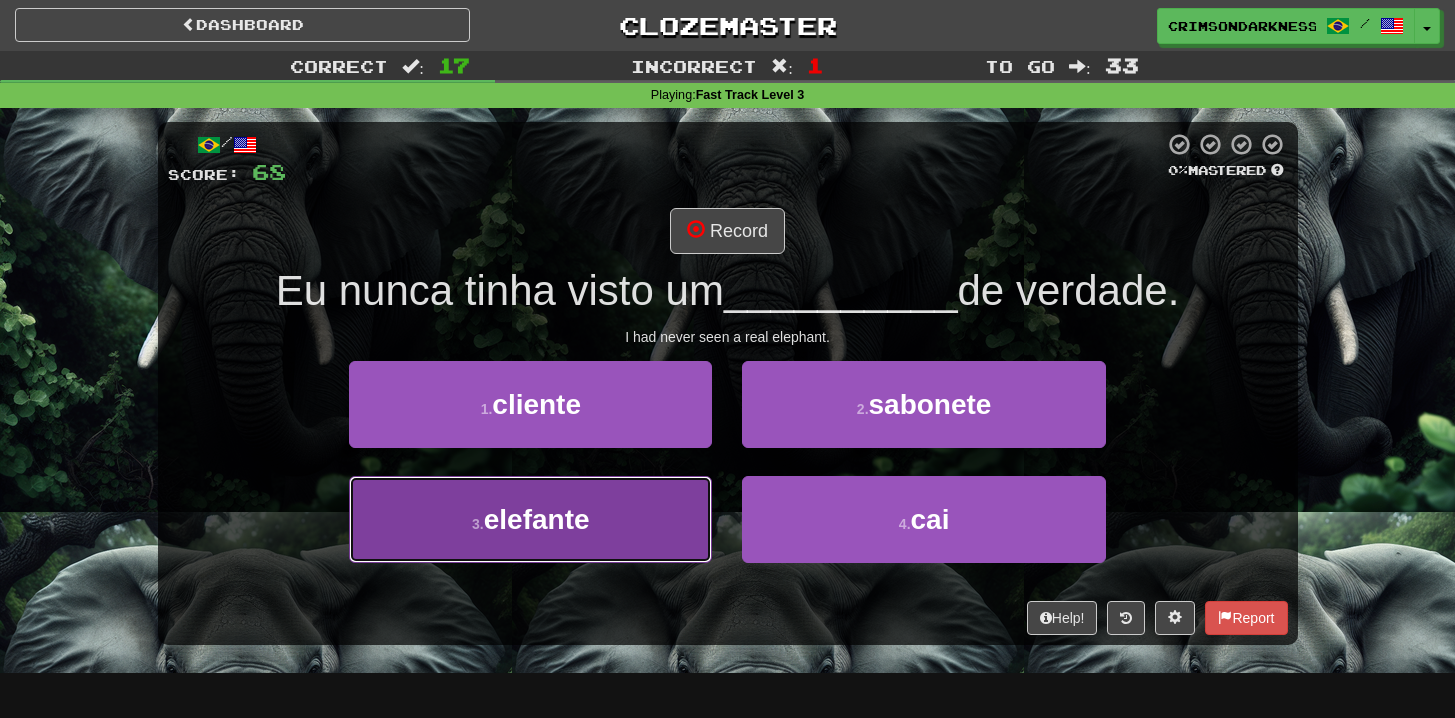 click on "3 .  elefante" at bounding box center [530, 519] 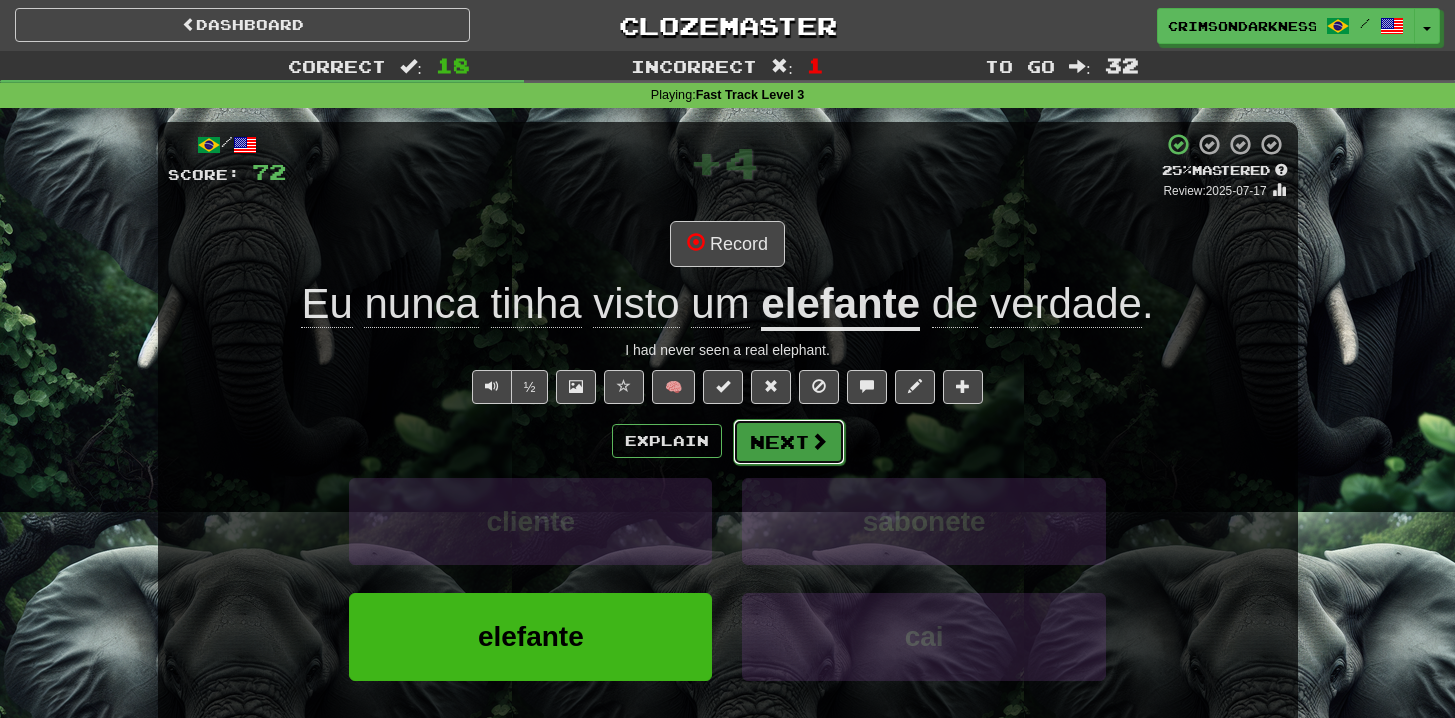 click on "Next" at bounding box center [789, 442] 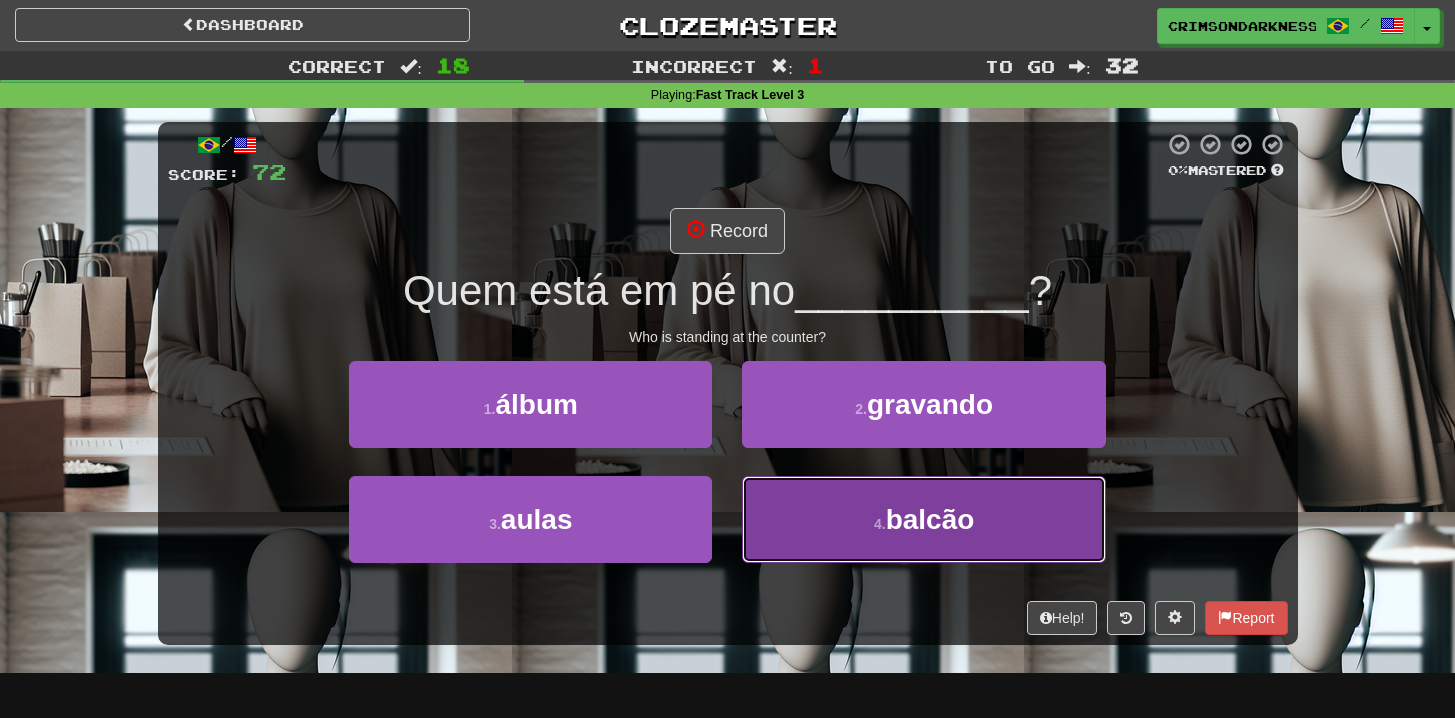 click on "4 .  balcão" at bounding box center (923, 519) 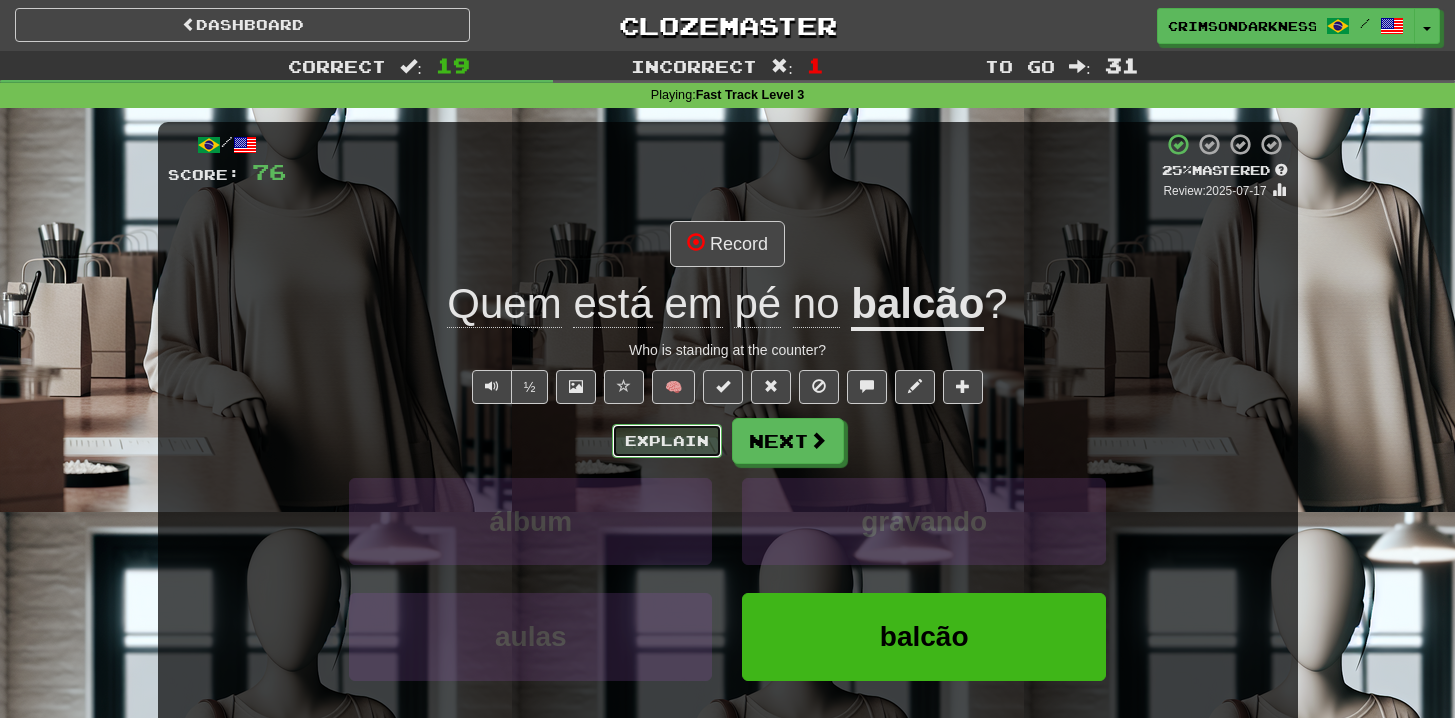 click on "Explain" at bounding box center [667, 441] 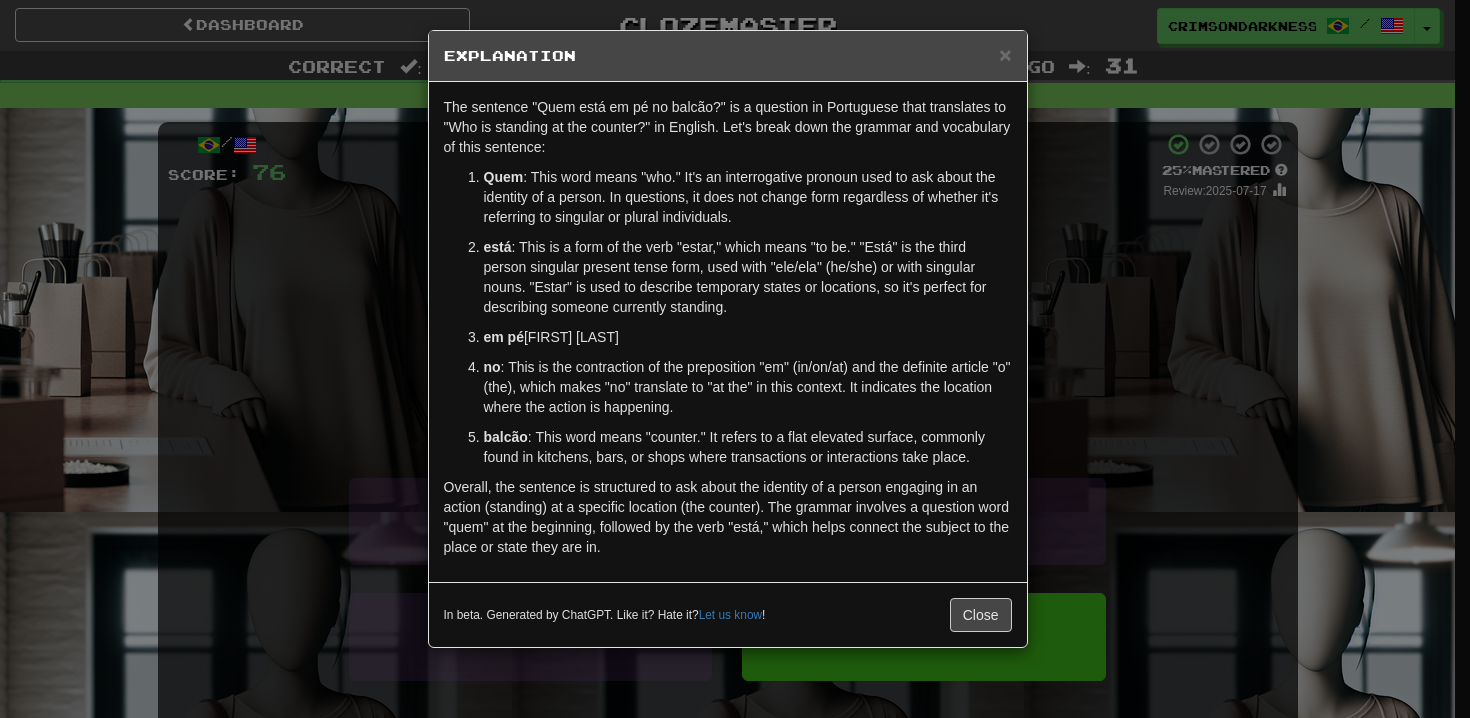 click on "Quem está em pé no balcão? In beta. Generated by ChatGPT. Like it? Hate it?" at bounding box center [735, 359] 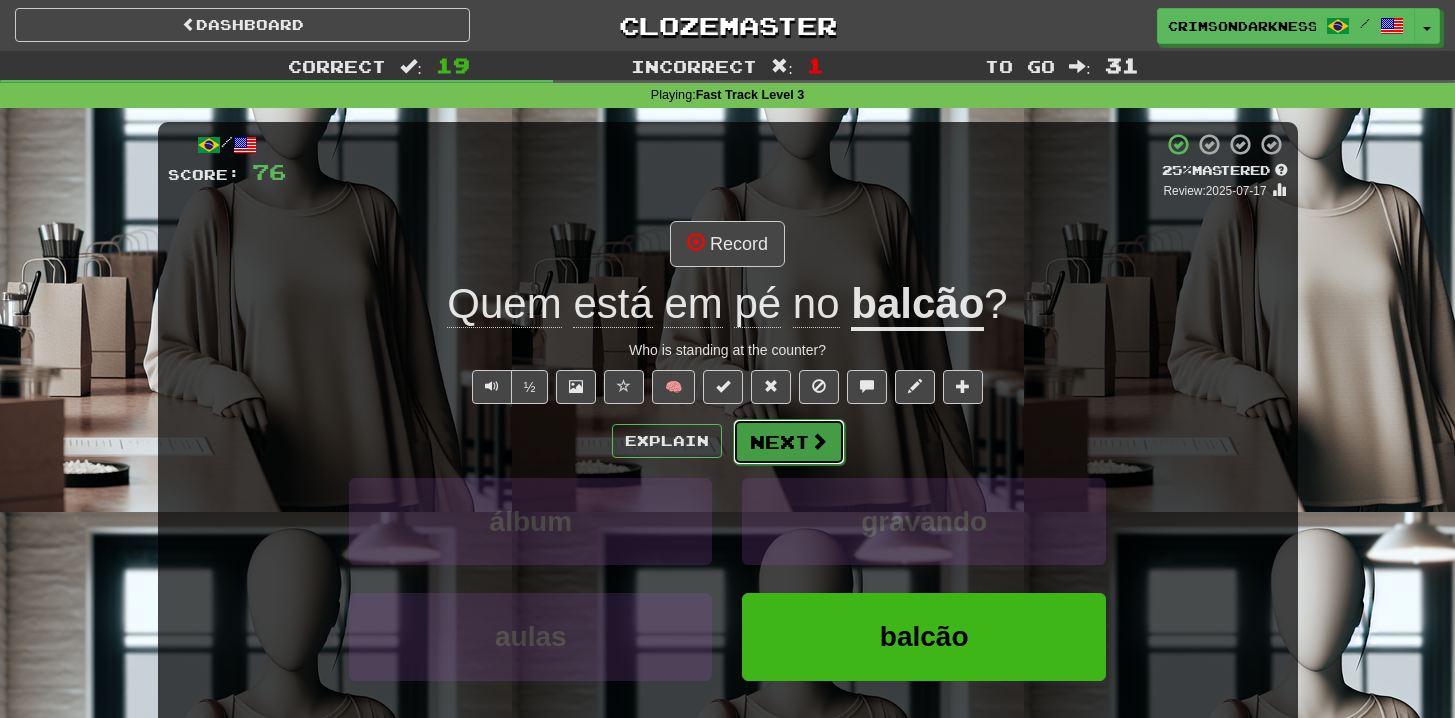 click on "Next" at bounding box center [789, 442] 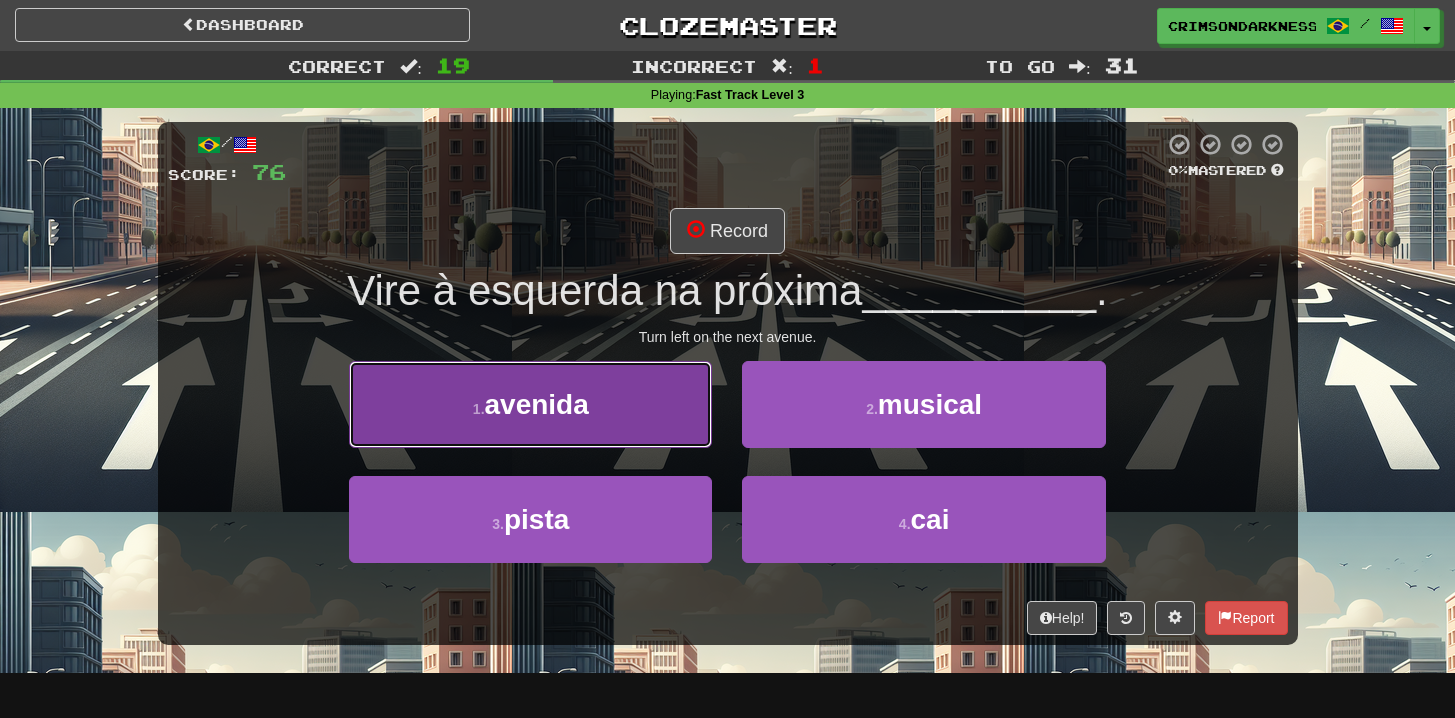 click on "1 .  avenida" at bounding box center [530, 404] 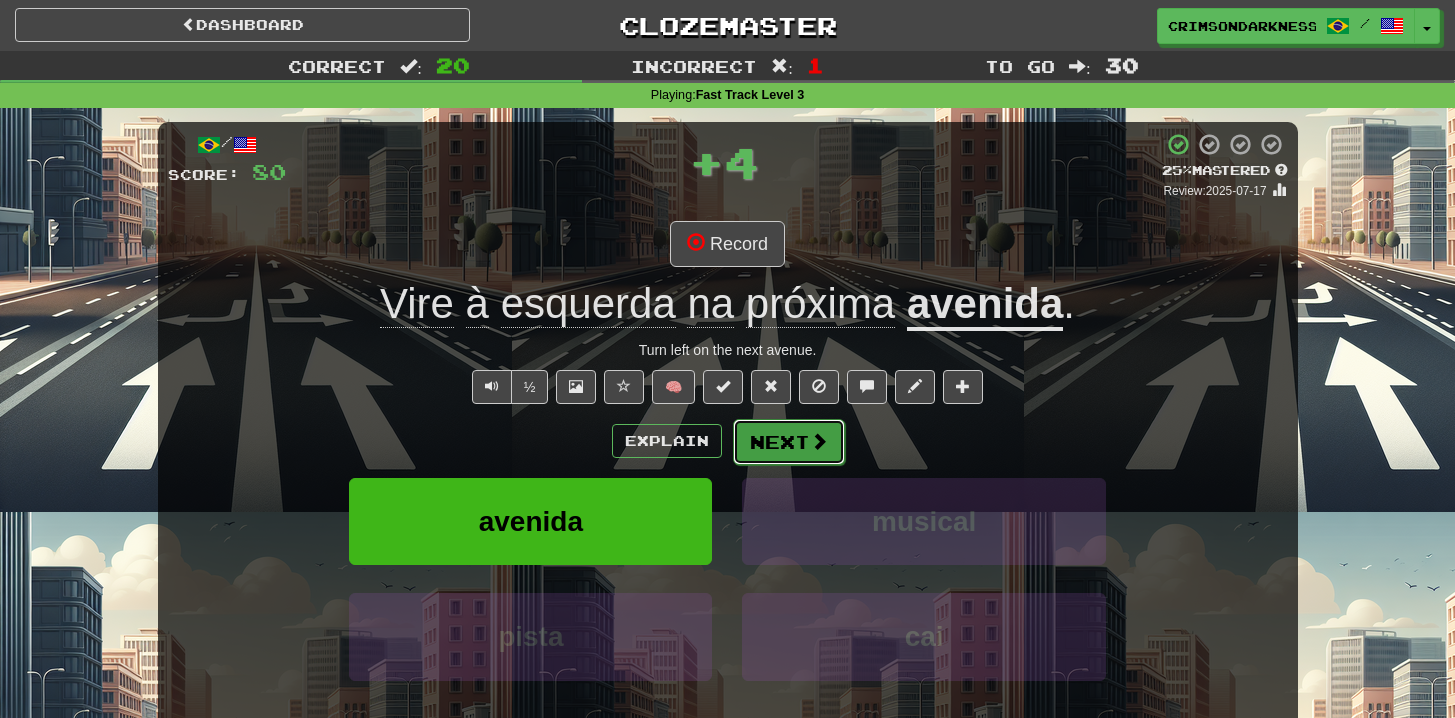 click at bounding box center (819, 441) 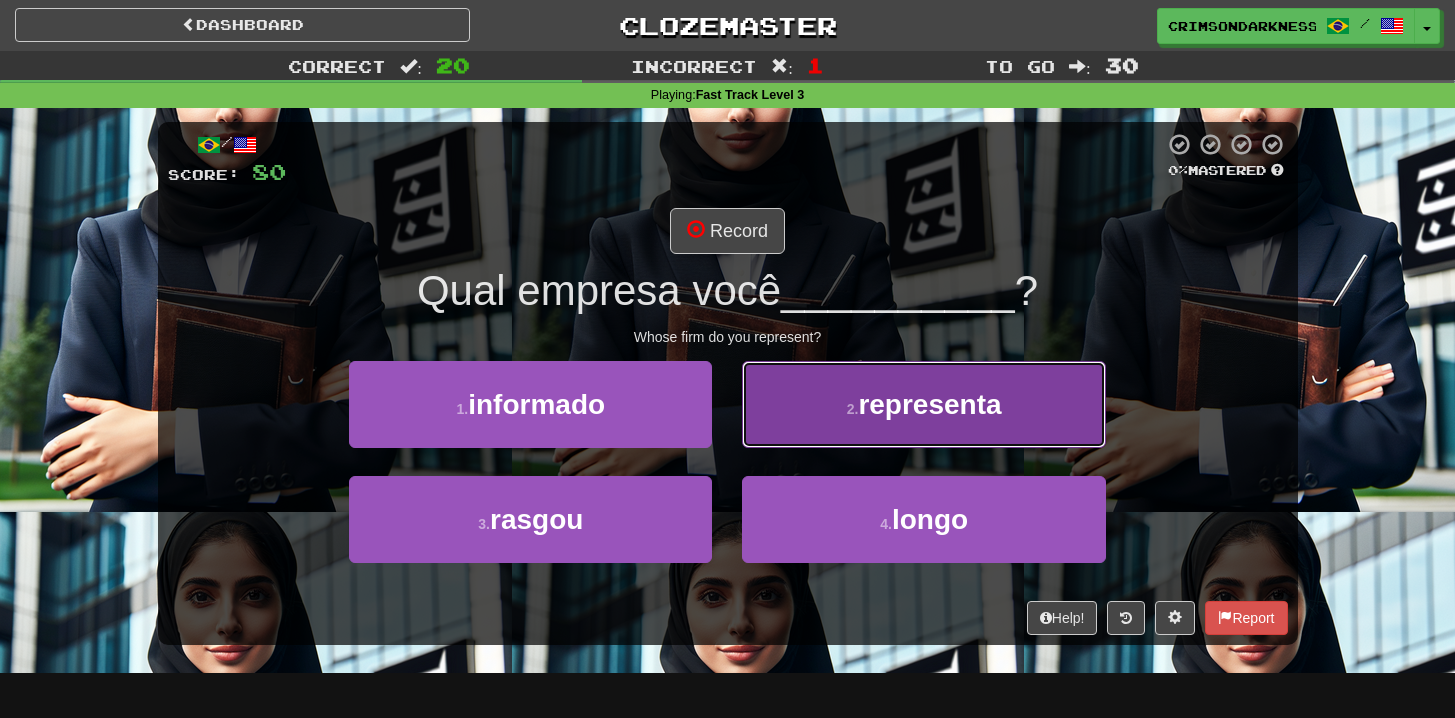 click on "2 .  representa" at bounding box center (923, 404) 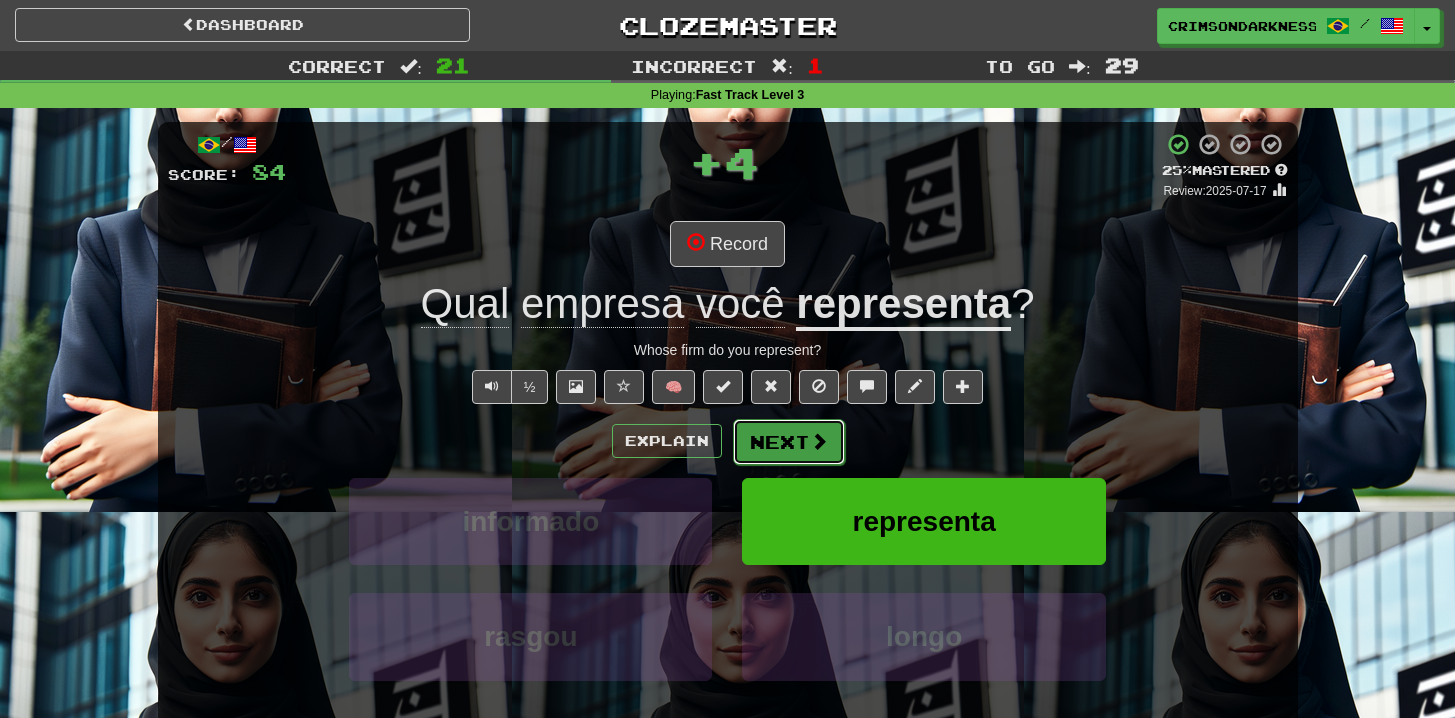 click on "Next" at bounding box center [789, 442] 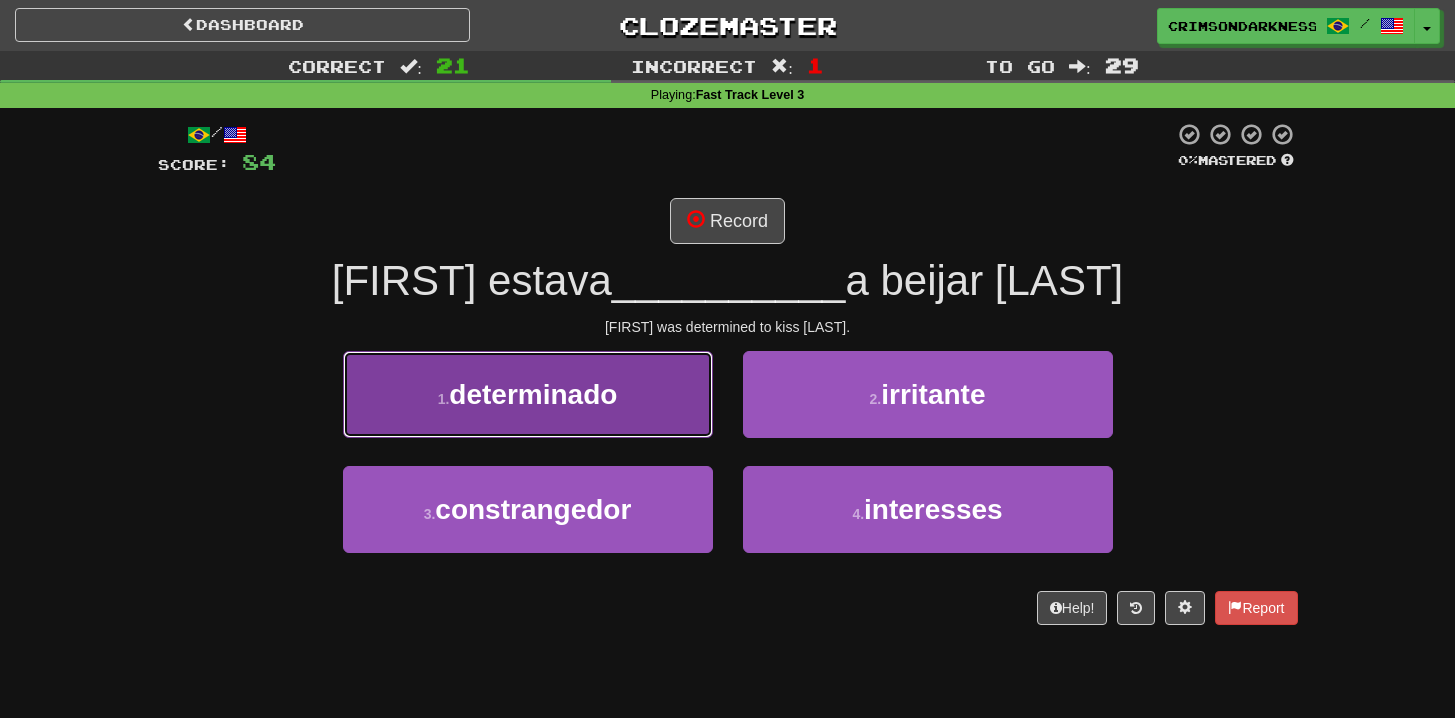 click on "1 .  determinado" at bounding box center (528, 394) 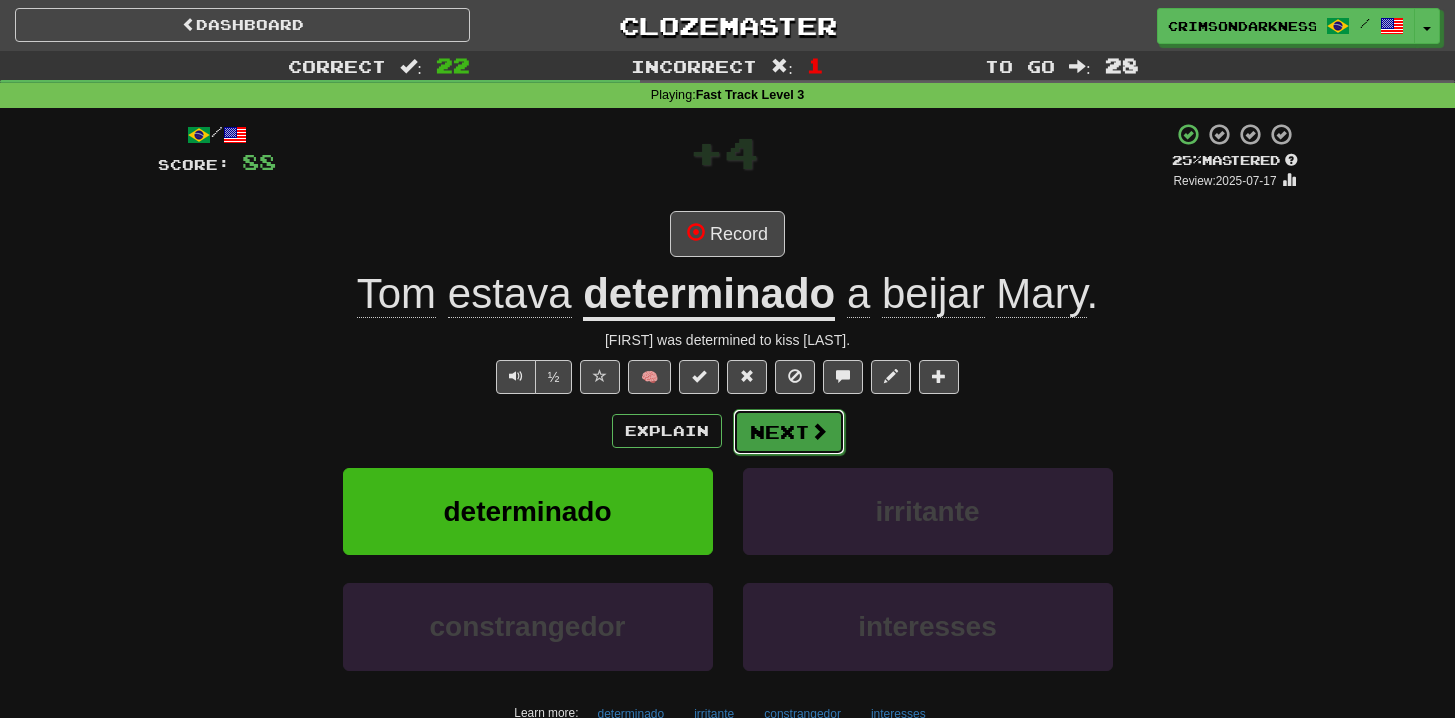 click at bounding box center [819, 431] 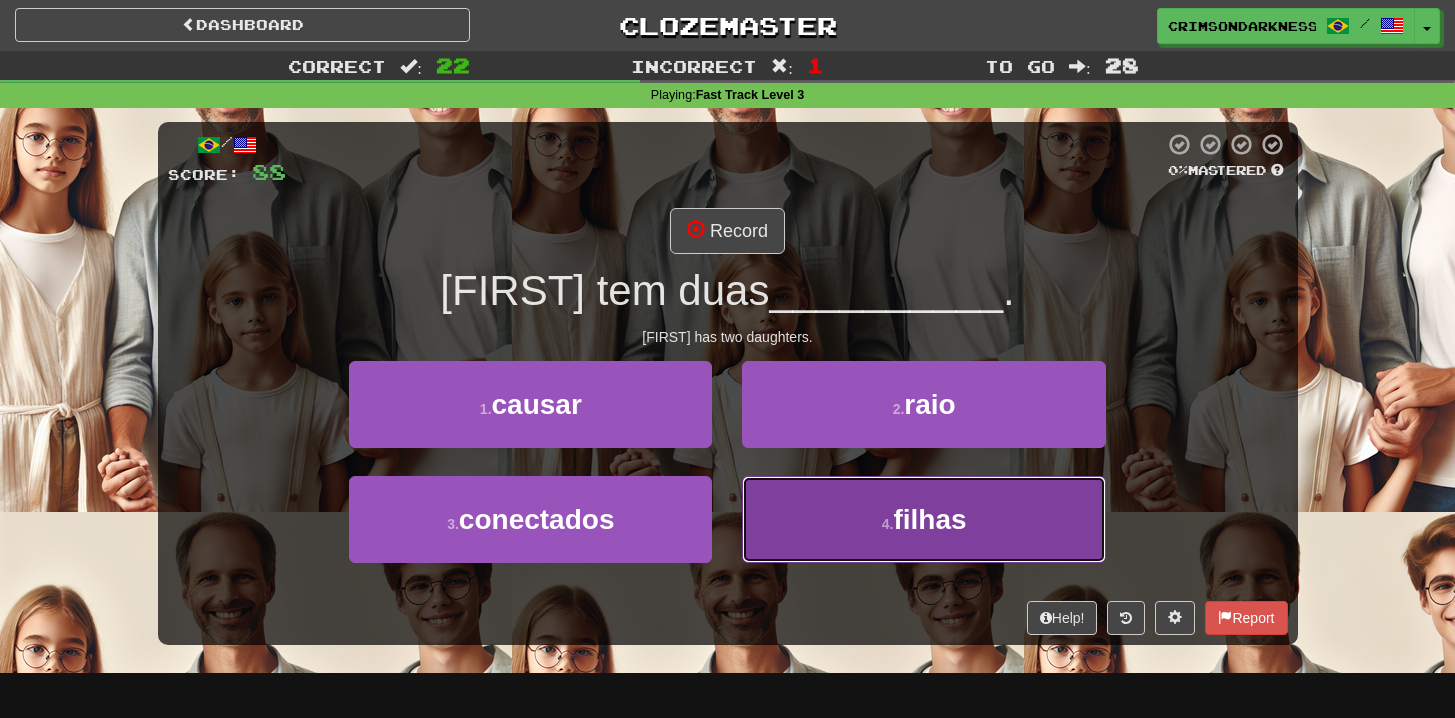 click on "4 .  filhas" at bounding box center (923, 519) 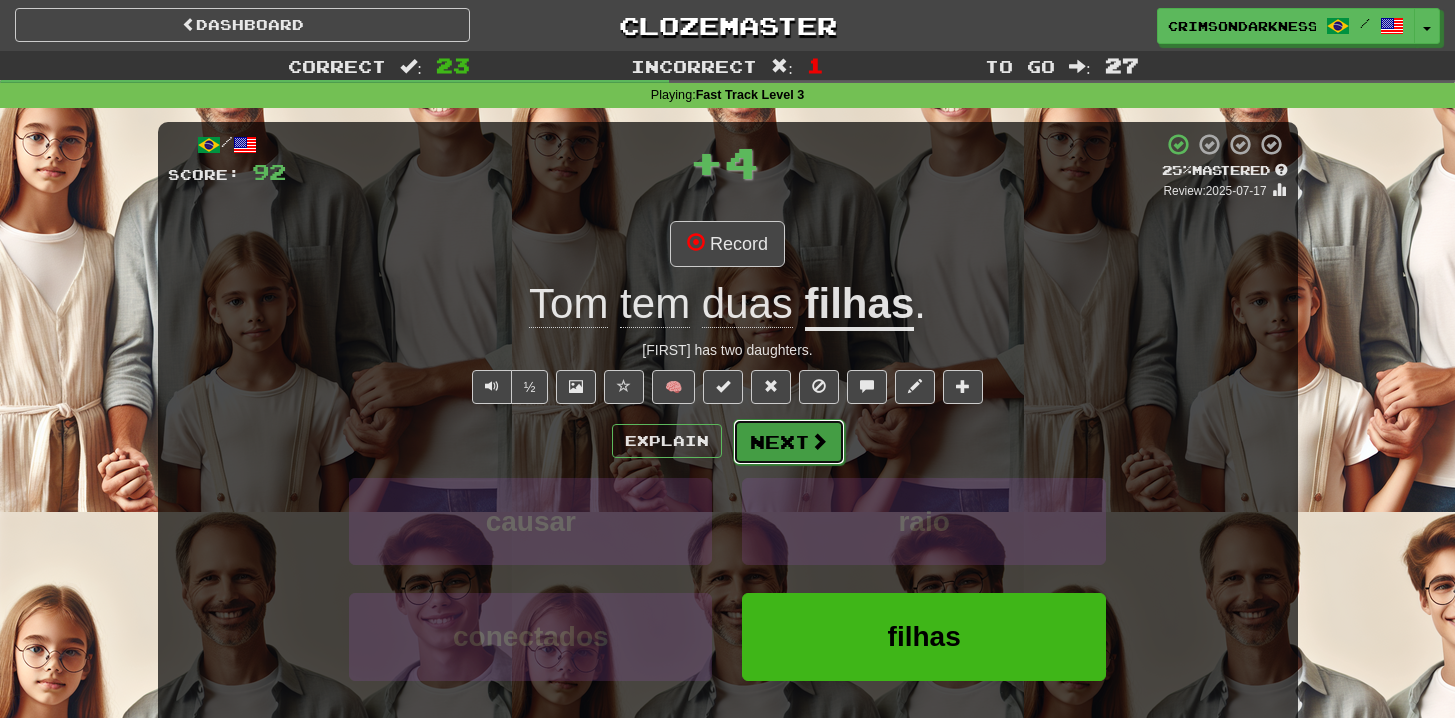 click on "Next" at bounding box center [789, 442] 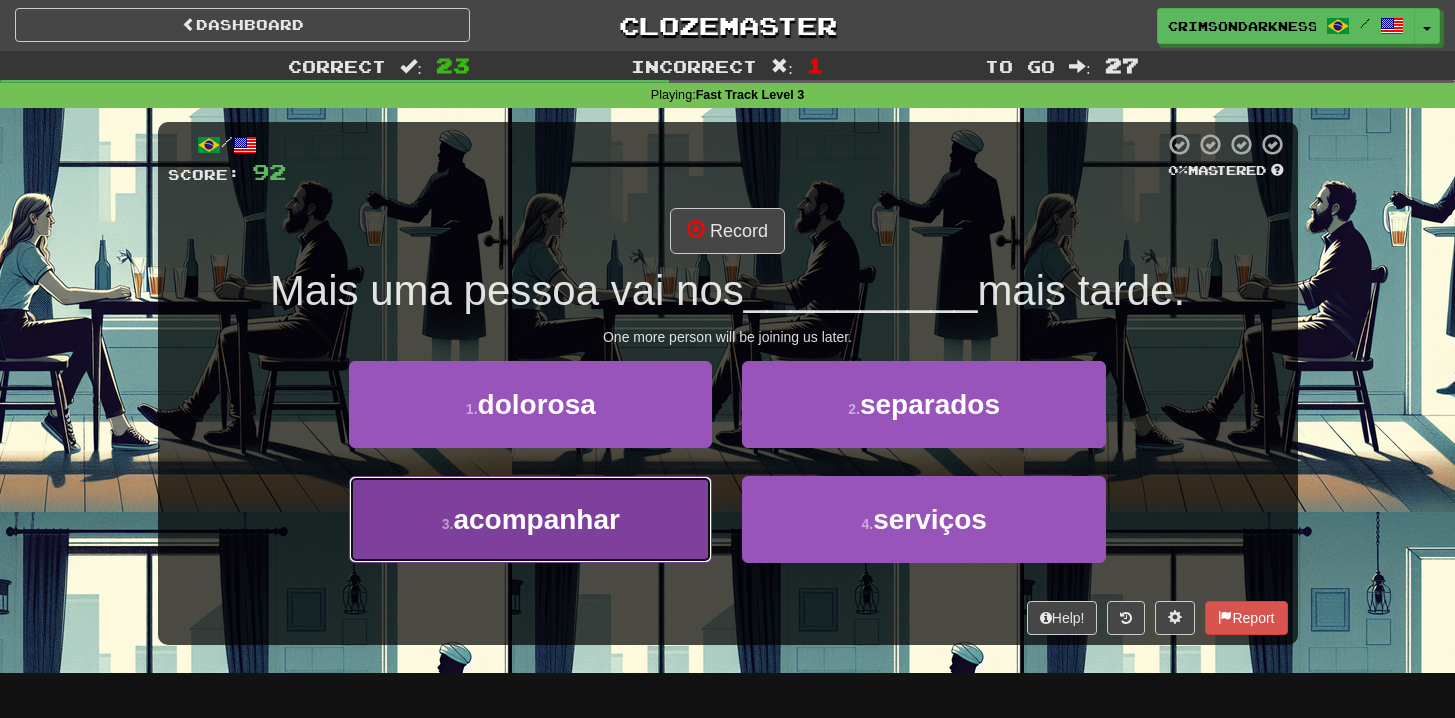 click on "3 .  acompanhar" at bounding box center [530, 519] 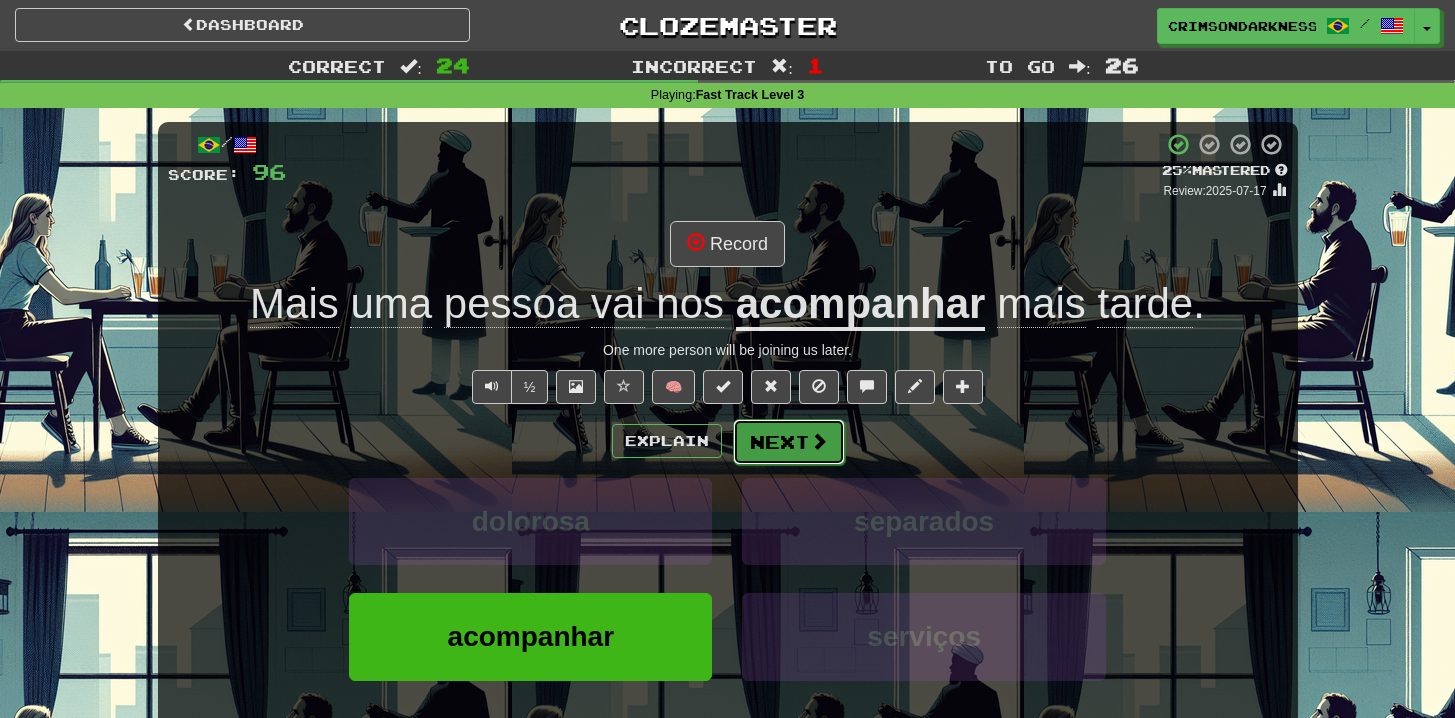 click at bounding box center [819, 441] 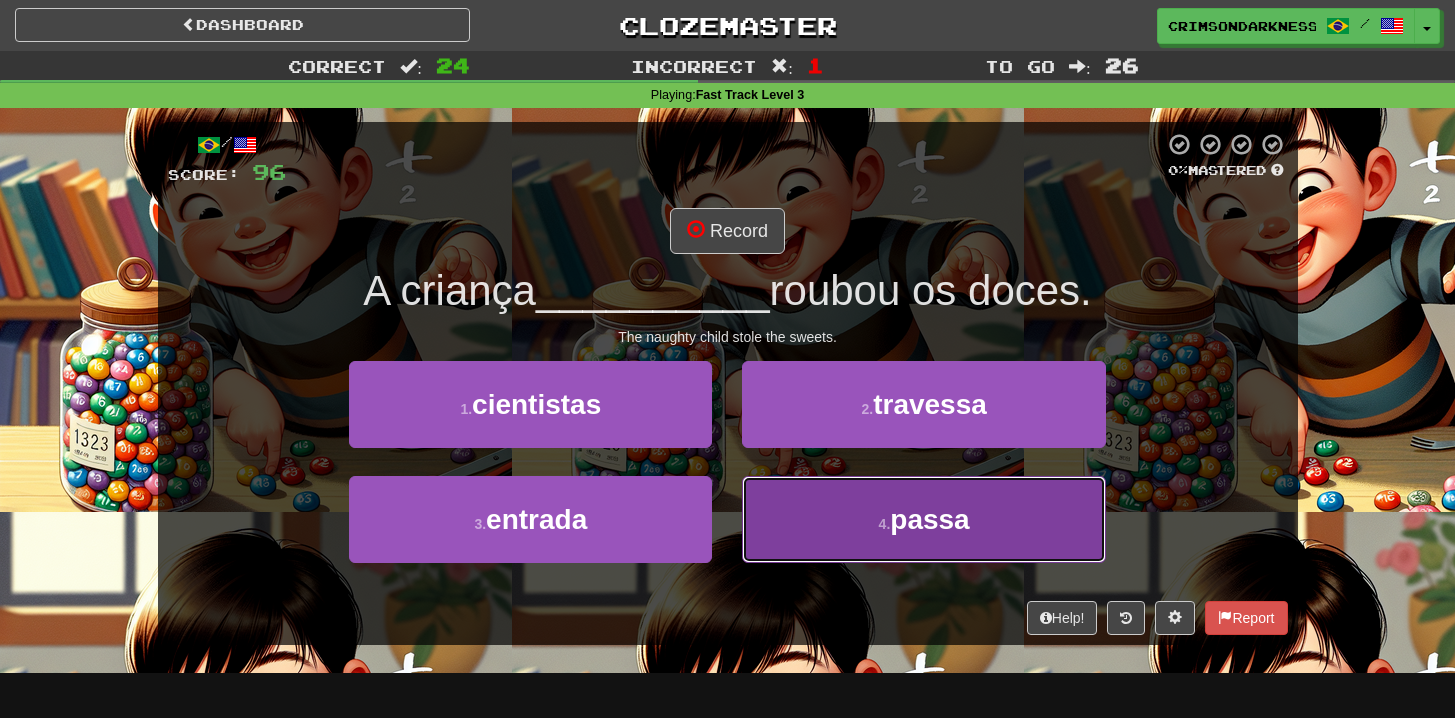 click on "4 .  passa" at bounding box center [923, 519] 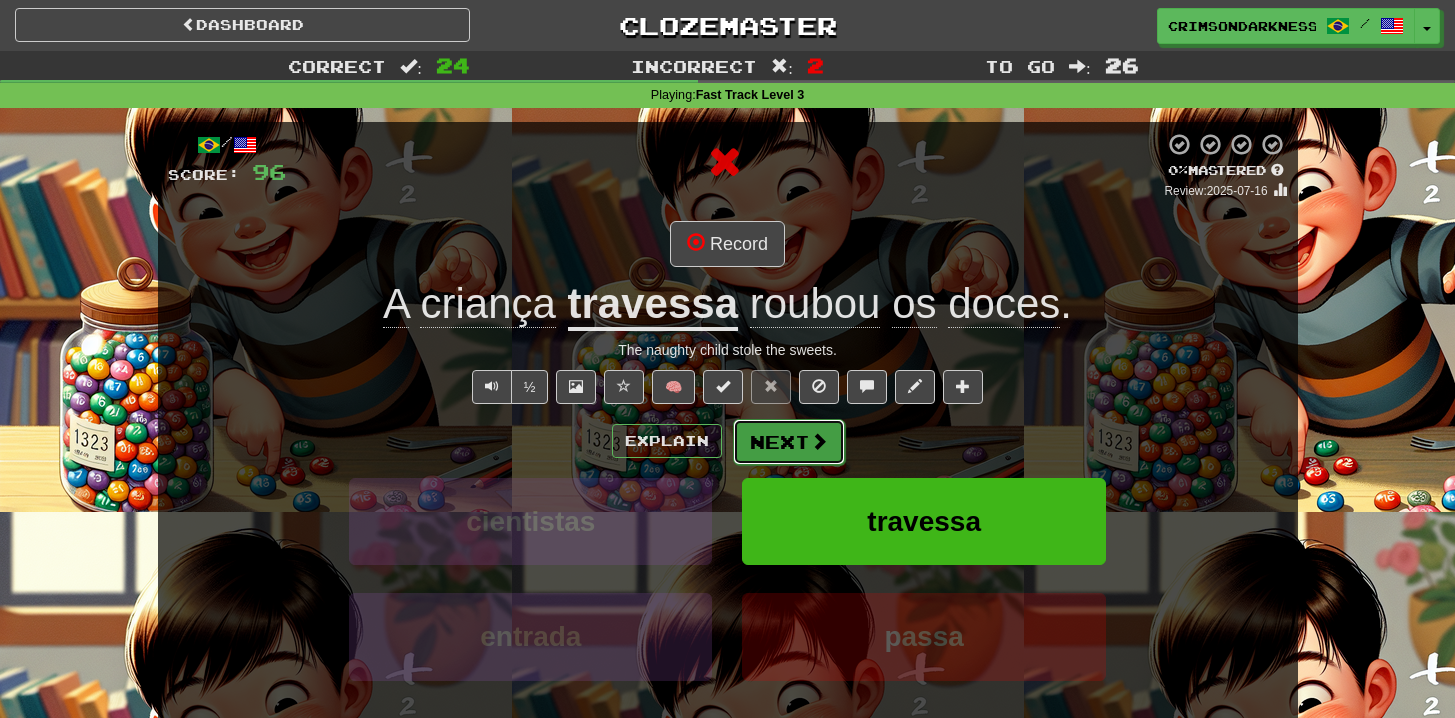 click on "Next" at bounding box center (789, 442) 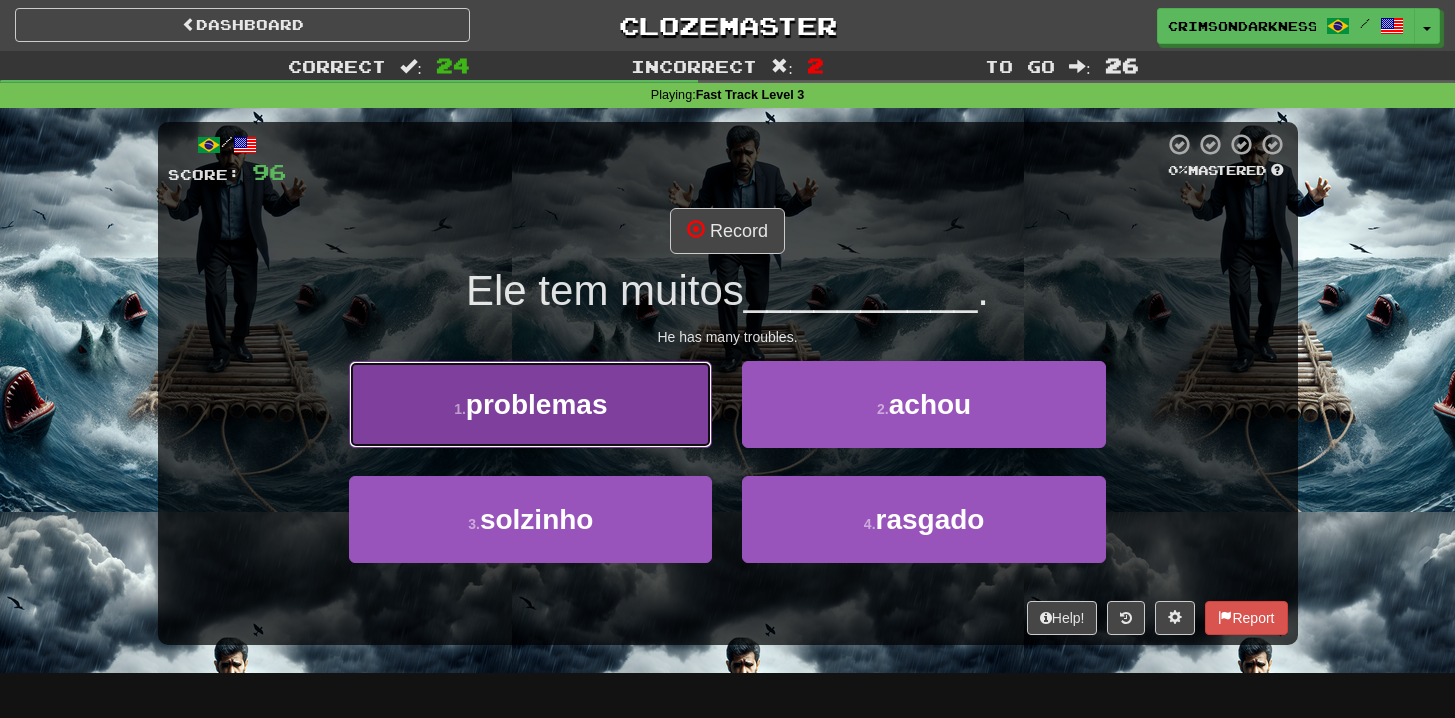 click on "1 .  problemas" at bounding box center [530, 404] 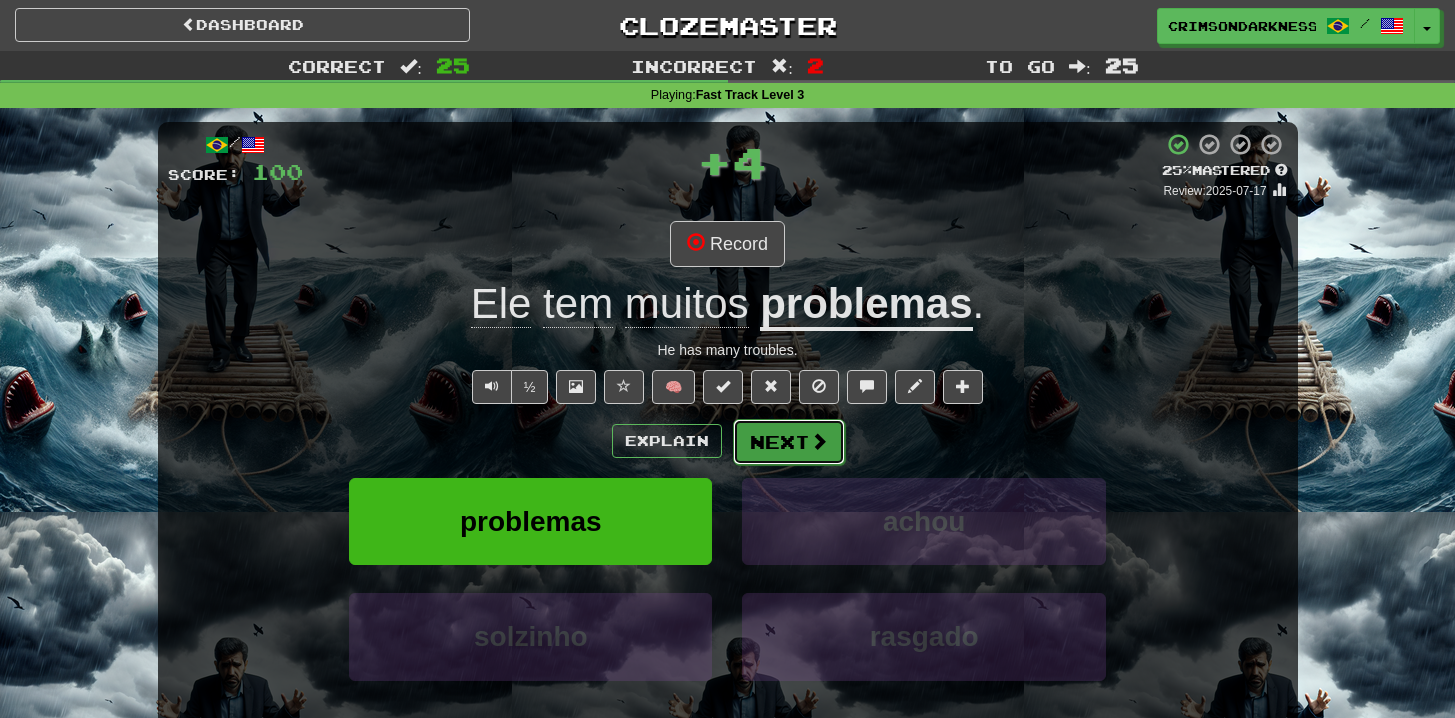 click on "Next" at bounding box center (789, 442) 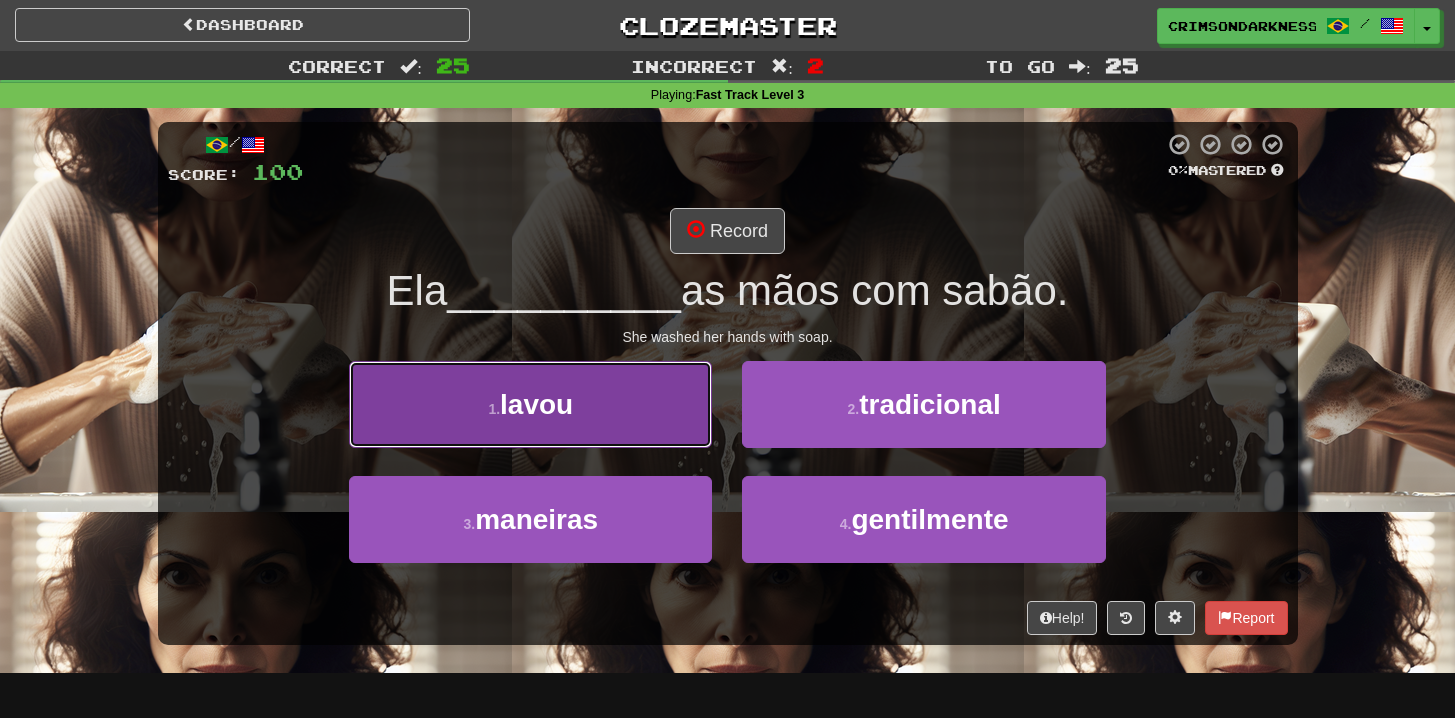 click on "1 .  lavou" at bounding box center (530, 404) 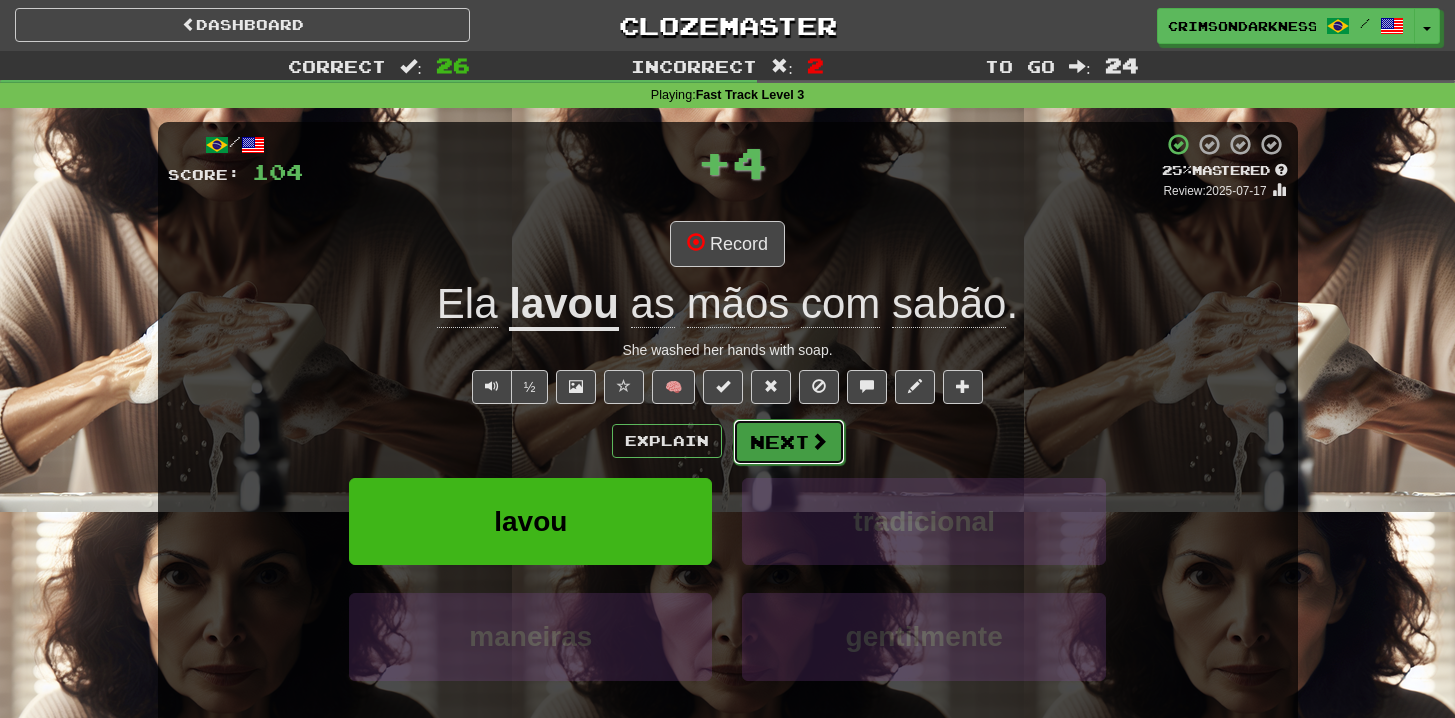click on "Next" at bounding box center [789, 442] 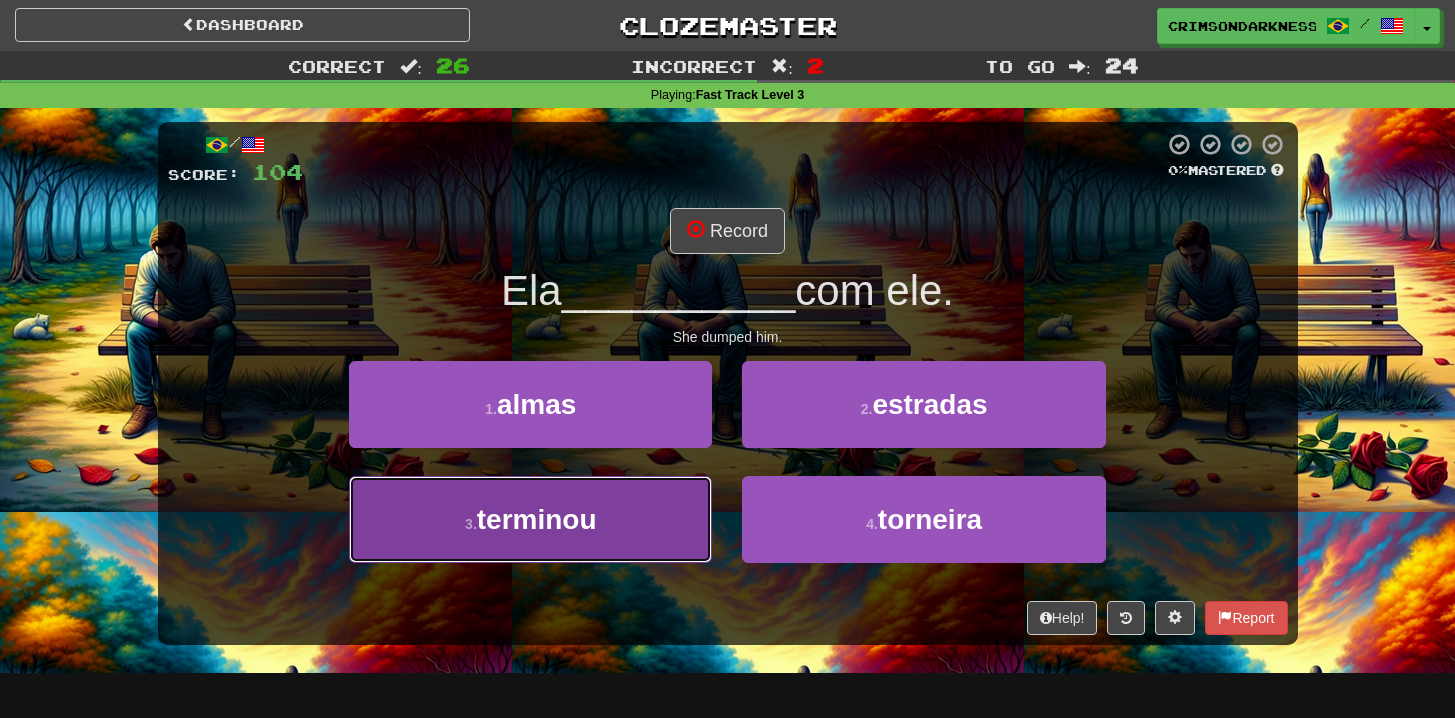 click on "3 .  terminou" at bounding box center [530, 519] 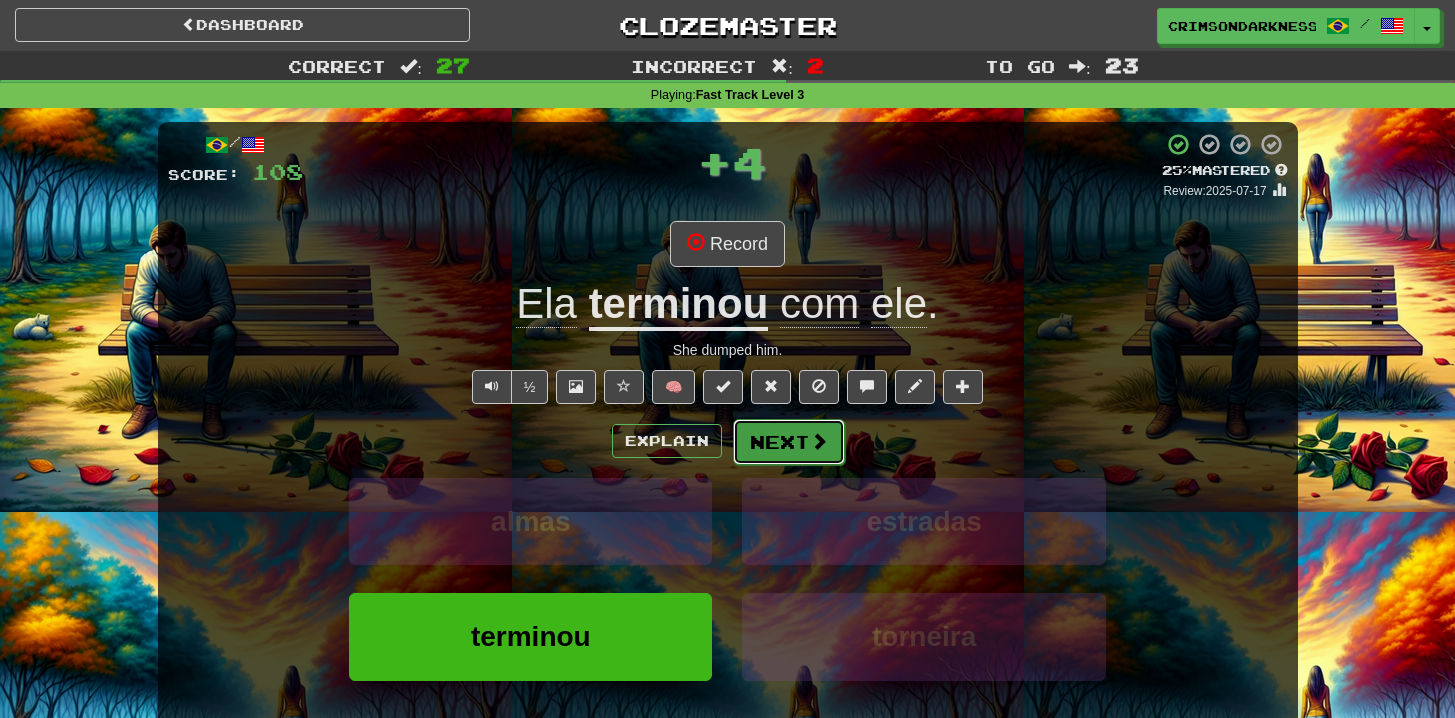 click at bounding box center (819, 441) 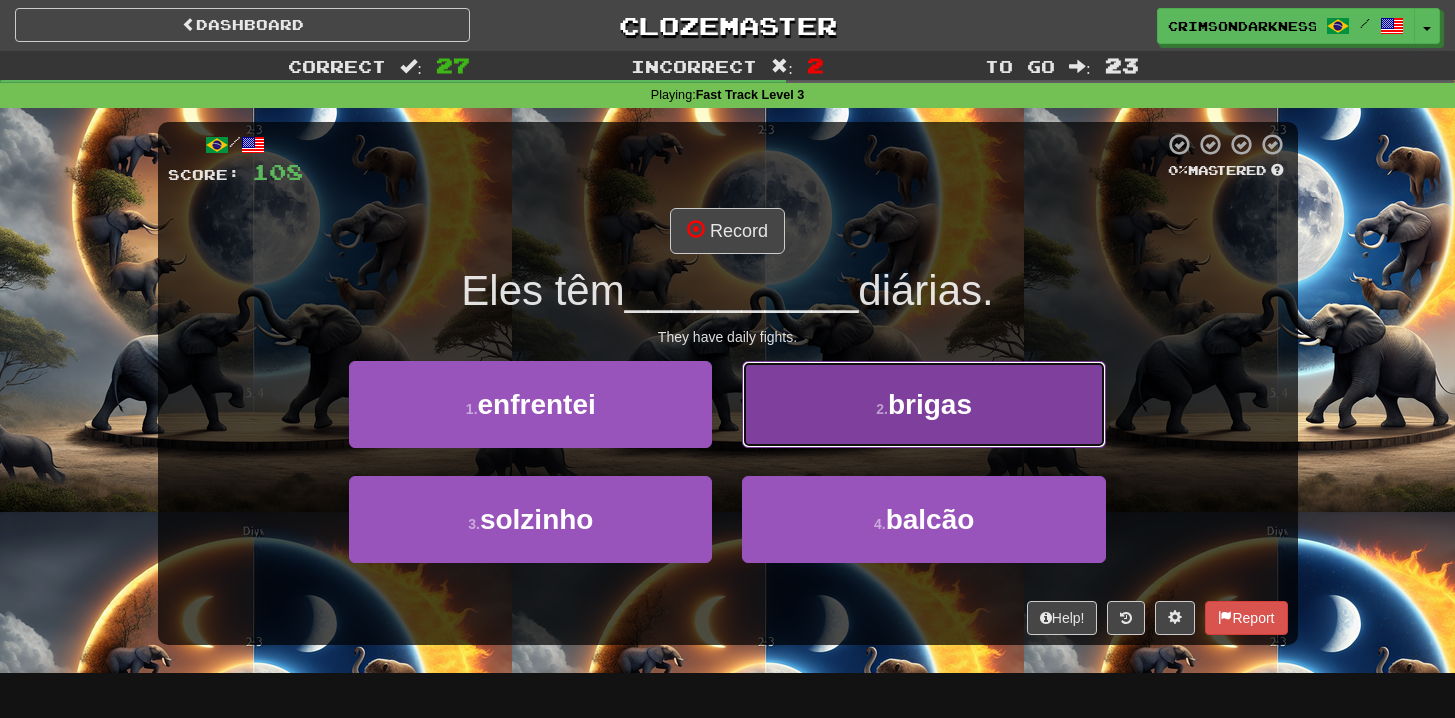 click on "2 .  brigas" at bounding box center [923, 404] 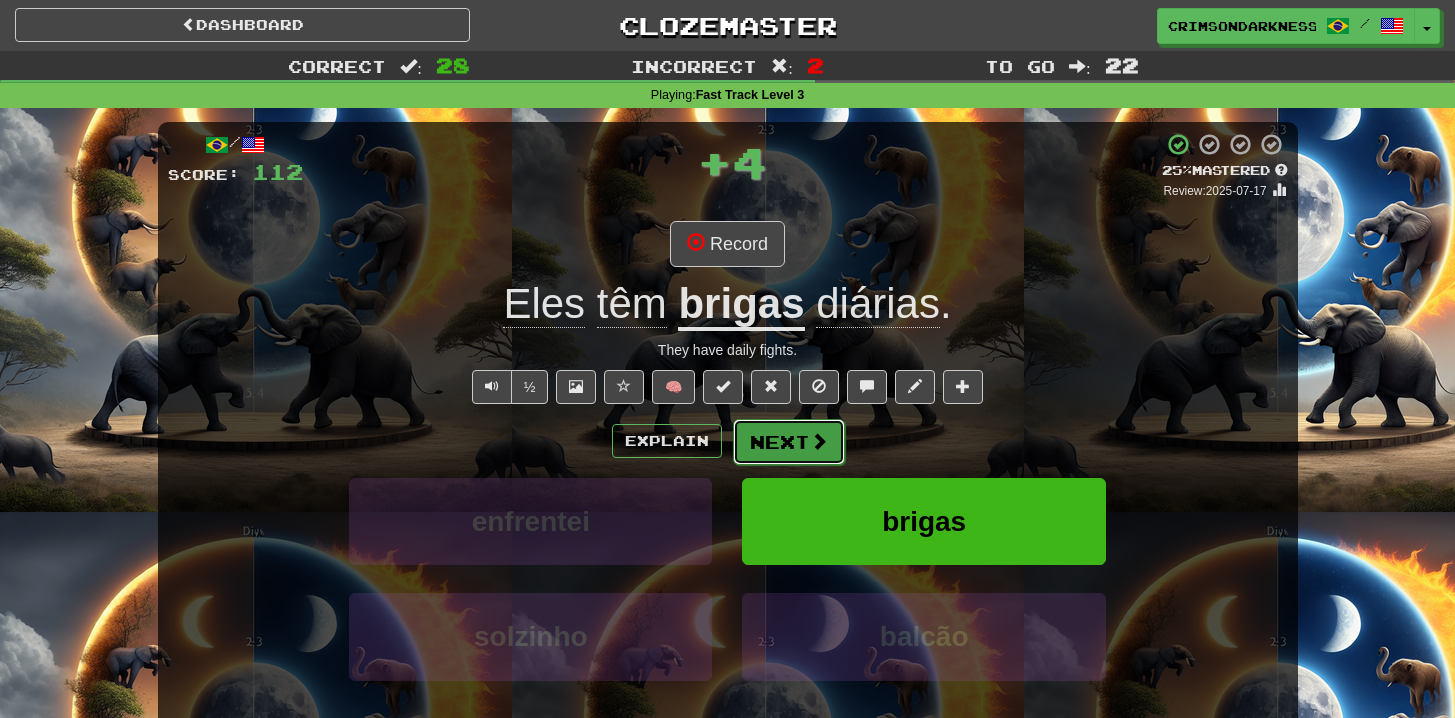 click on "Next" at bounding box center [789, 442] 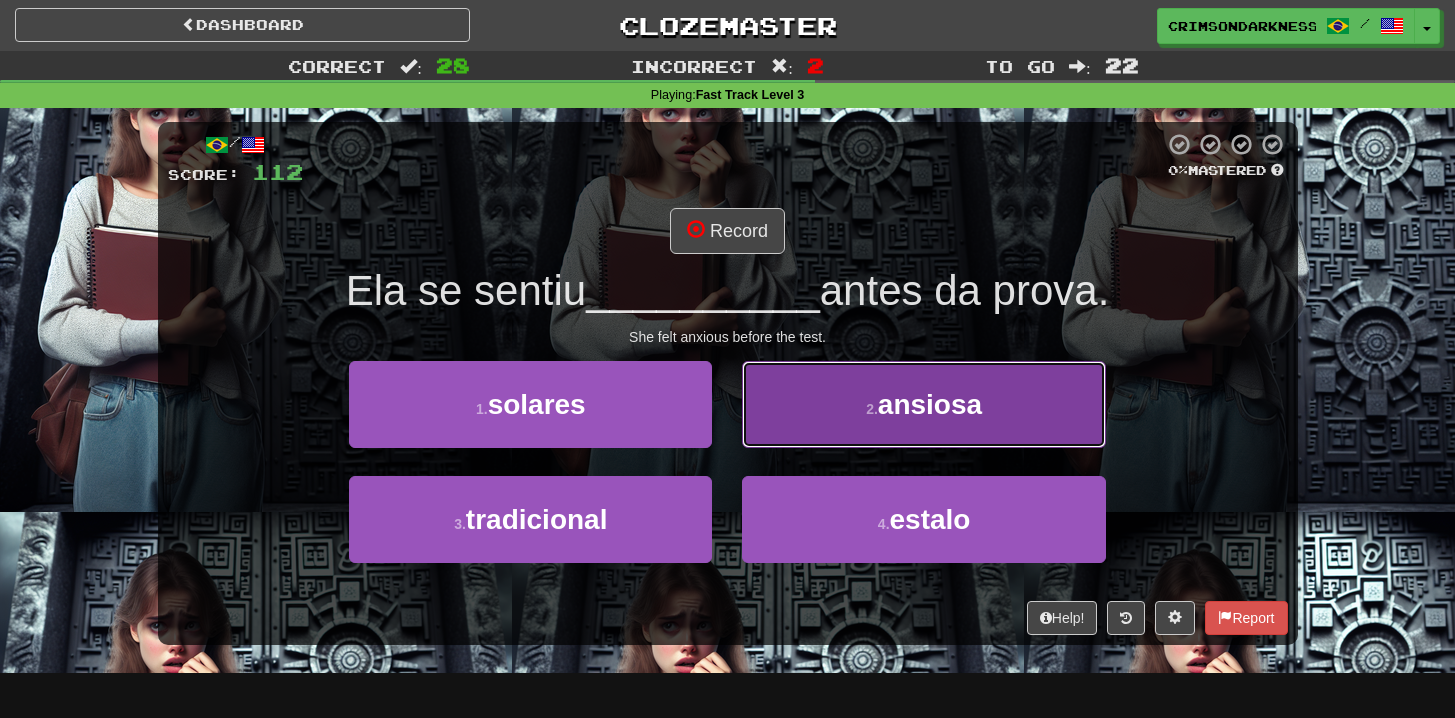 click on "2 .  ansiosa" at bounding box center [923, 404] 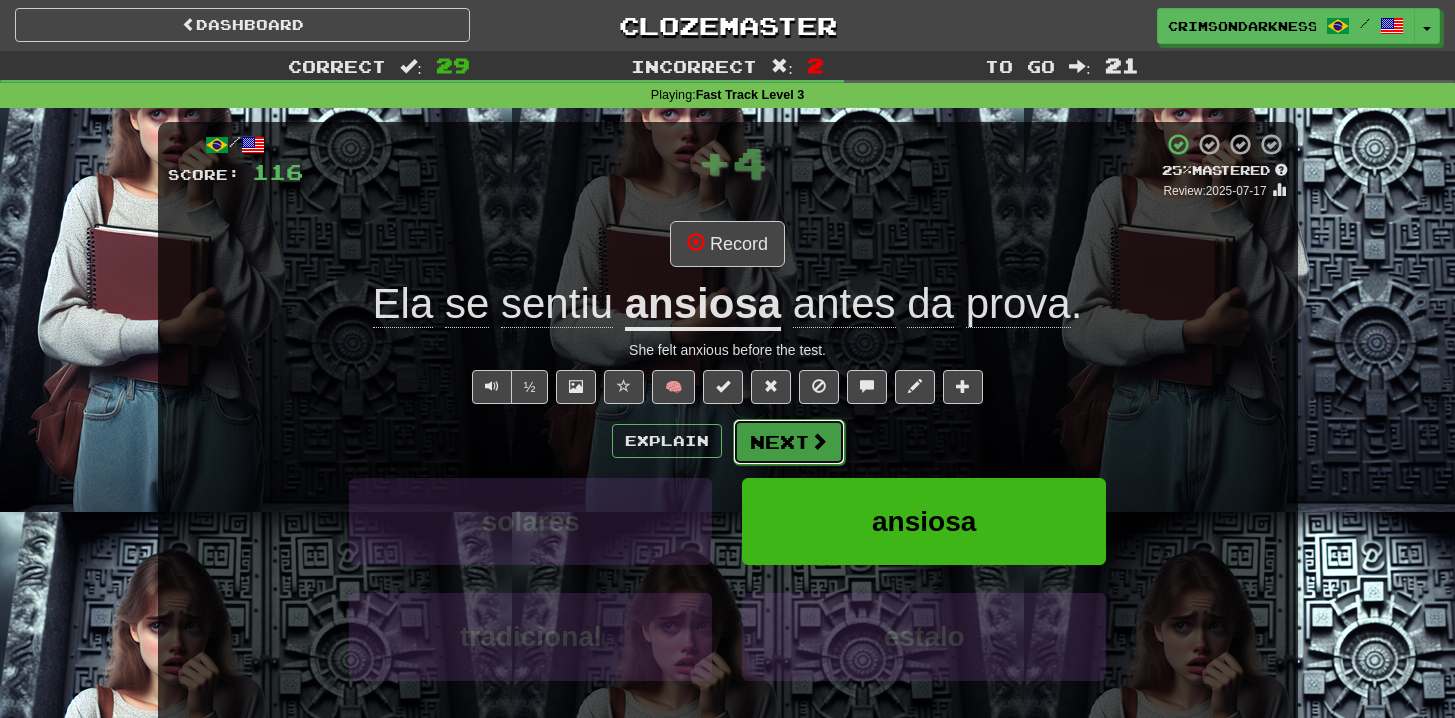 click on "Next" at bounding box center (789, 442) 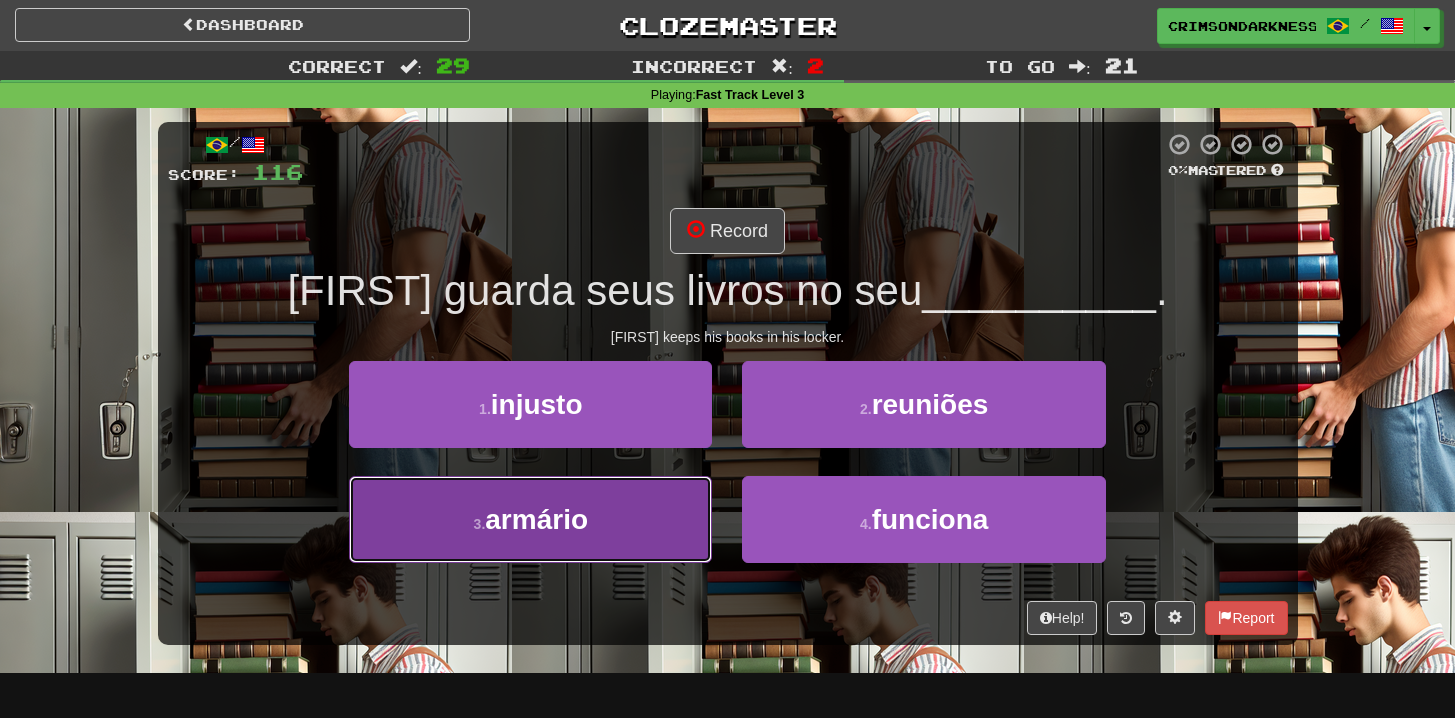 click on "3 .  armário" at bounding box center [530, 519] 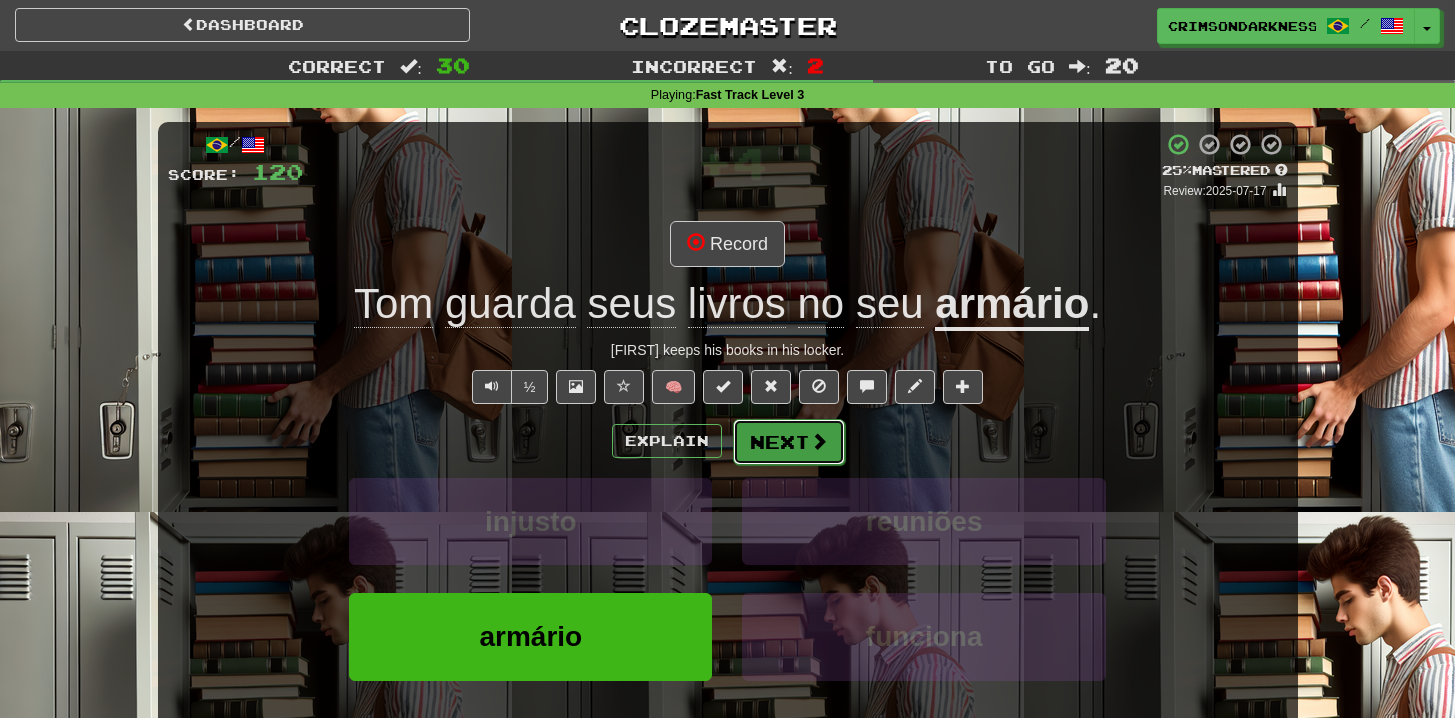 click on "Next" at bounding box center [789, 442] 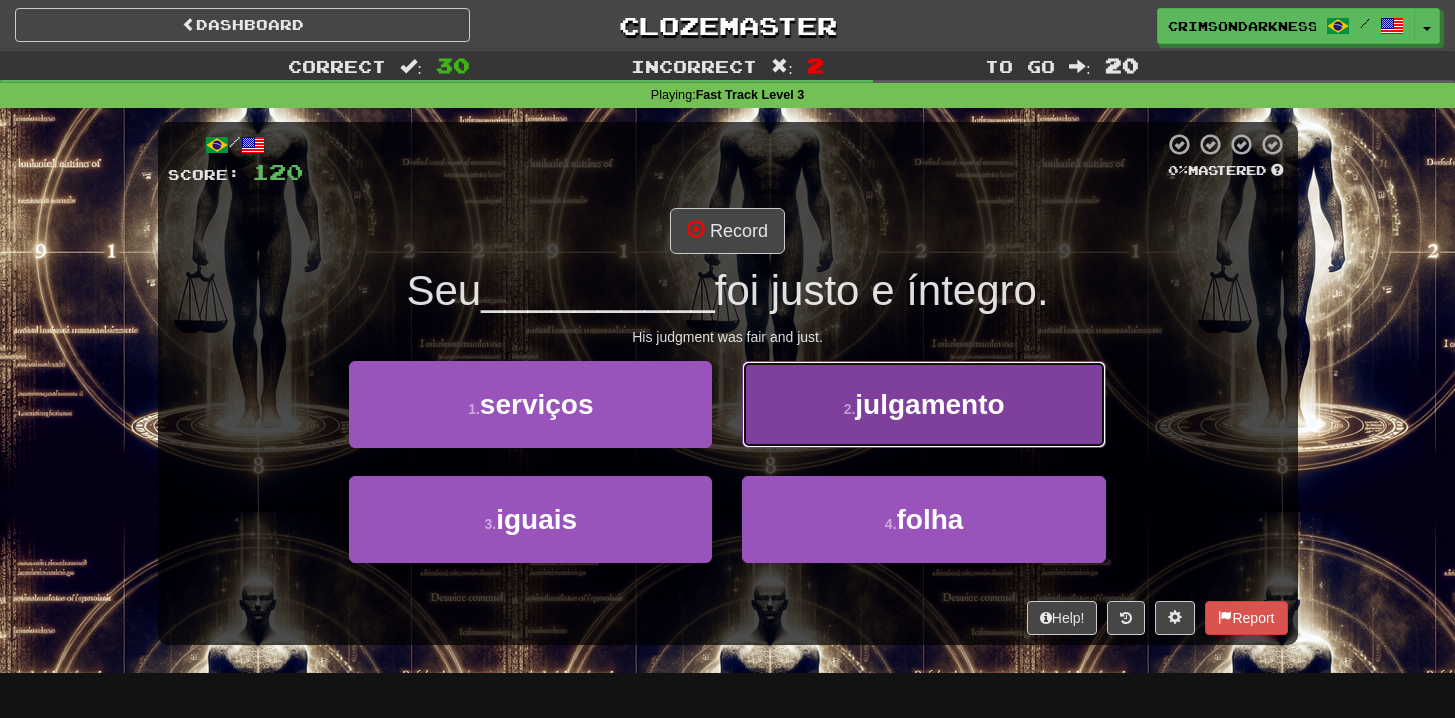 click on "2 .  julgamento" at bounding box center (923, 404) 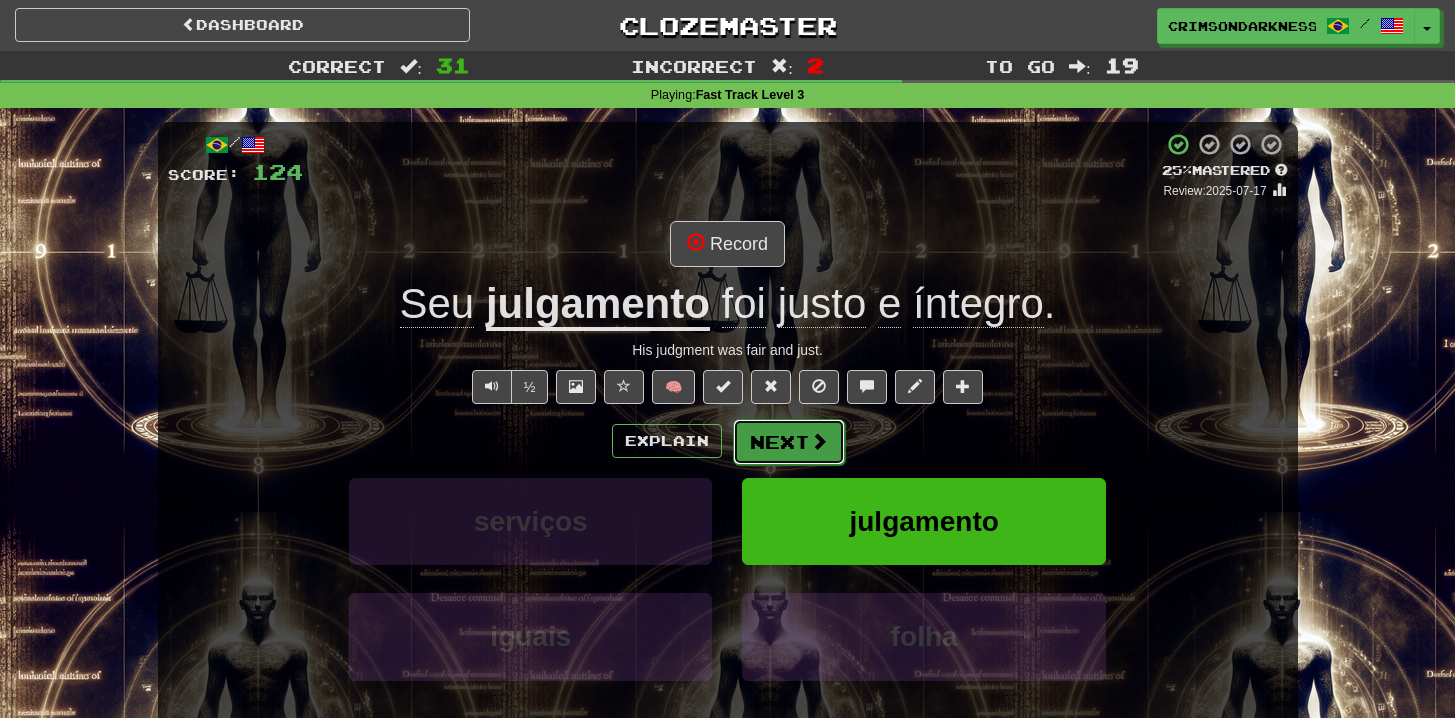 click on "Next" at bounding box center (789, 442) 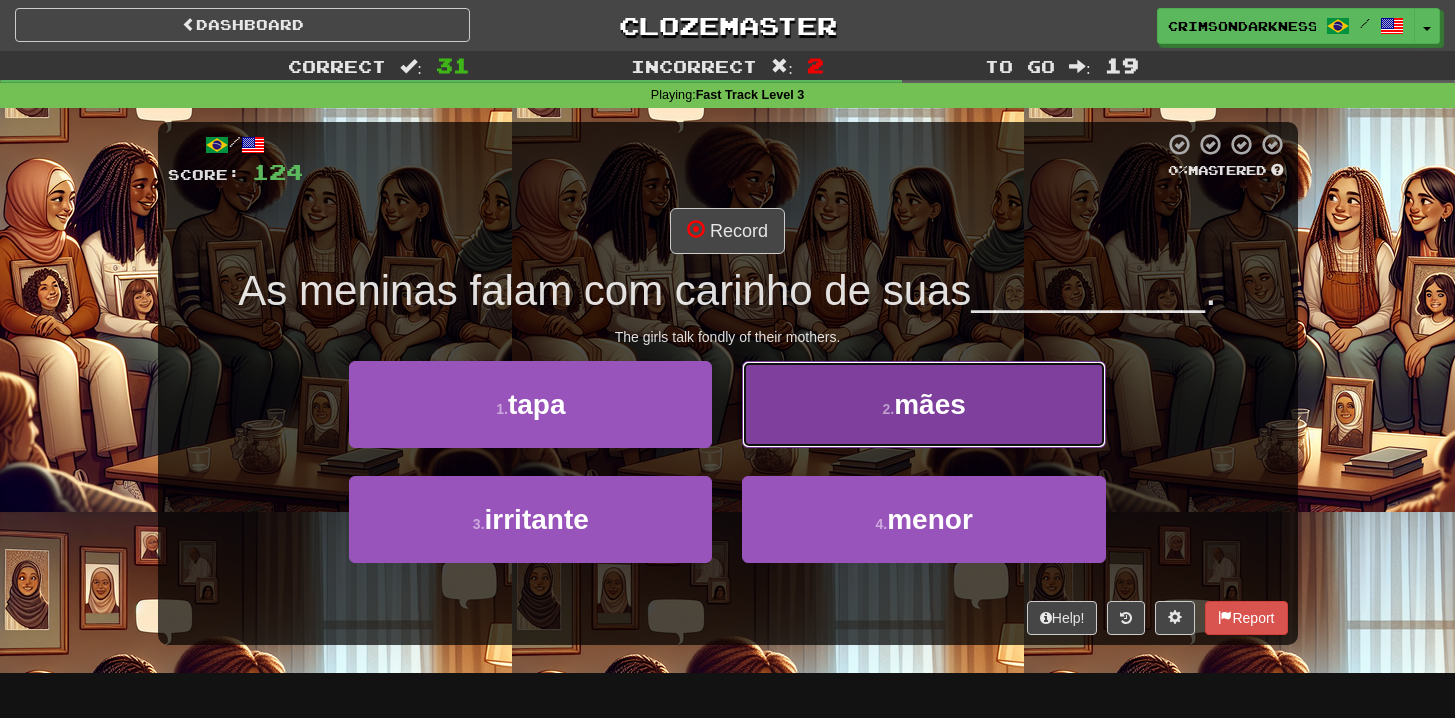 click on "2 .  mães" at bounding box center [923, 404] 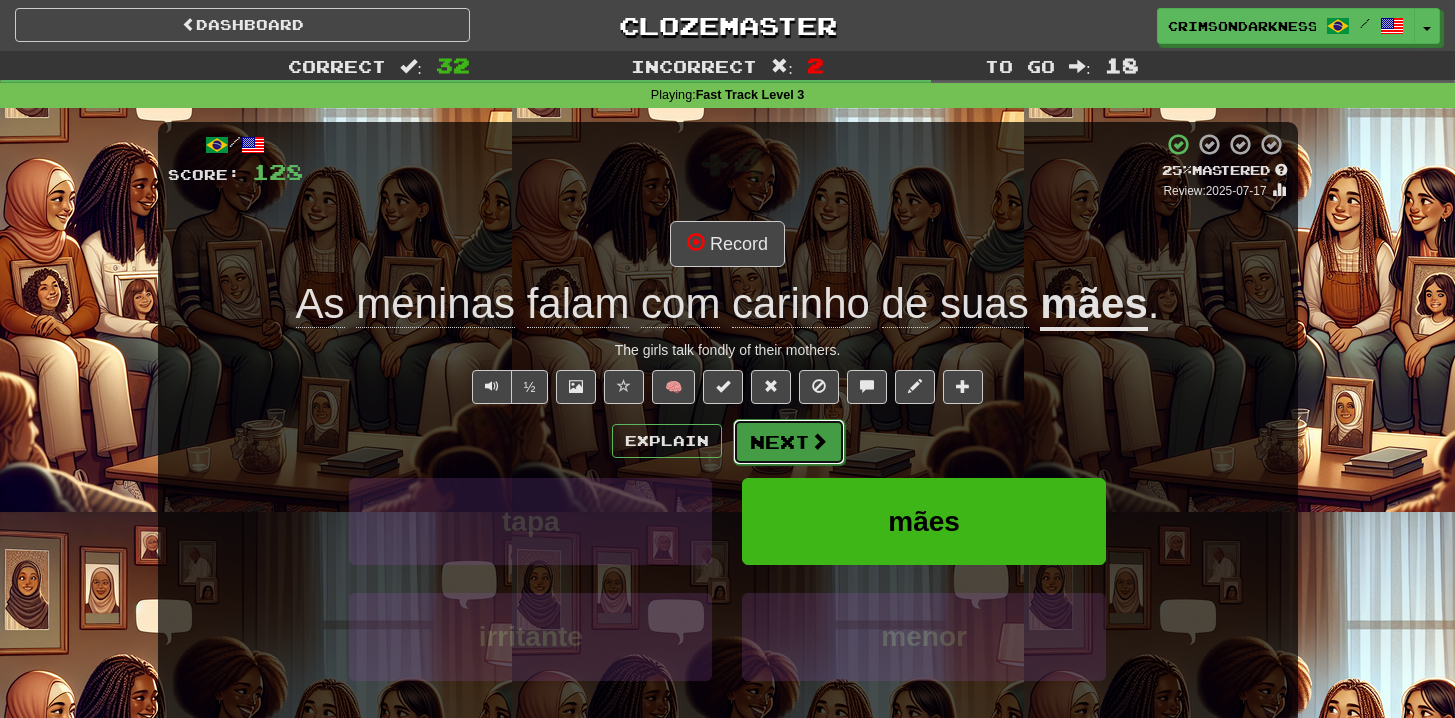 click on "Next" at bounding box center [789, 442] 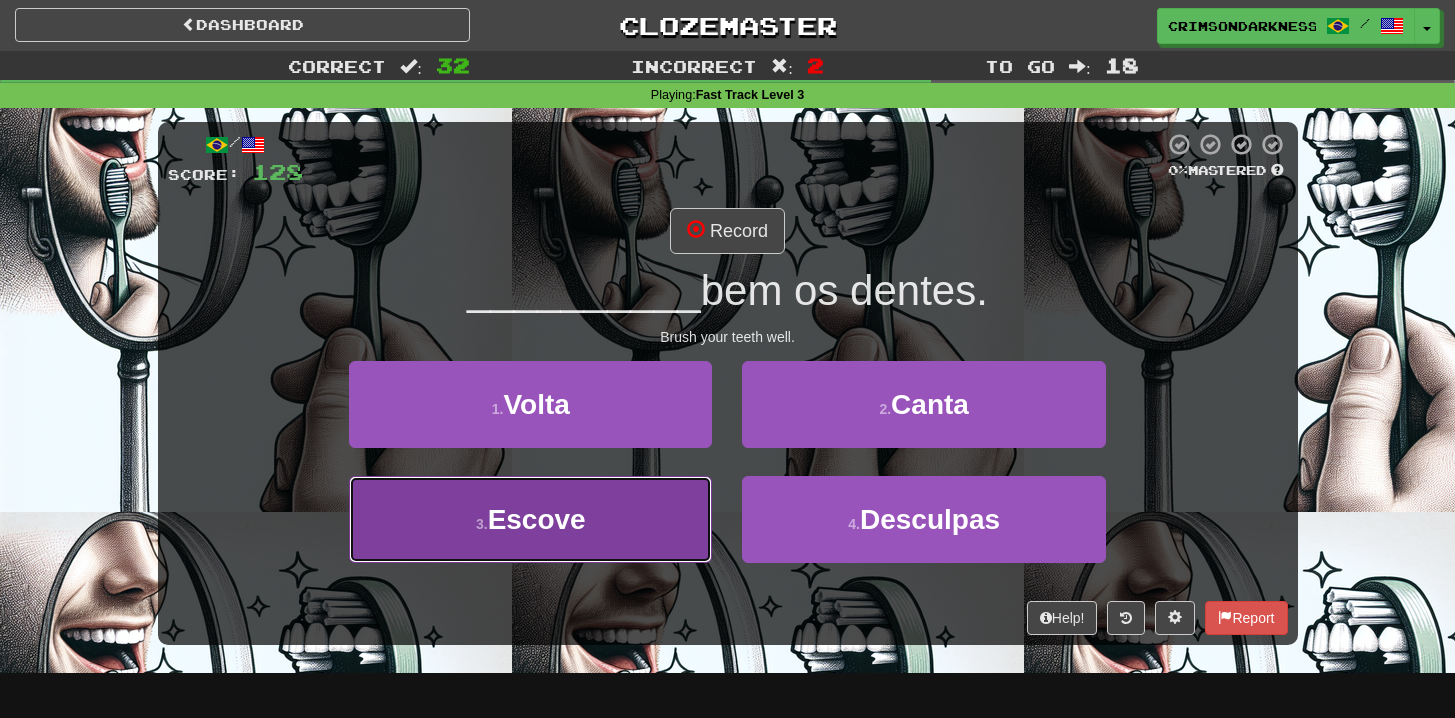 click on "3 .  Escove" at bounding box center [530, 519] 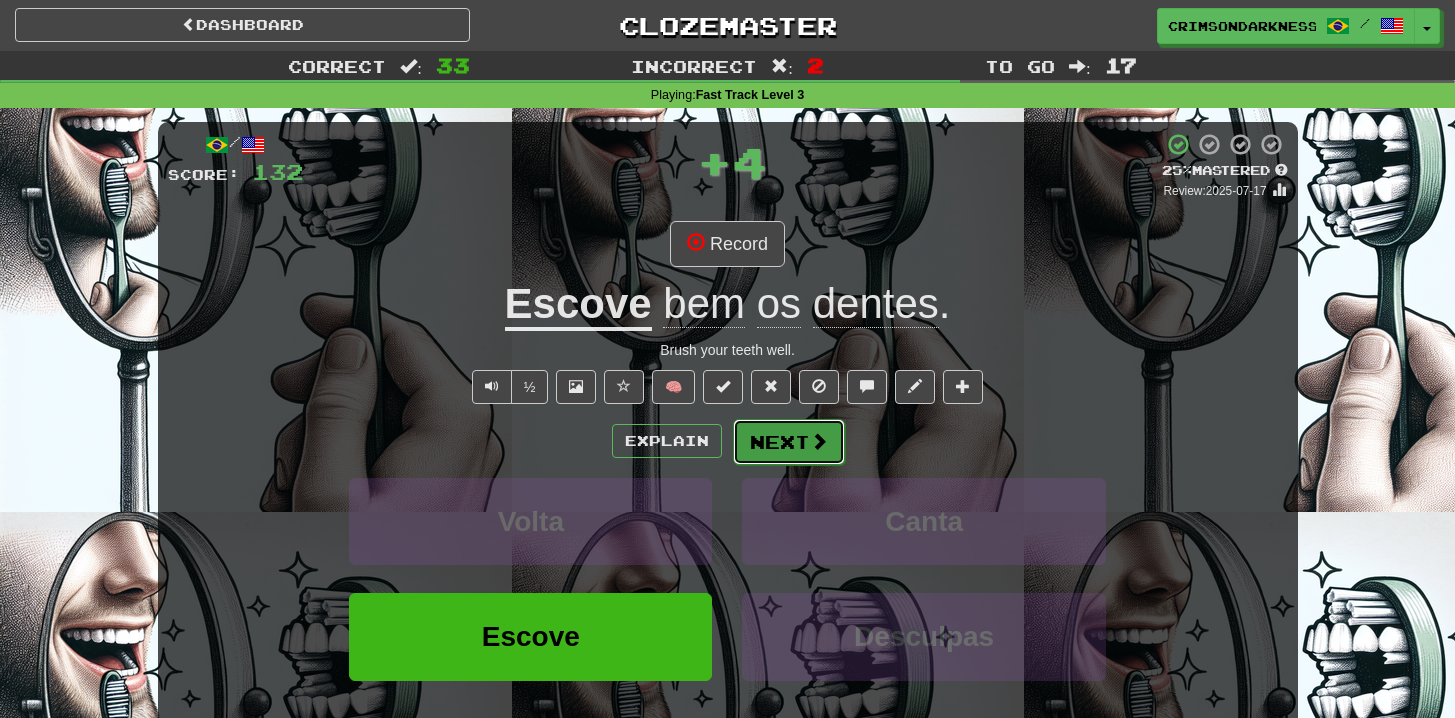 click on "Next" at bounding box center (789, 442) 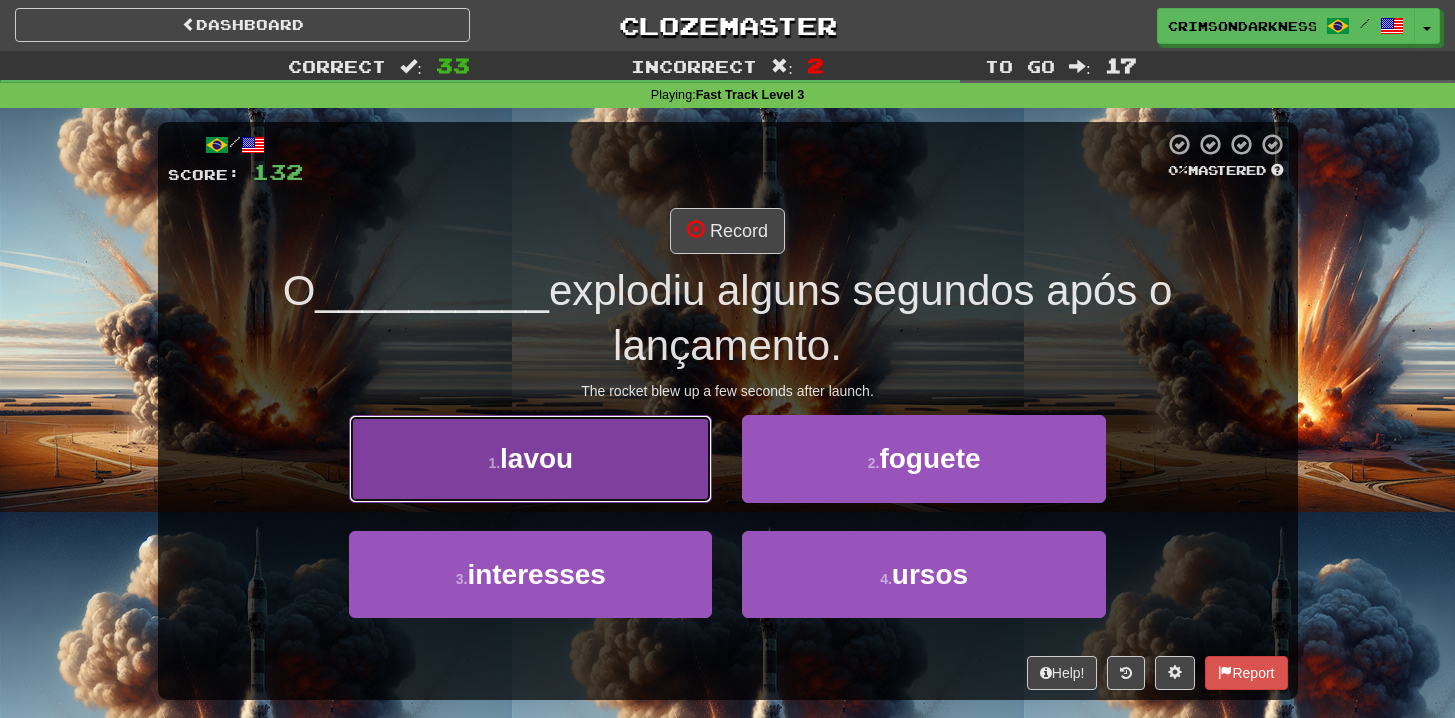 click on "1 .  lavou" at bounding box center (530, 458) 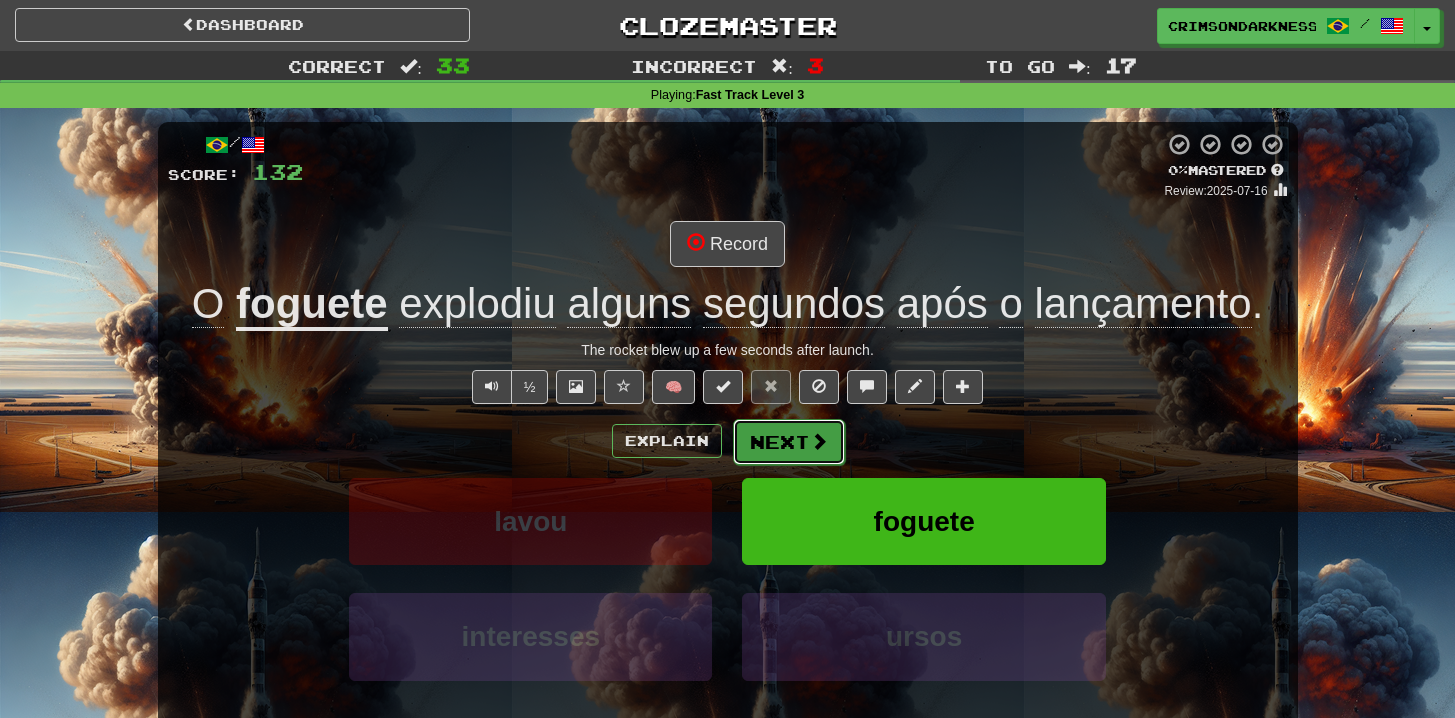 click on "Next" at bounding box center [789, 442] 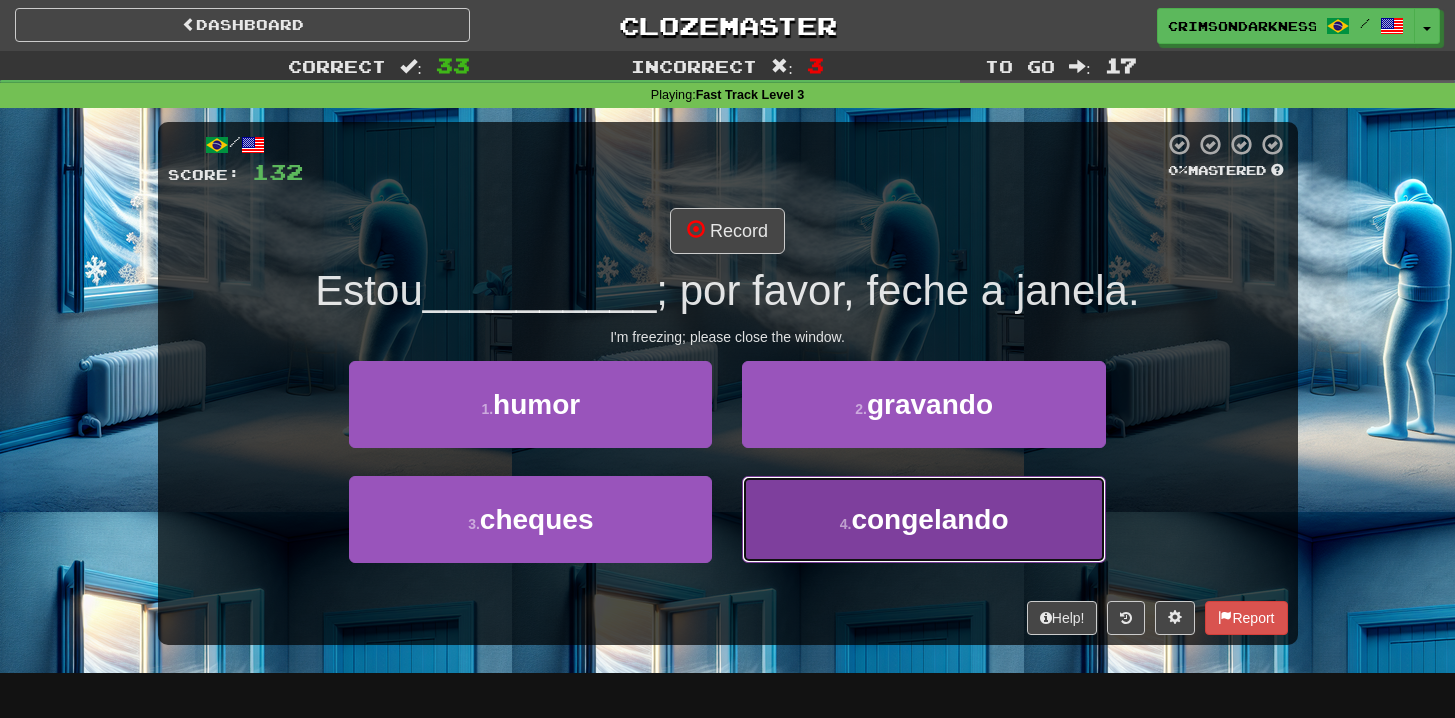 click on "congelando" at bounding box center (929, 519) 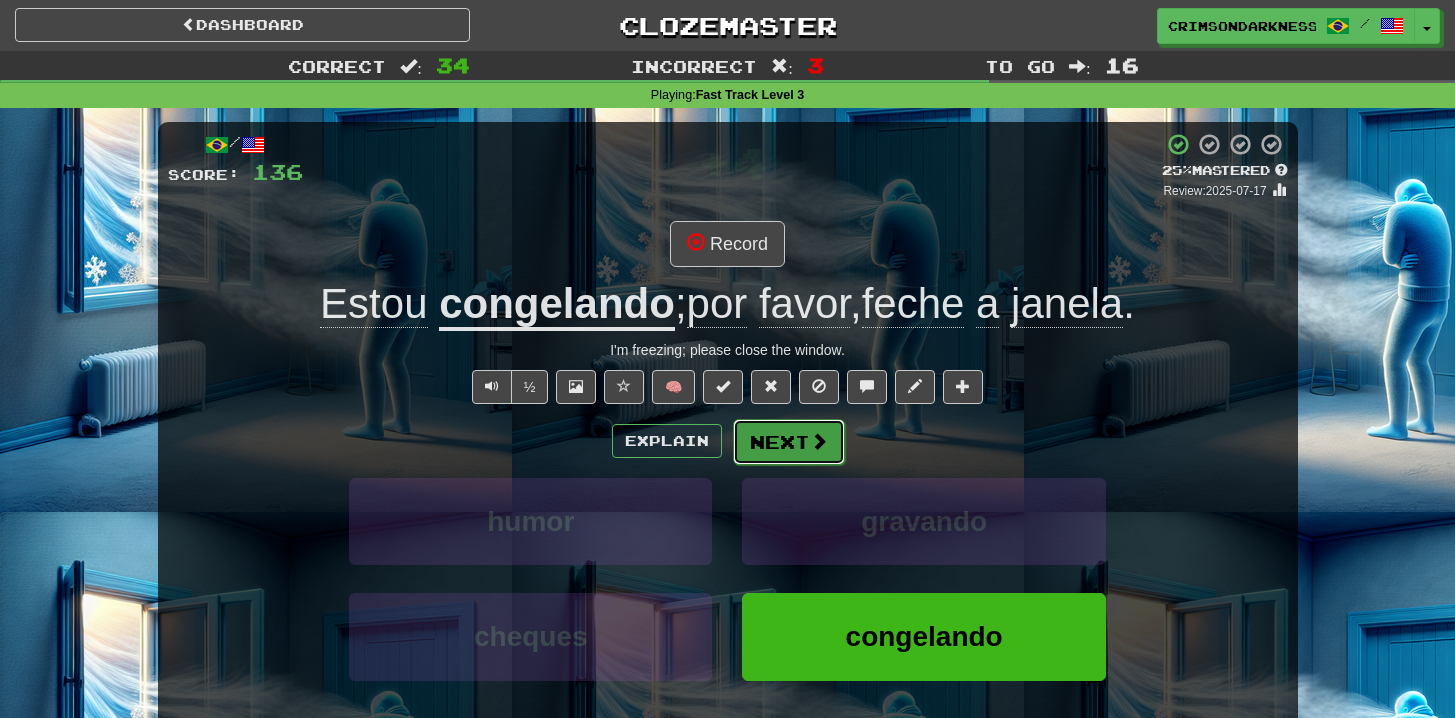 click at bounding box center (819, 441) 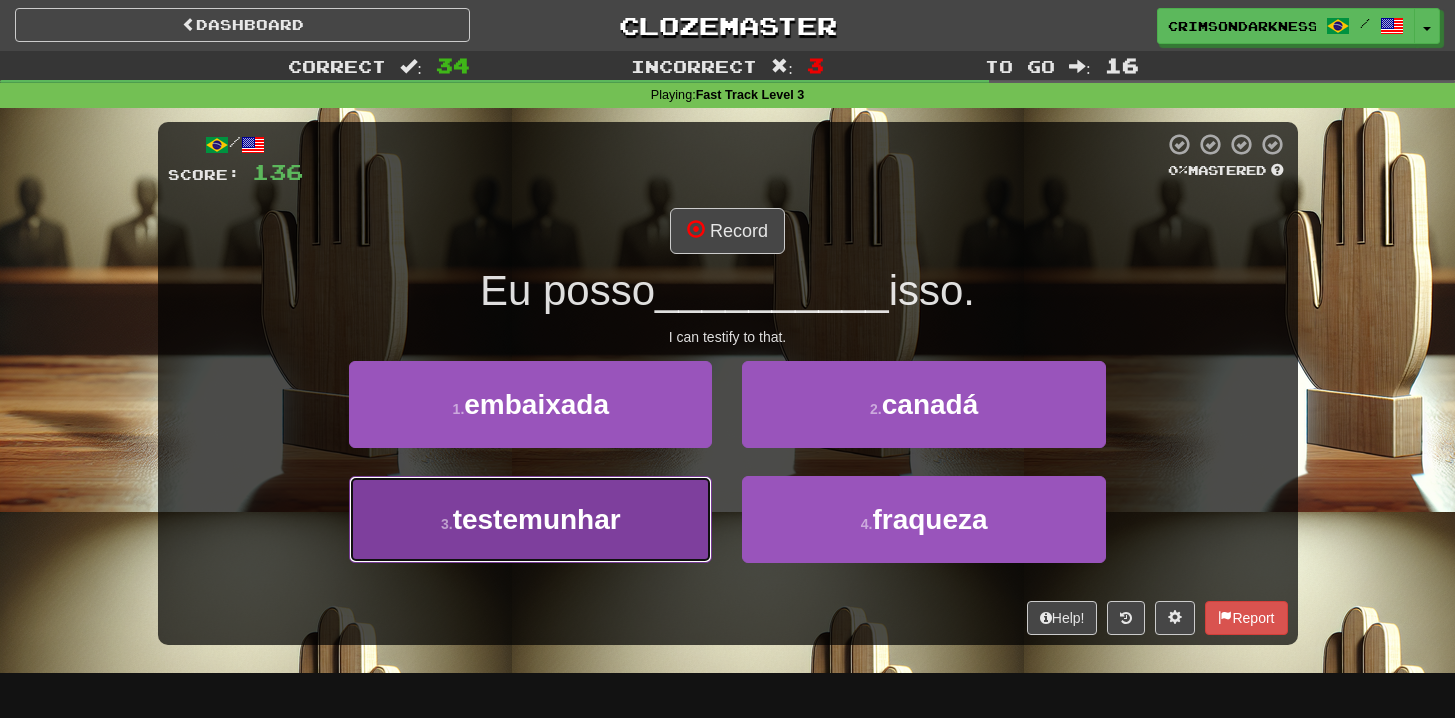 click on "3 .  testemunhar" at bounding box center (530, 519) 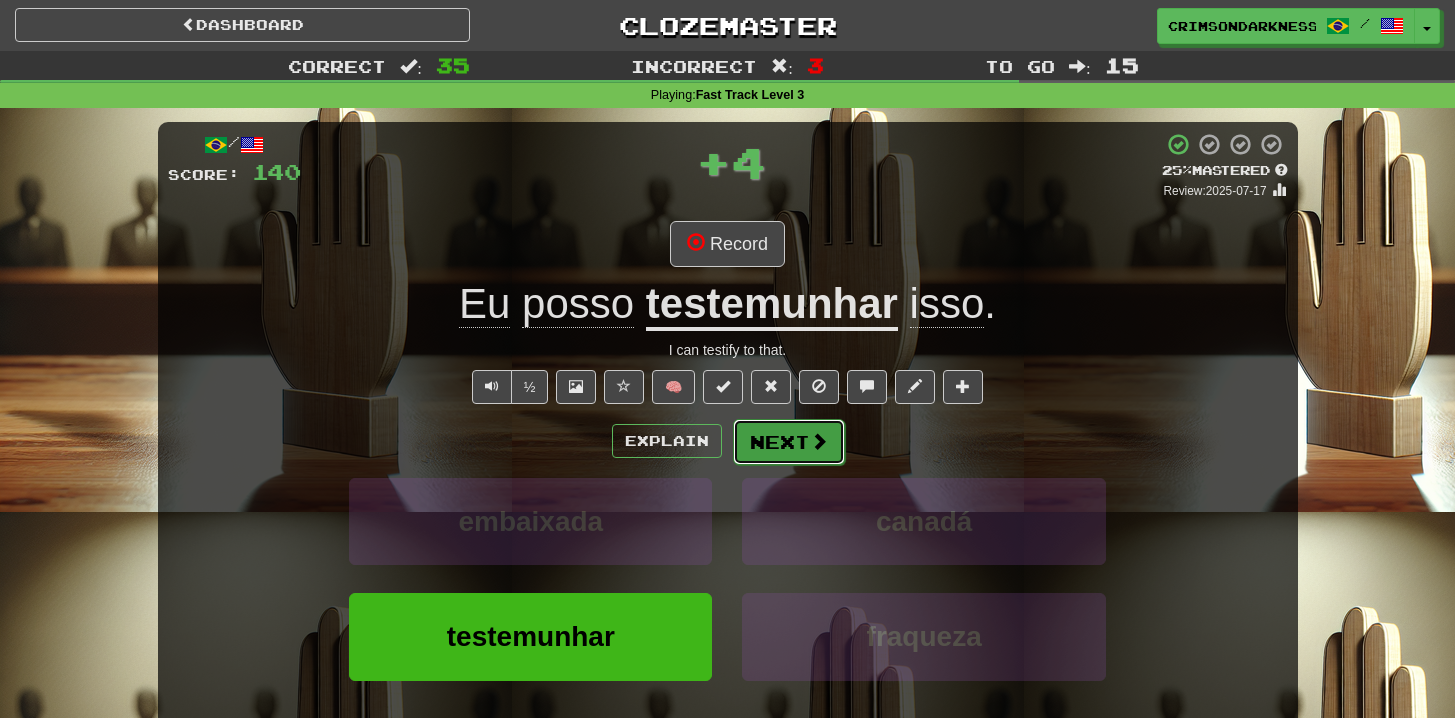 click on "Next" at bounding box center [789, 442] 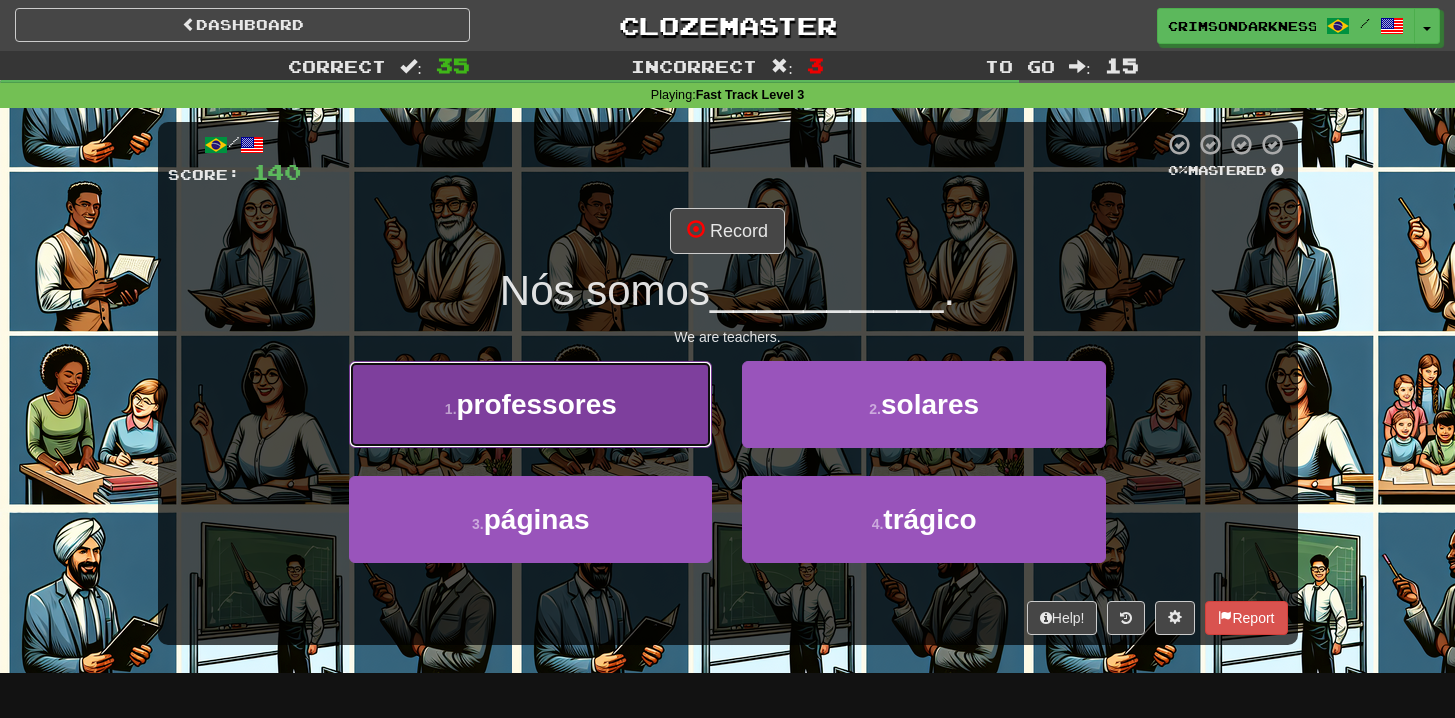 click on "1 .  professores" at bounding box center (530, 404) 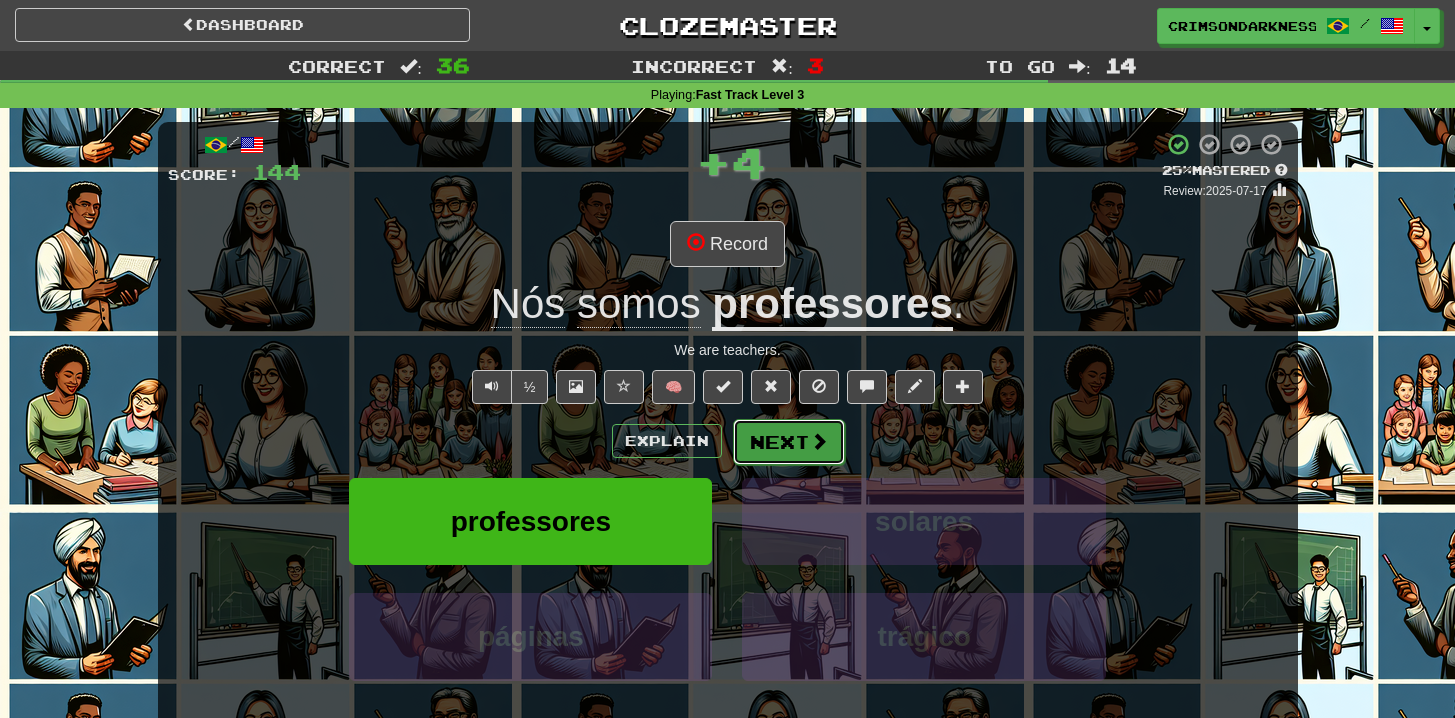 click at bounding box center [819, 441] 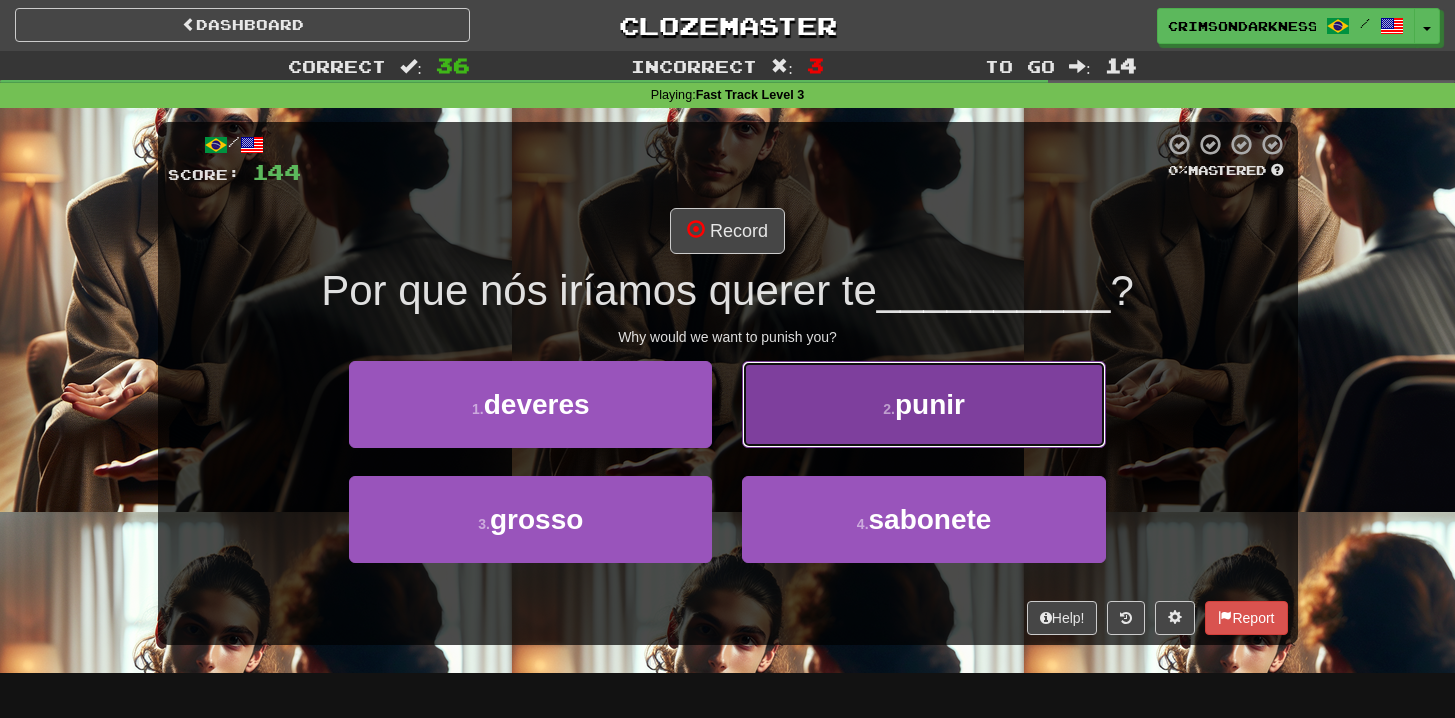 click on "2 .  punir" at bounding box center [923, 404] 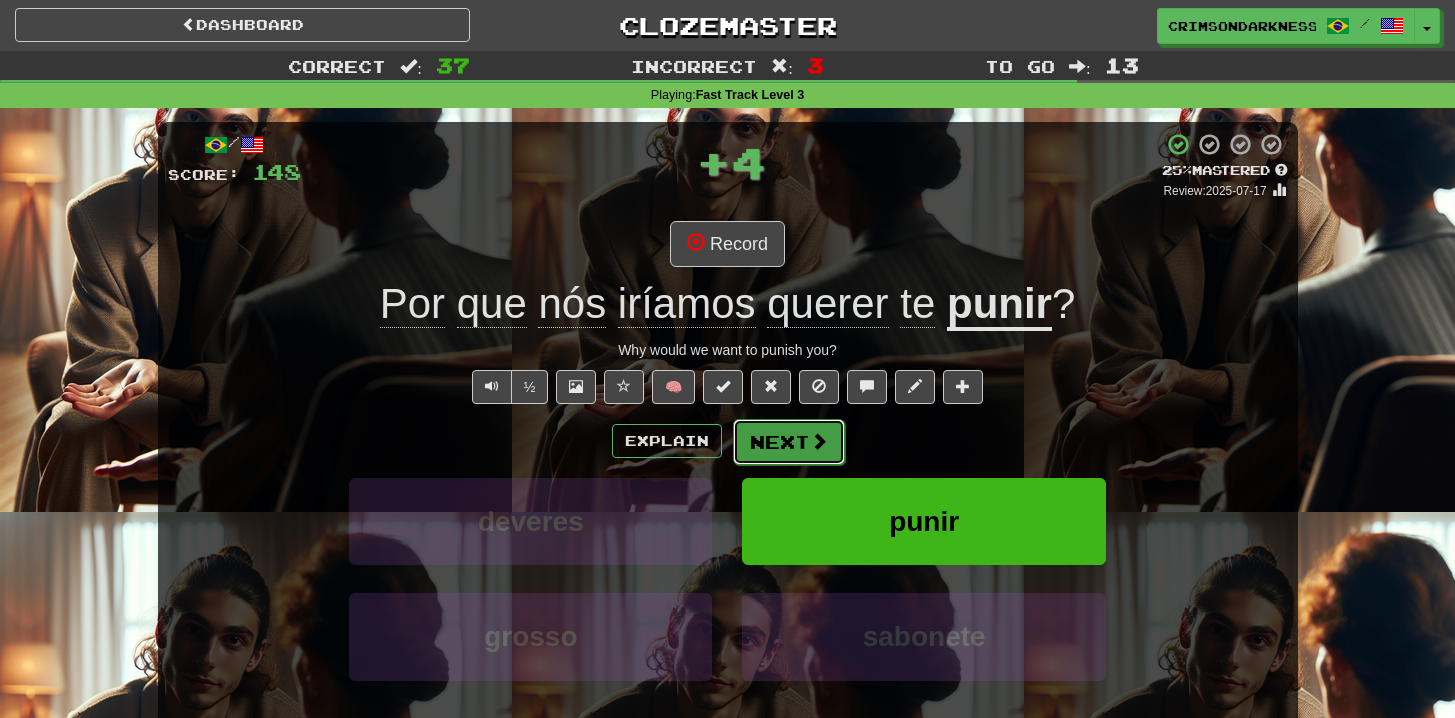 click on "Next" at bounding box center [789, 442] 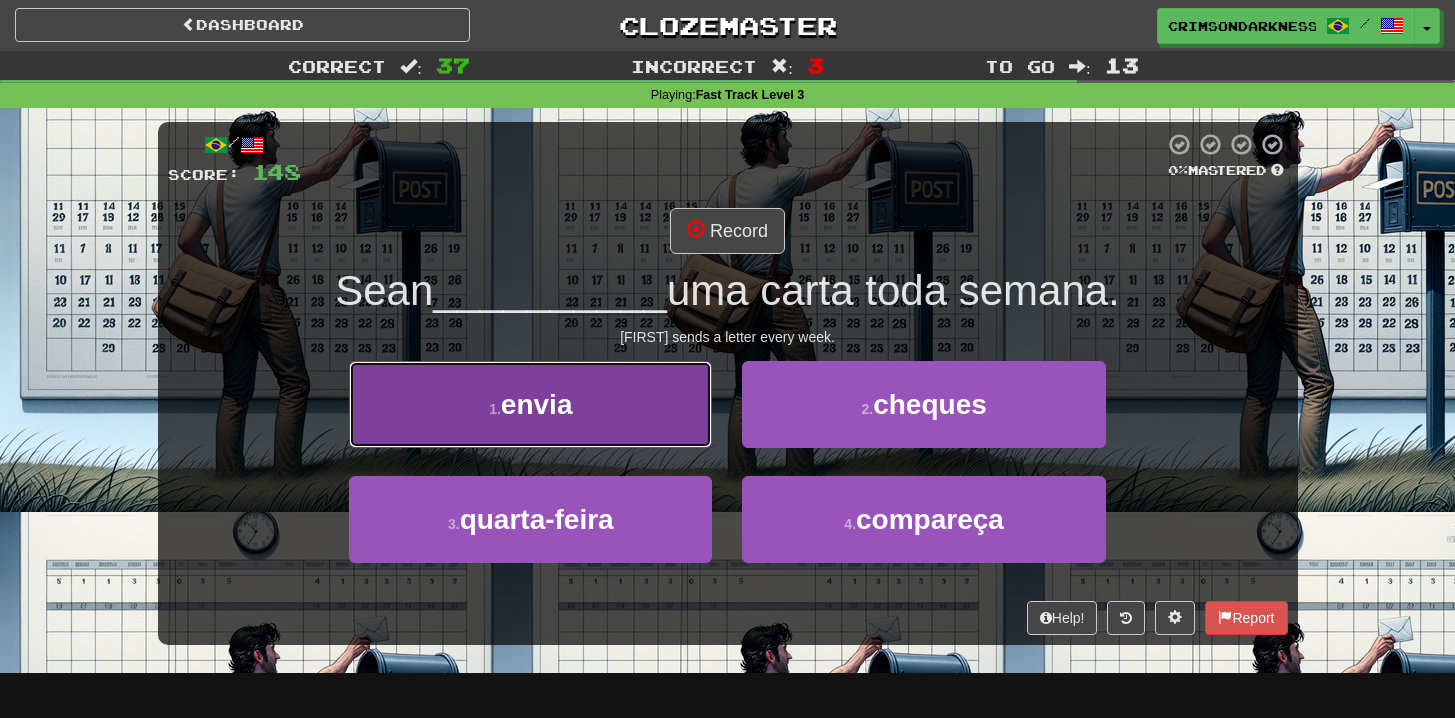 click on "1 .  envia" at bounding box center [530, 404] 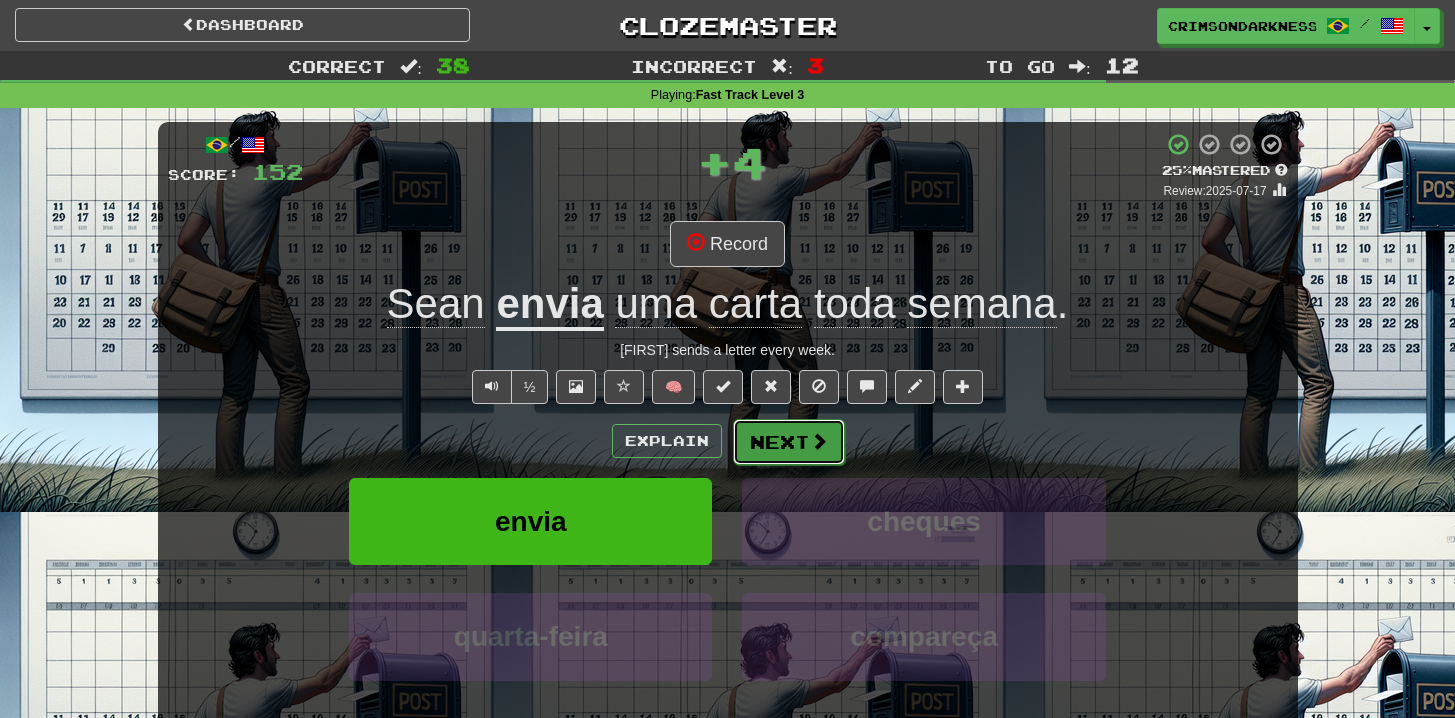 click on "Next" at bounding box center [789, 442] 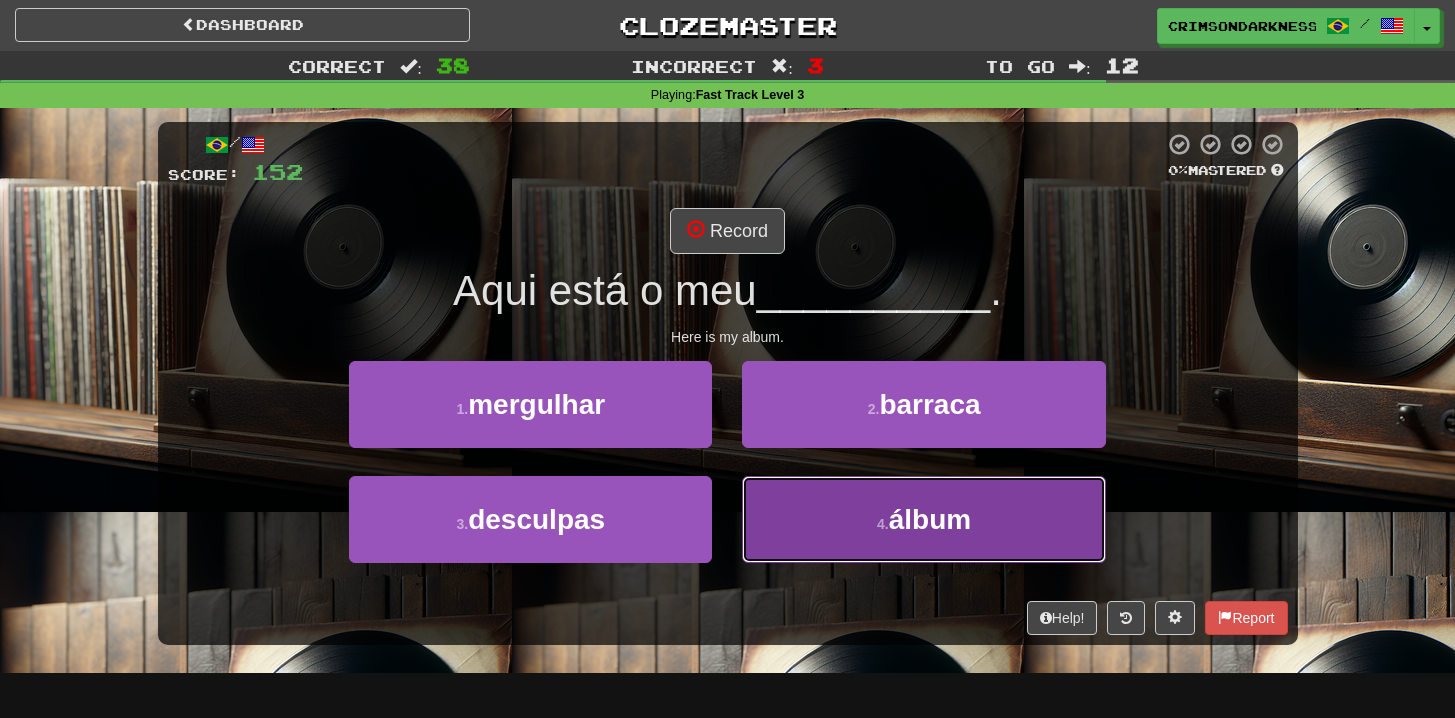 click on "4 .  álbum" at bounding box center [923, 519] 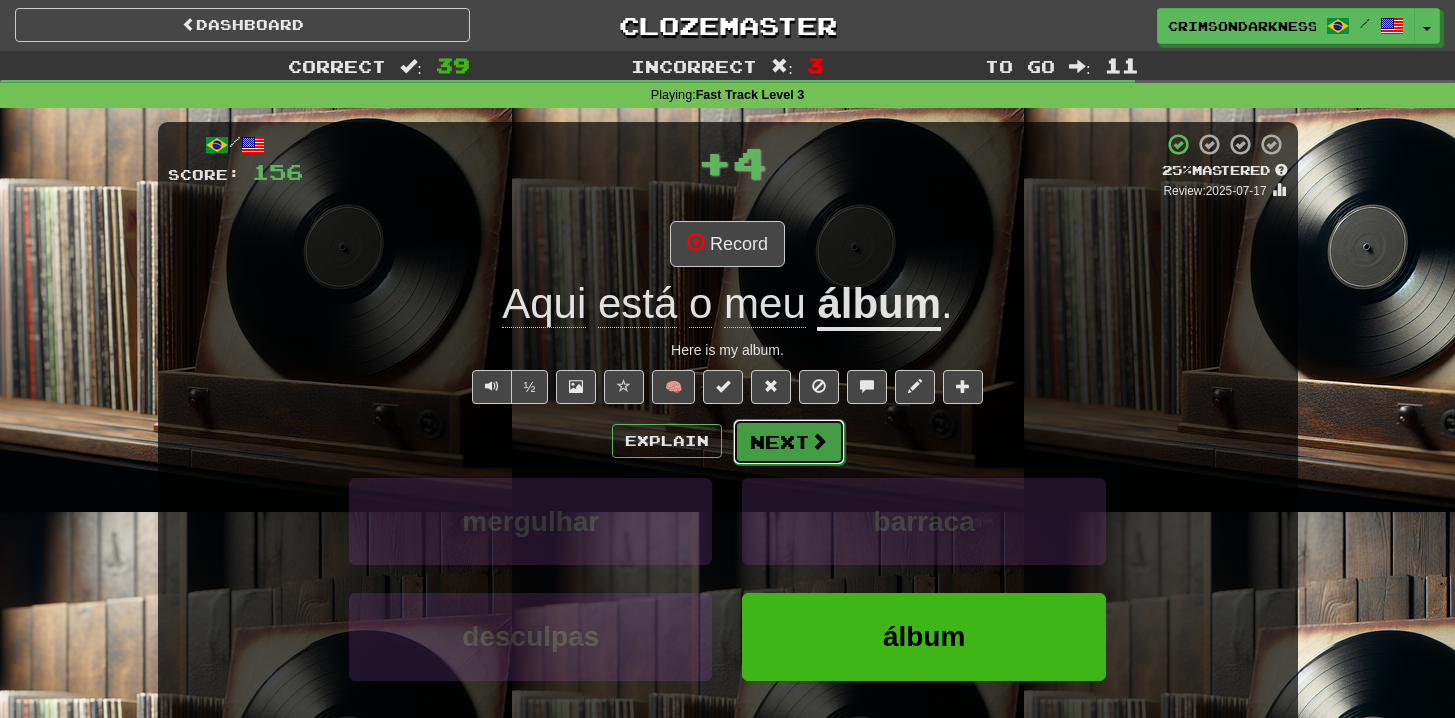 click on "Next" at bounding box center (789, 442) 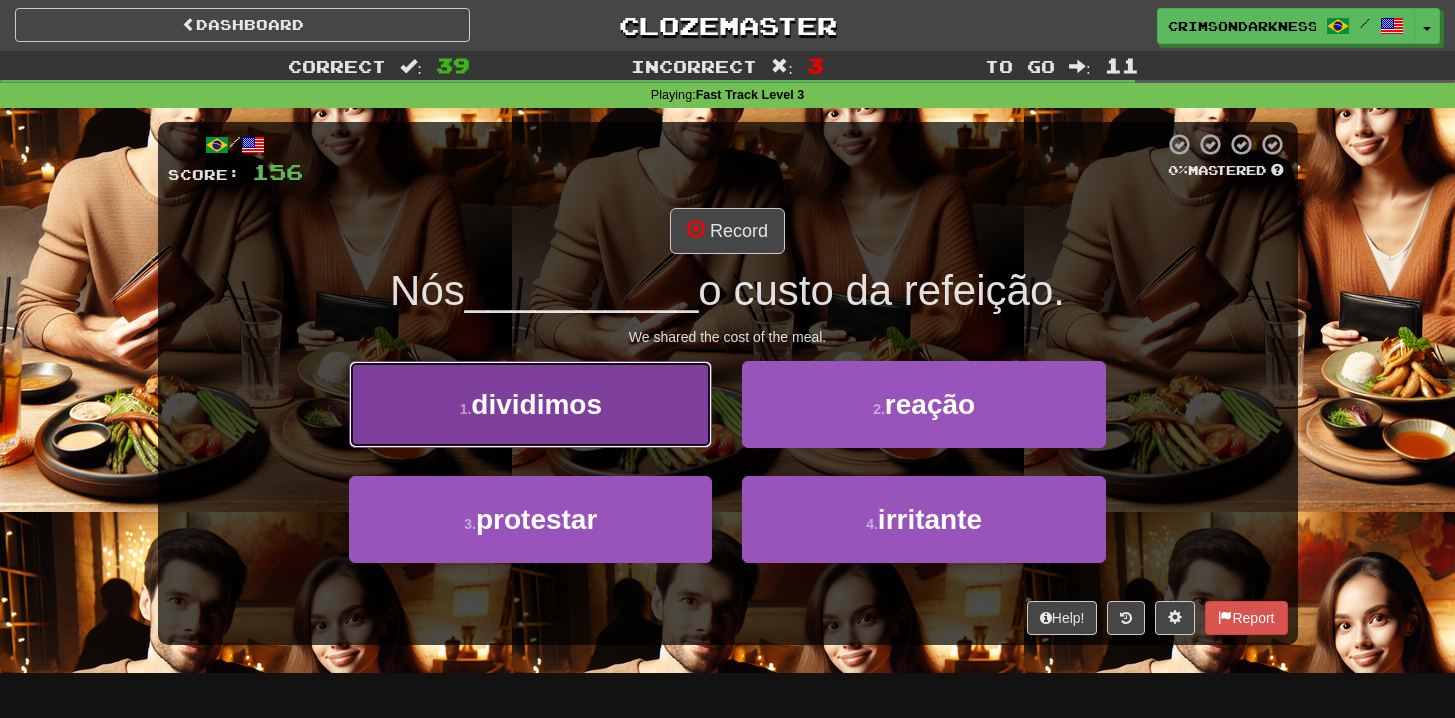 click on "1 .  dividimos" at bounding box center [530, 404] 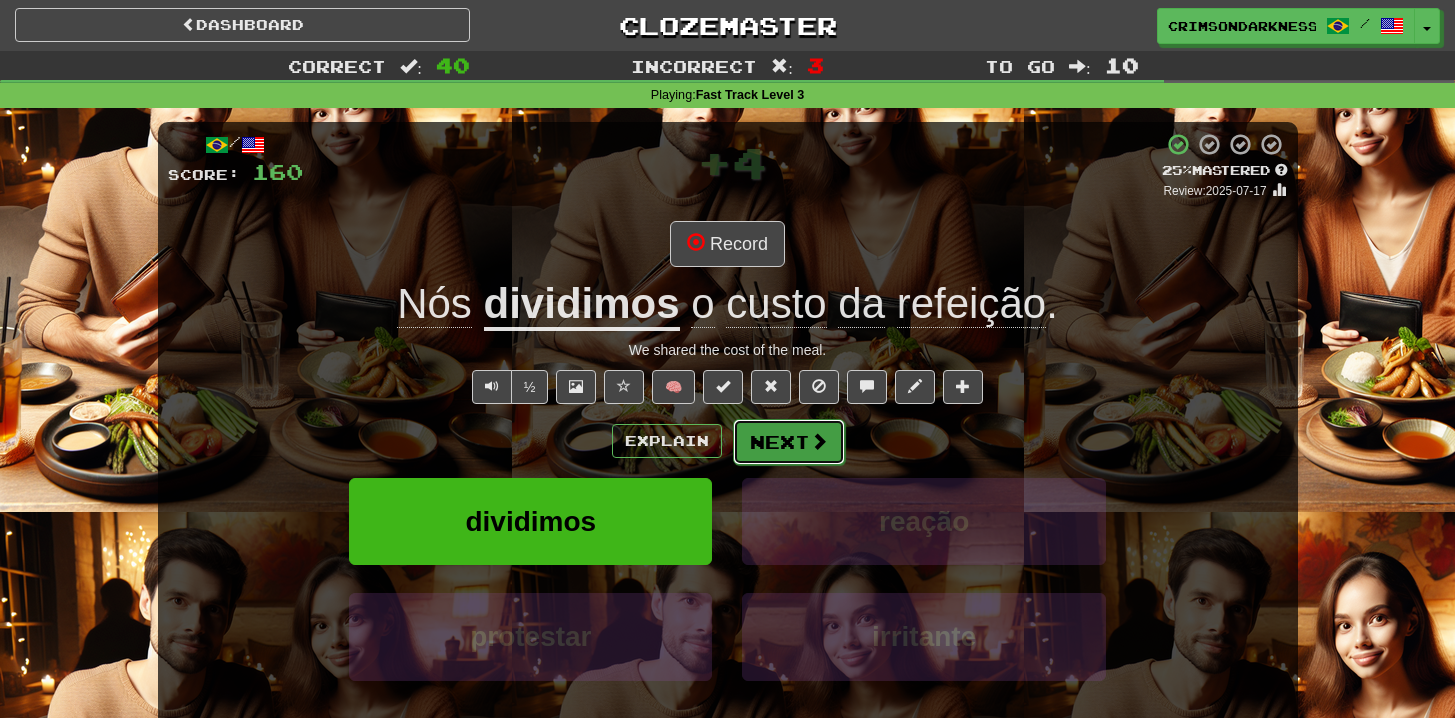 click at bounding box center [819, 441] 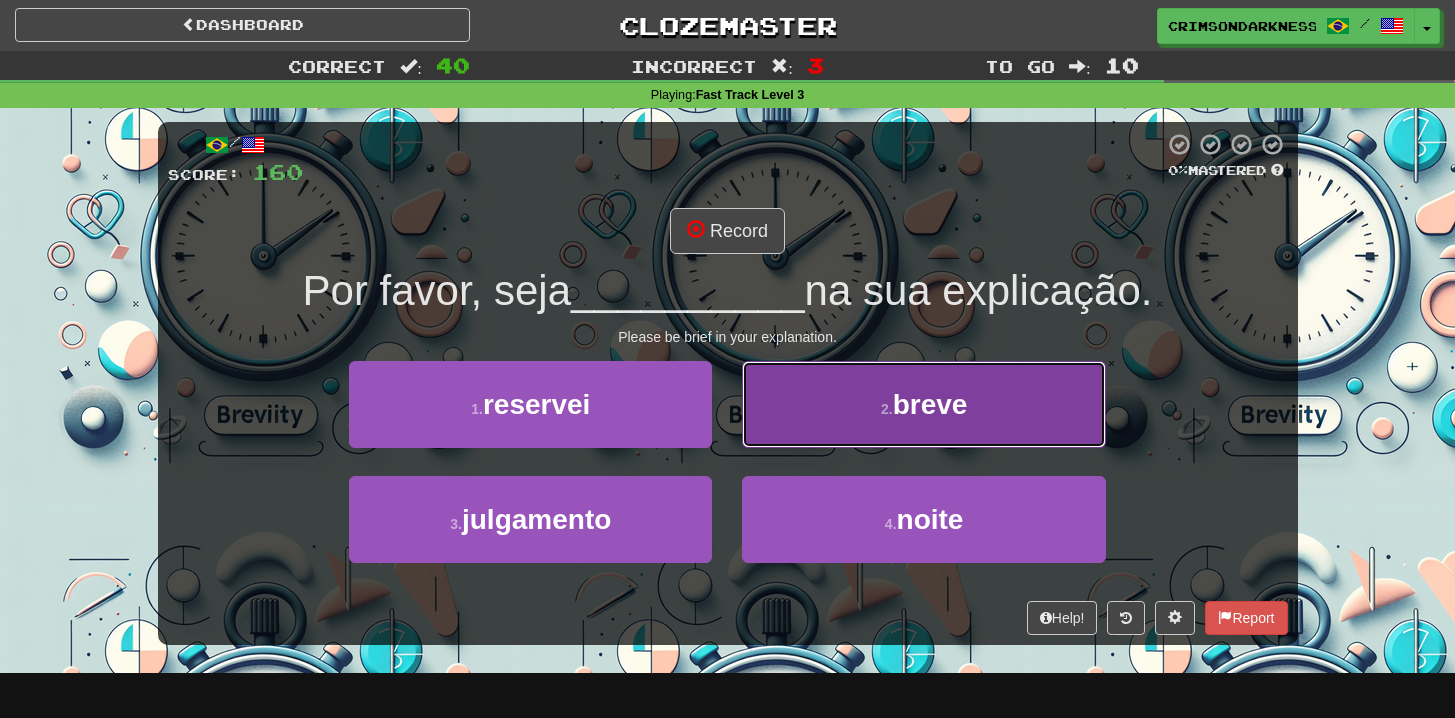 click on "2 .  breve" at bounding box center (923, 404) 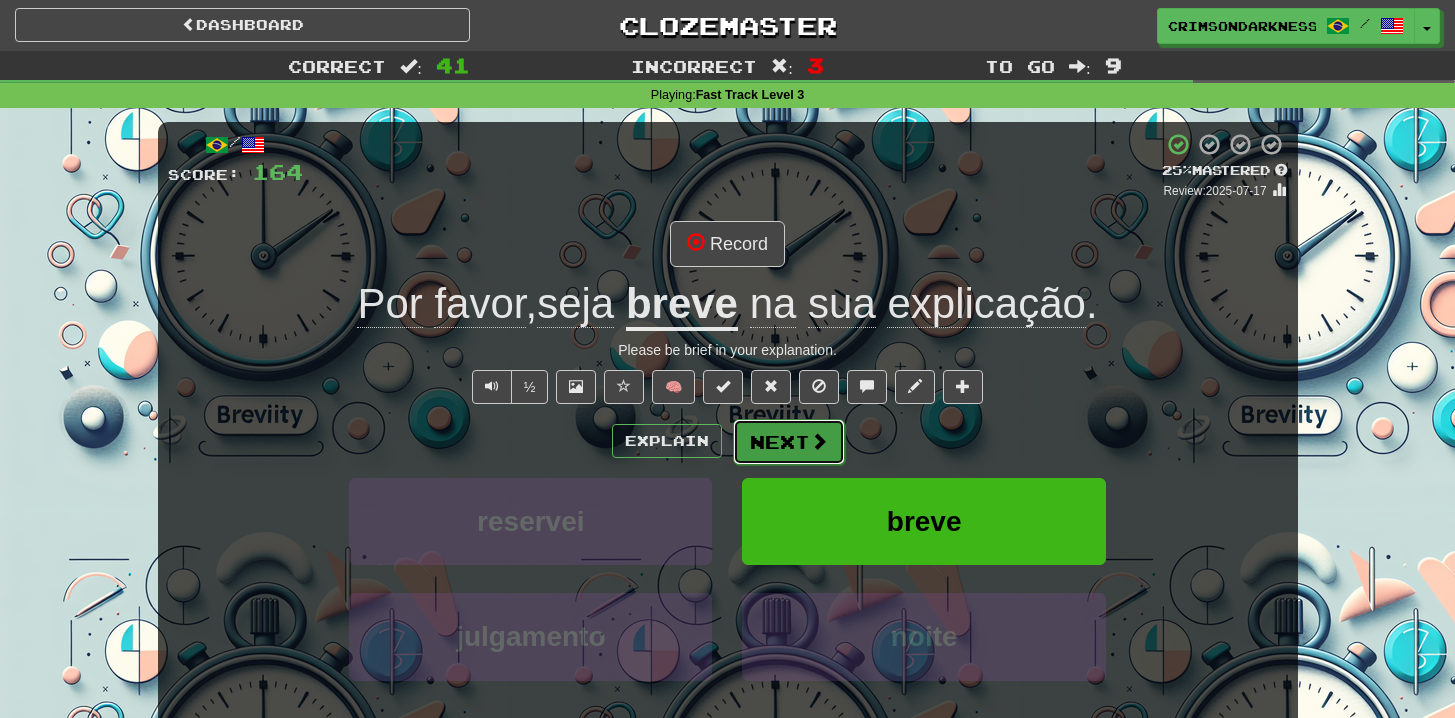 click on "Next" at bounding box center [789, 442] 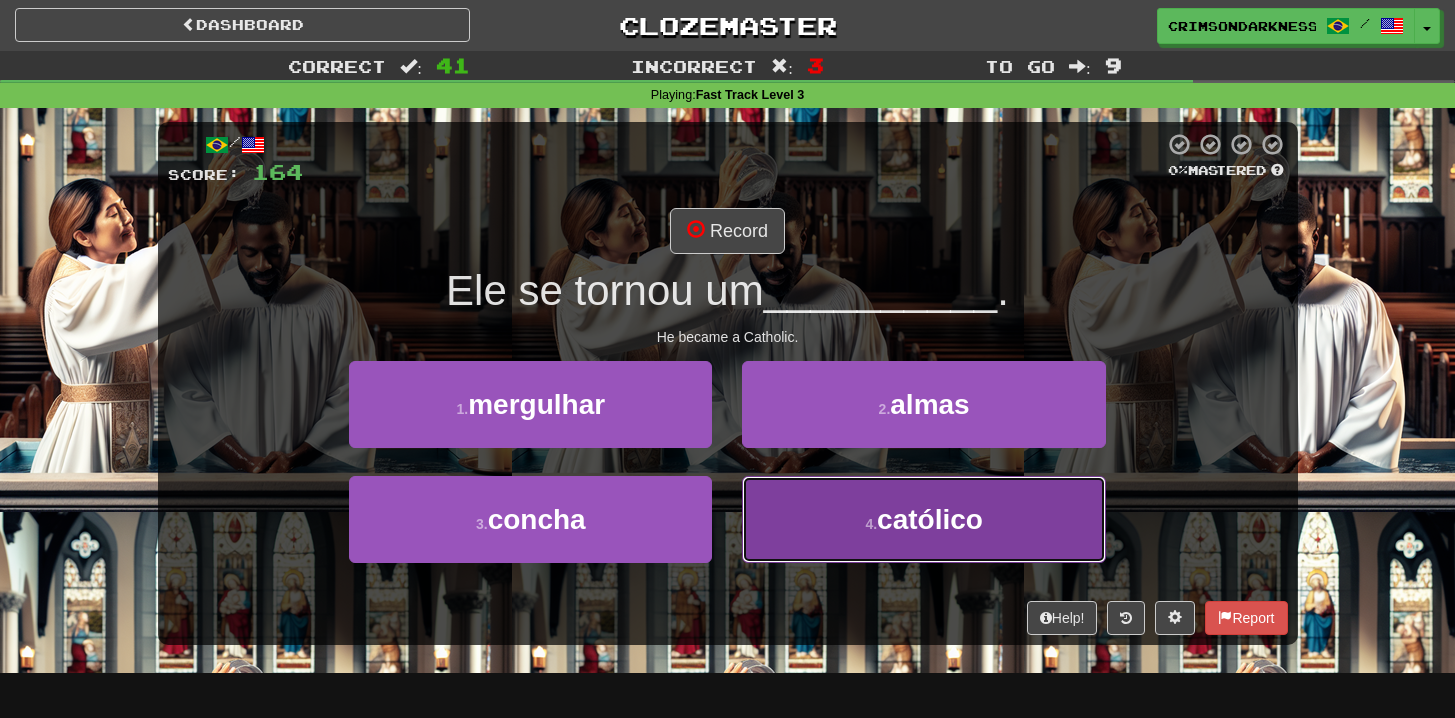 click on "4 .  católico" at bounding box center [923, 519] 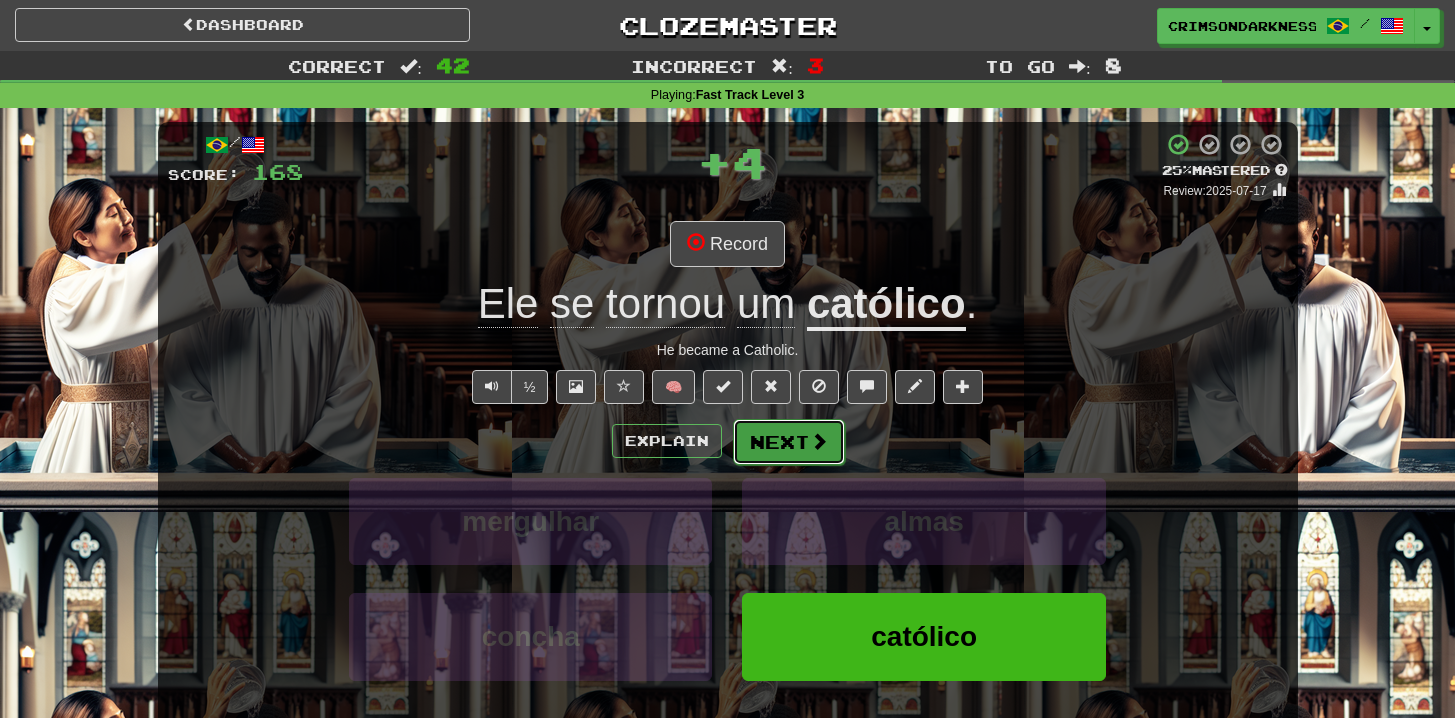 click on "Next" at bounding box center [789, 442] 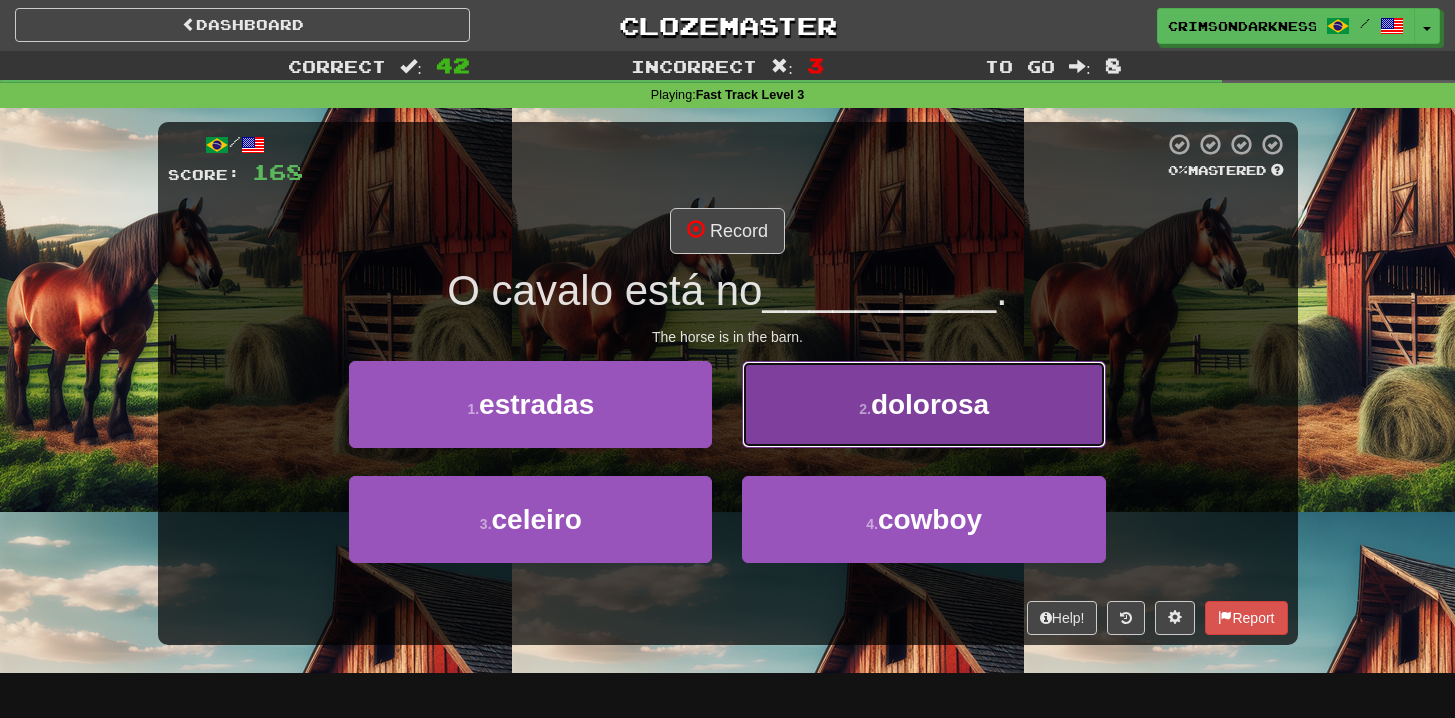 click on "2 .  dolorosa" at bounding box center (923, 404) 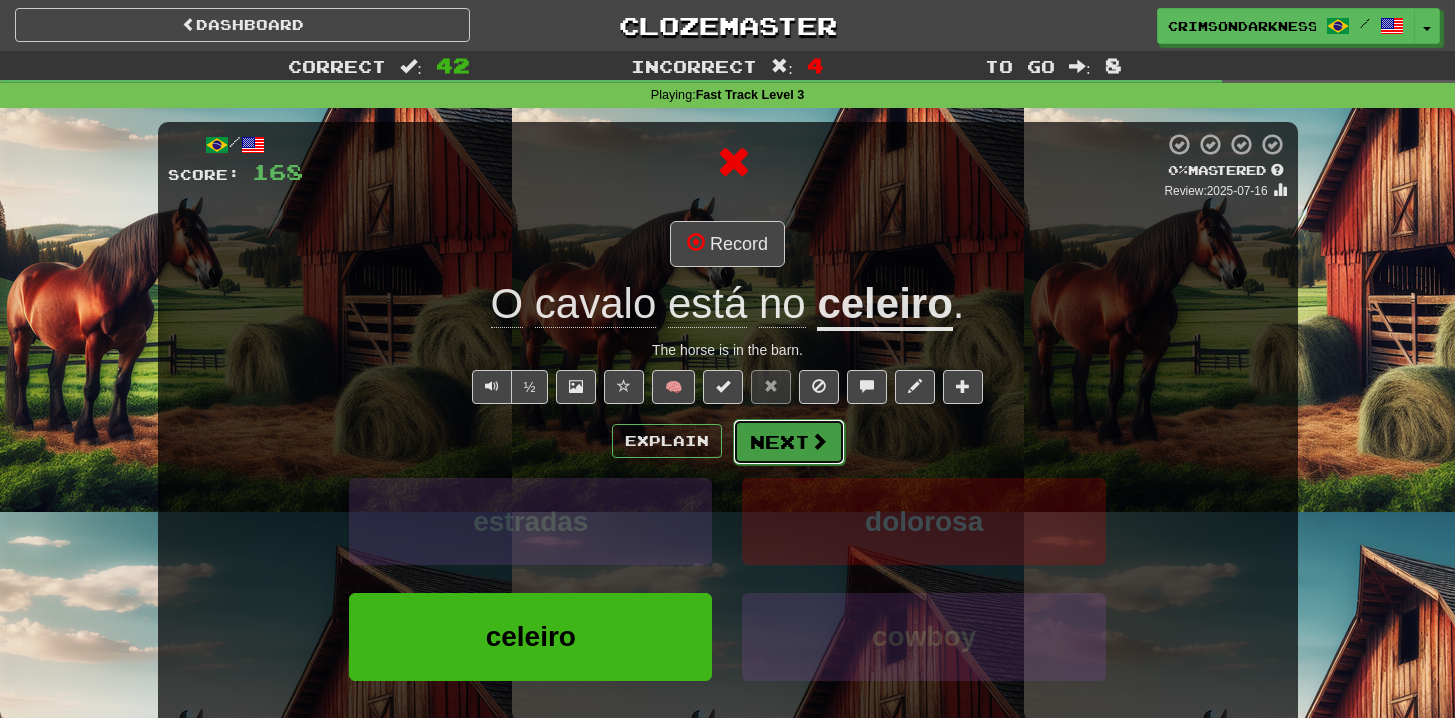 click on "Next" at bounding box center [789, 442] 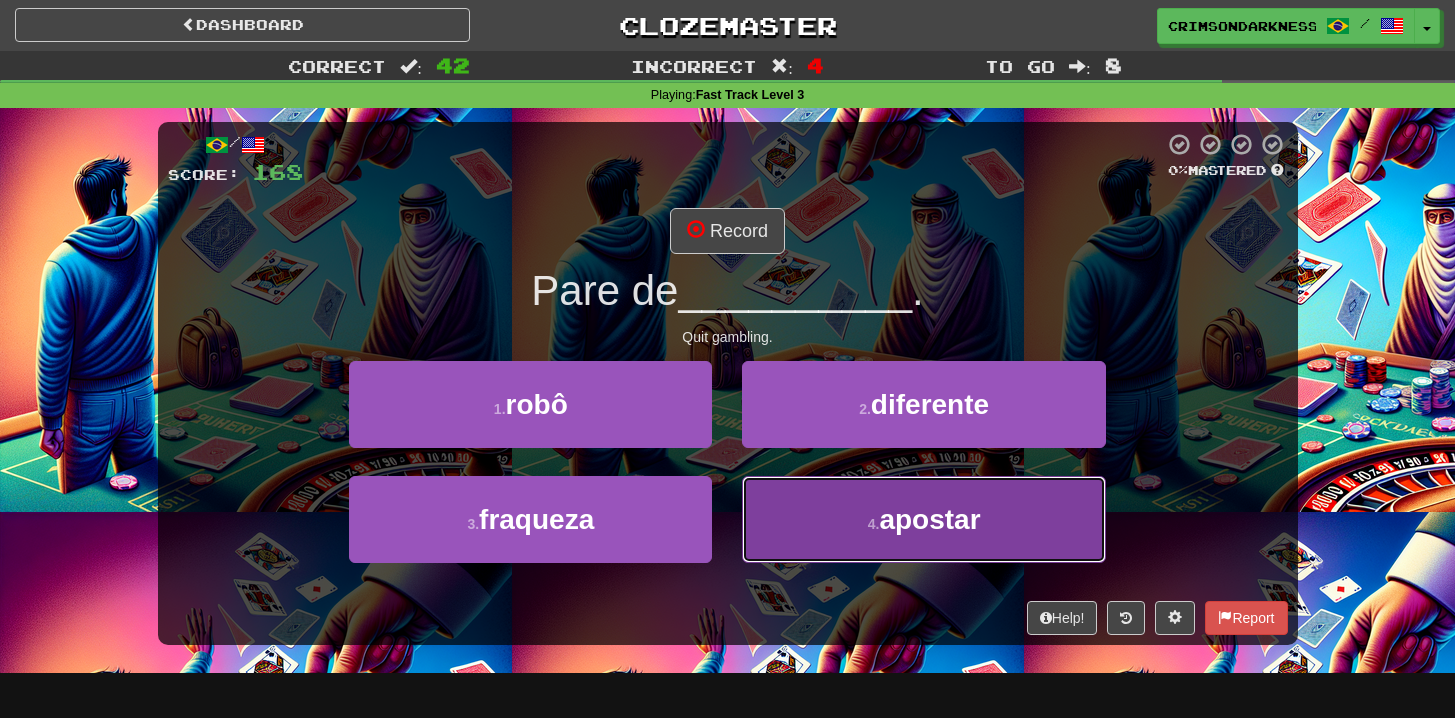 click on "4 .  apostar" at bounding box center [923, 519] 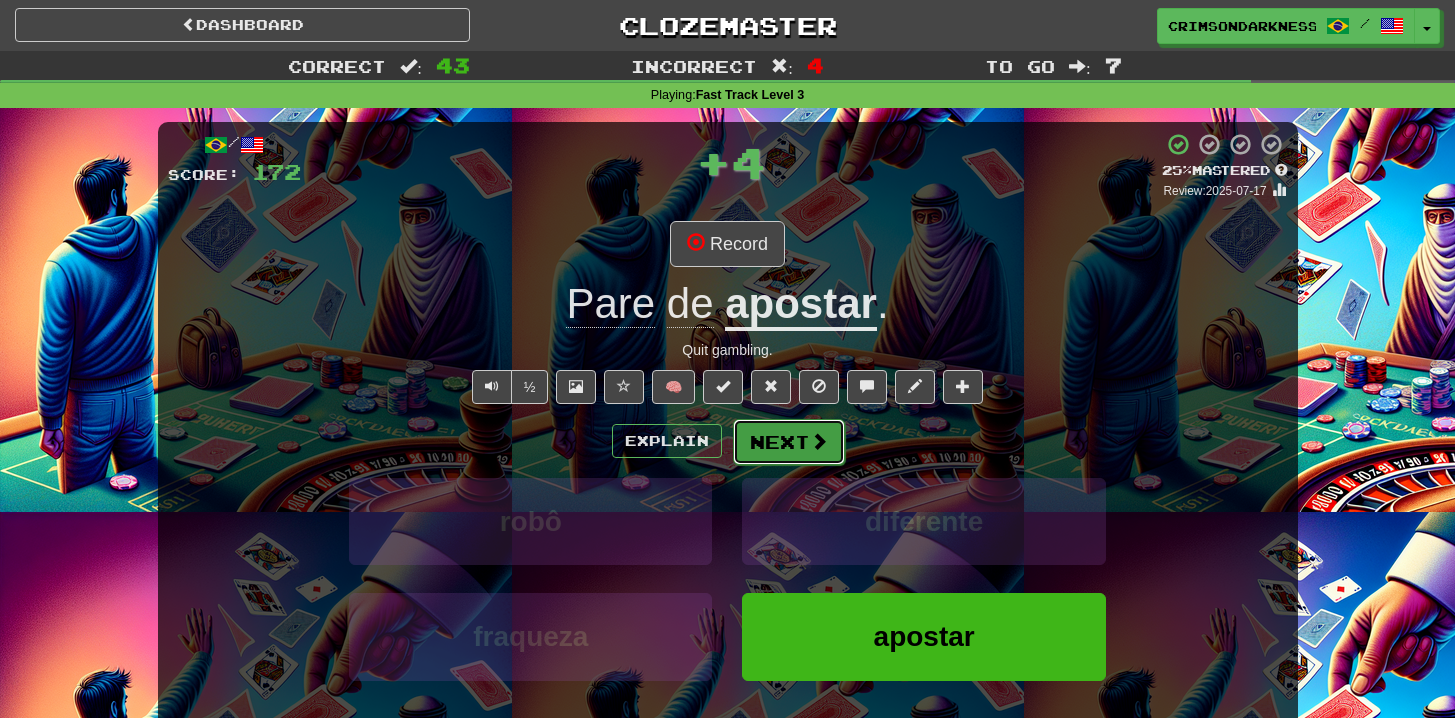 click on "Next" at bounding box center [789, 442] 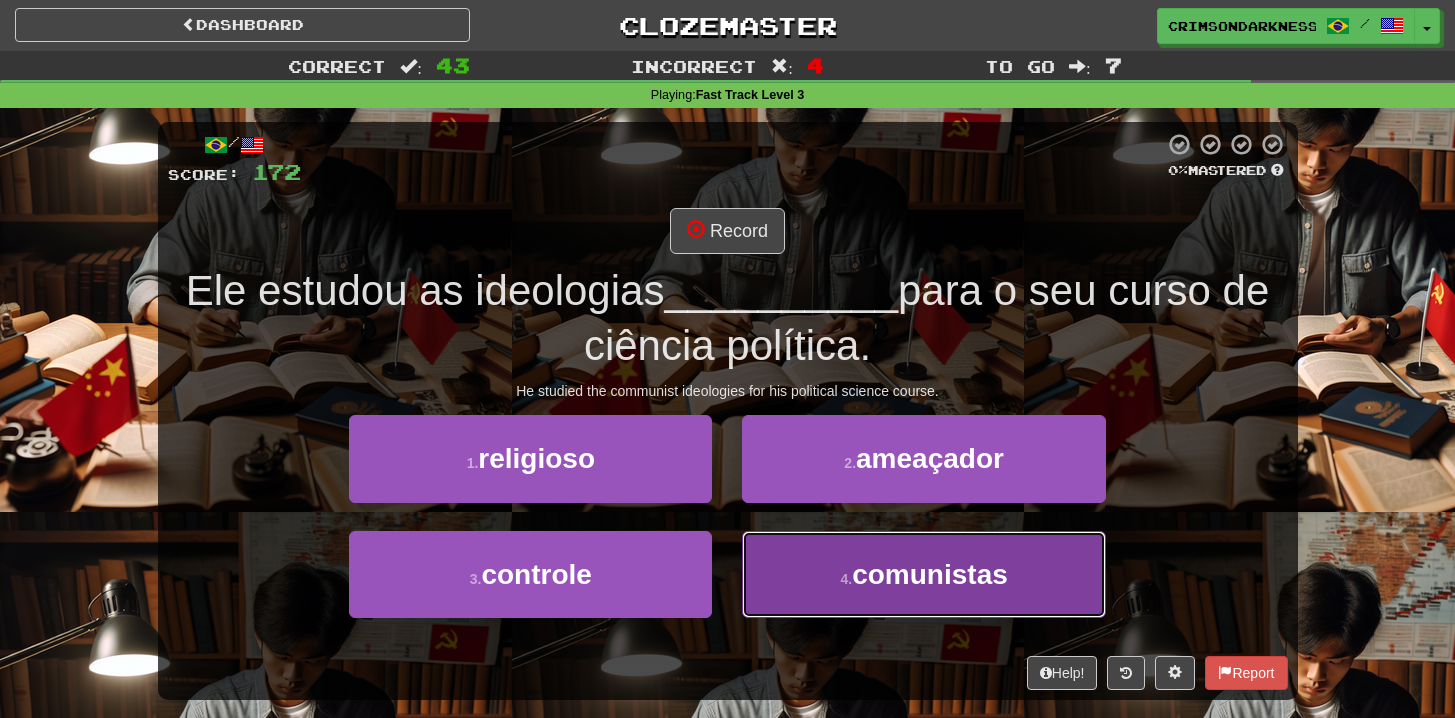 click on "4 .  comunistas" at bounding box center (923, 574) 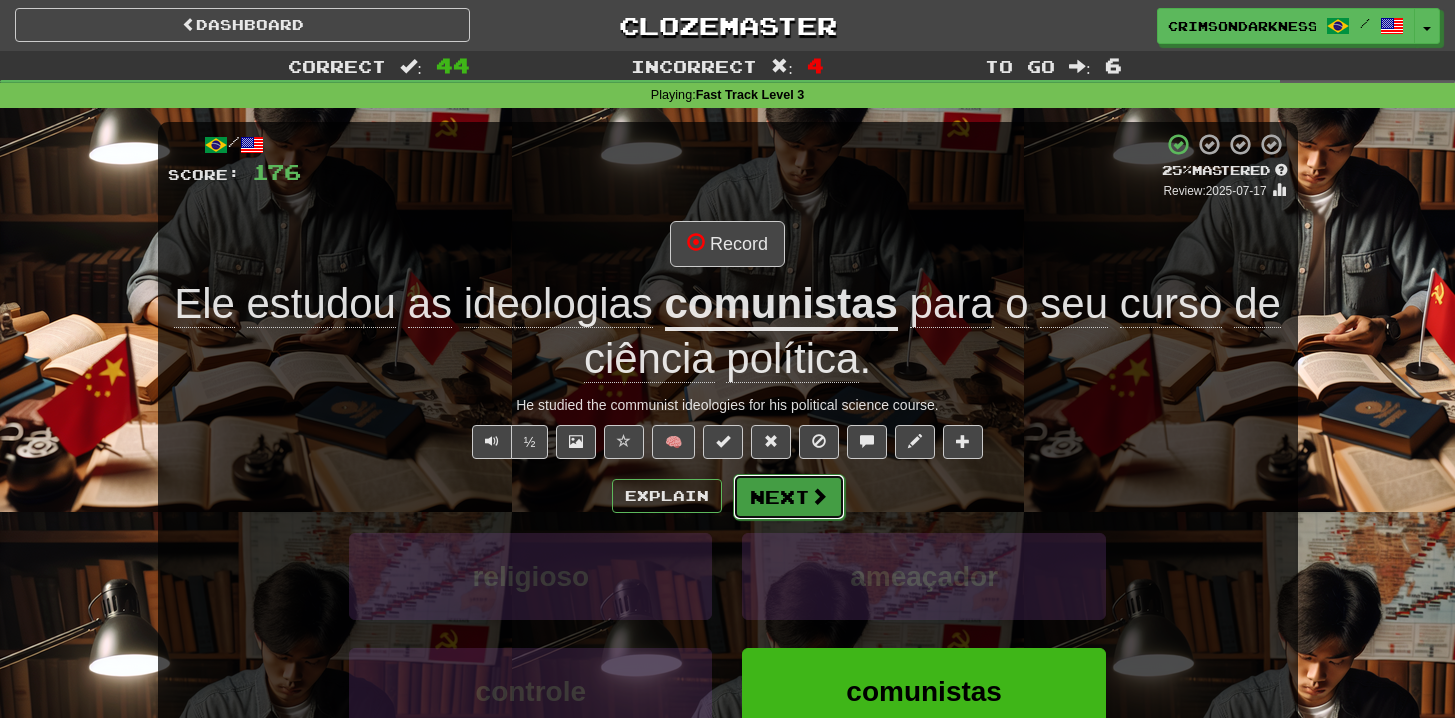 click at bounding box center [819, 496] 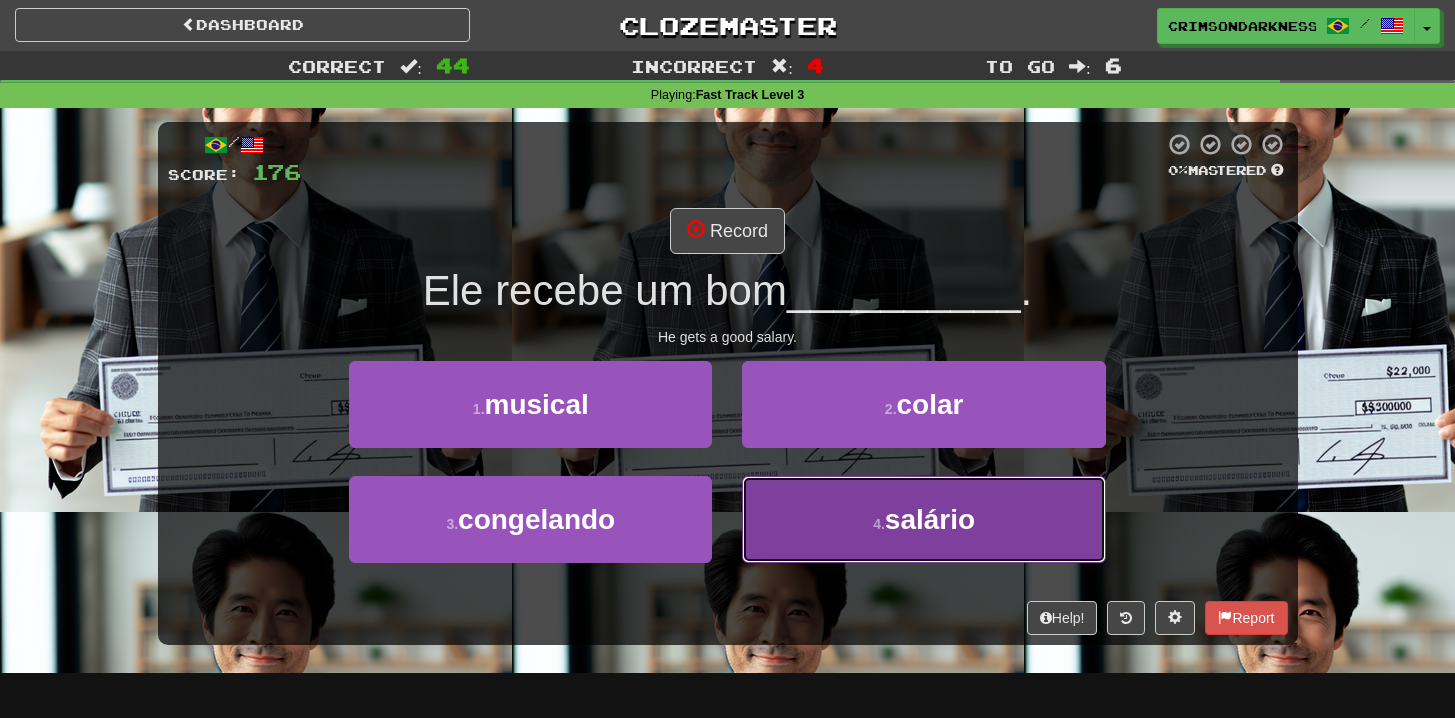 click on "4 .  salário" at bounding box center (923, 519) 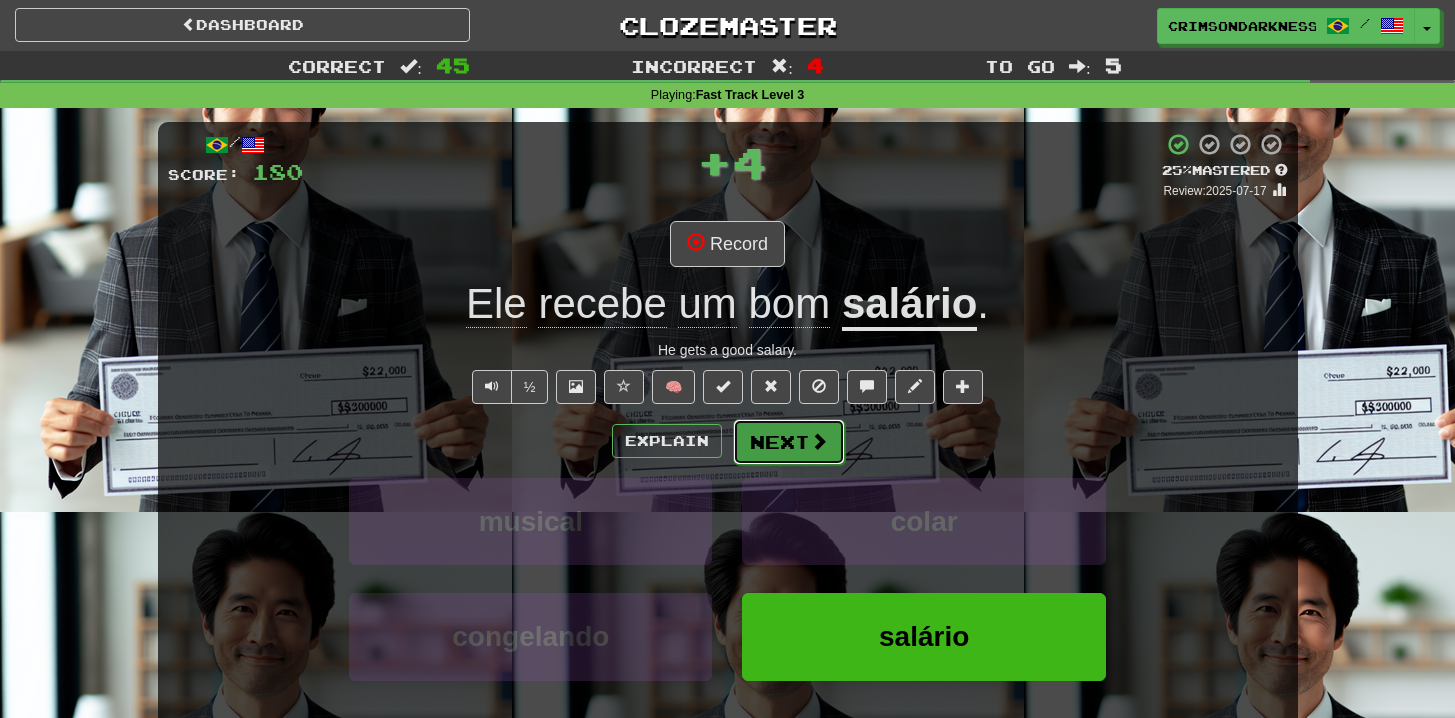 click on "Next" at bounding box center (789, 442) 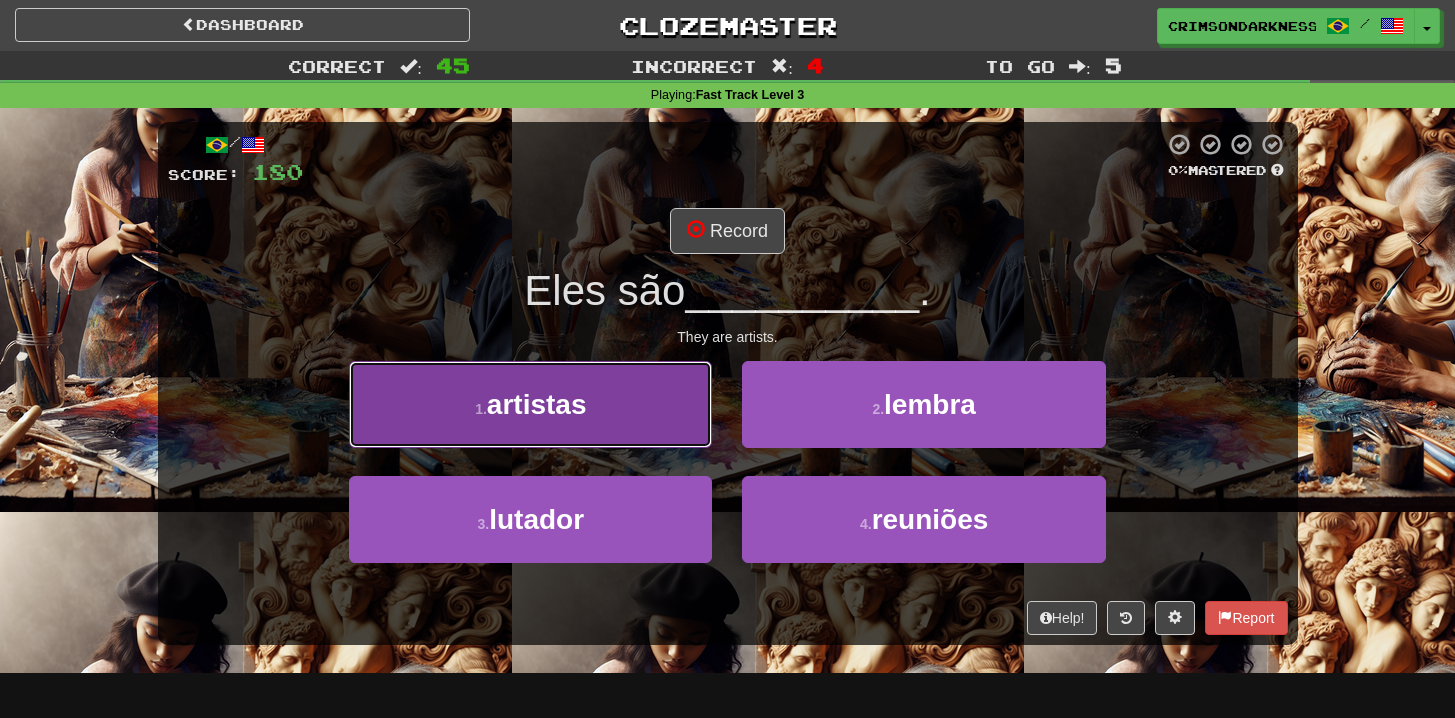 click on "1 .  artistas" at bounding box center [530, 404] 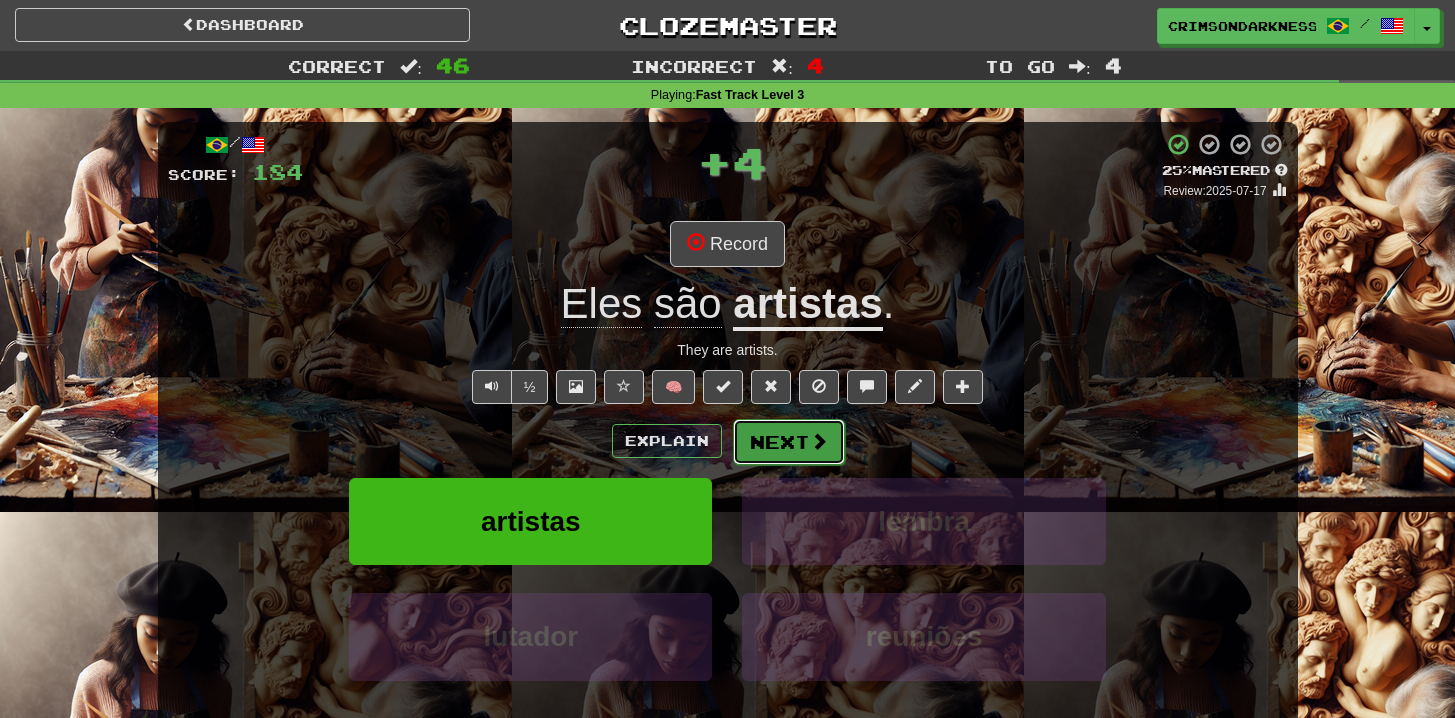click on "Next" at bounding box center [789, 442] 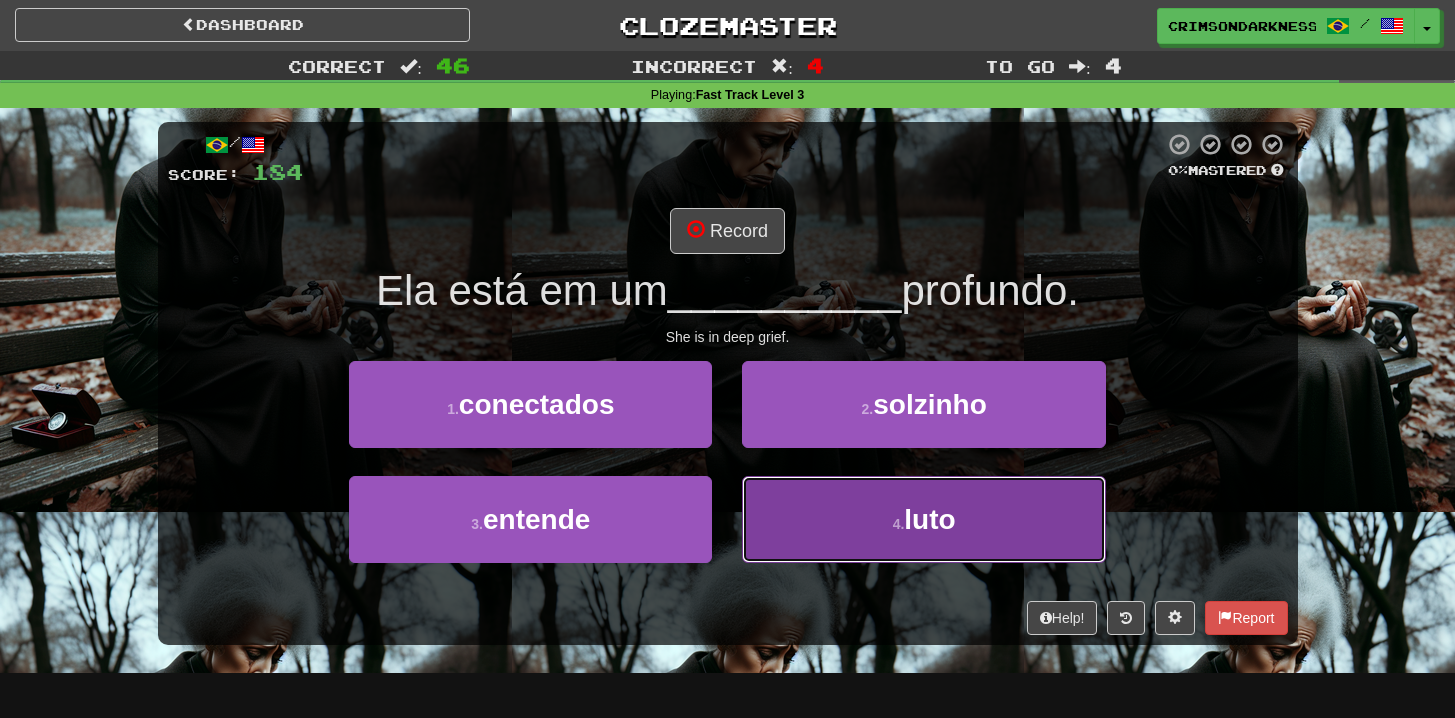 click on "4 .  luto" at bounding box center (923, 519) 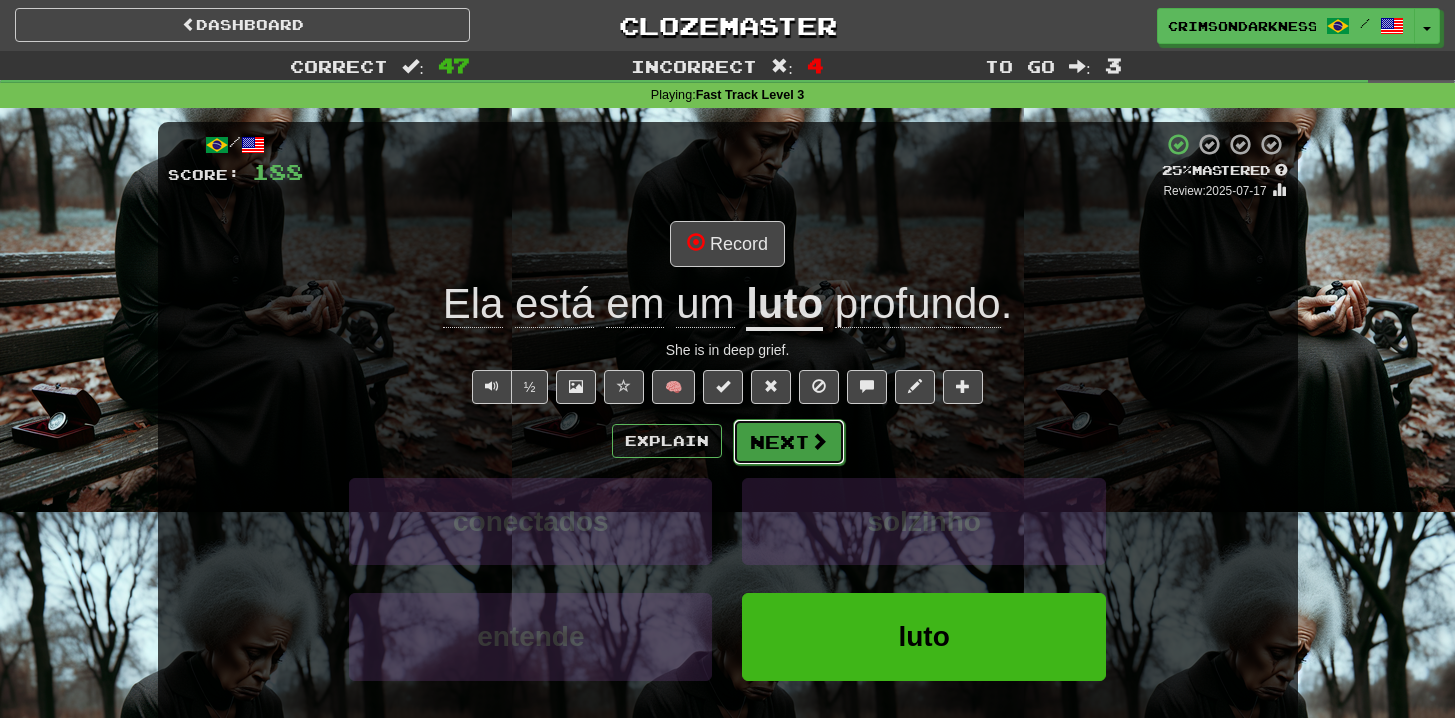 click on "Next" at bounding box center (789, 442) 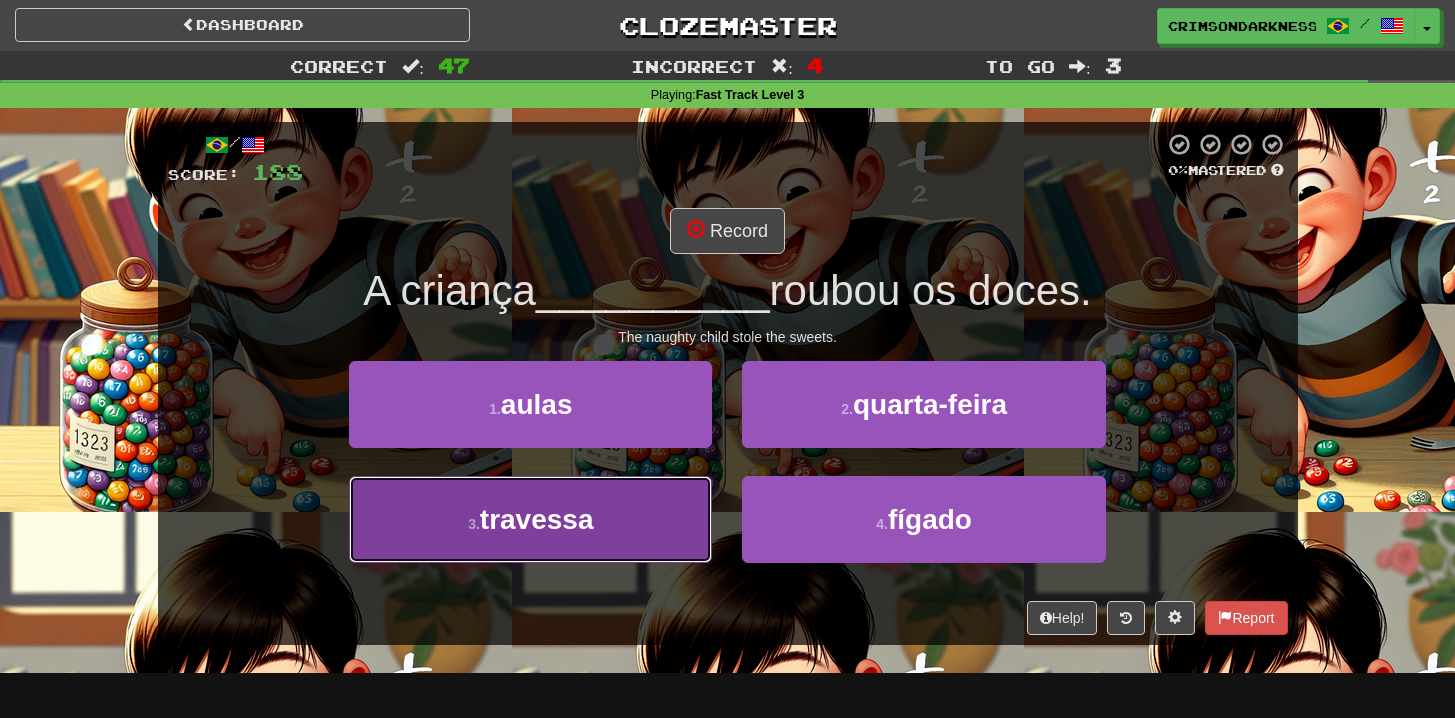 click on "3 .  travessa" at bounding box center (530, 519) 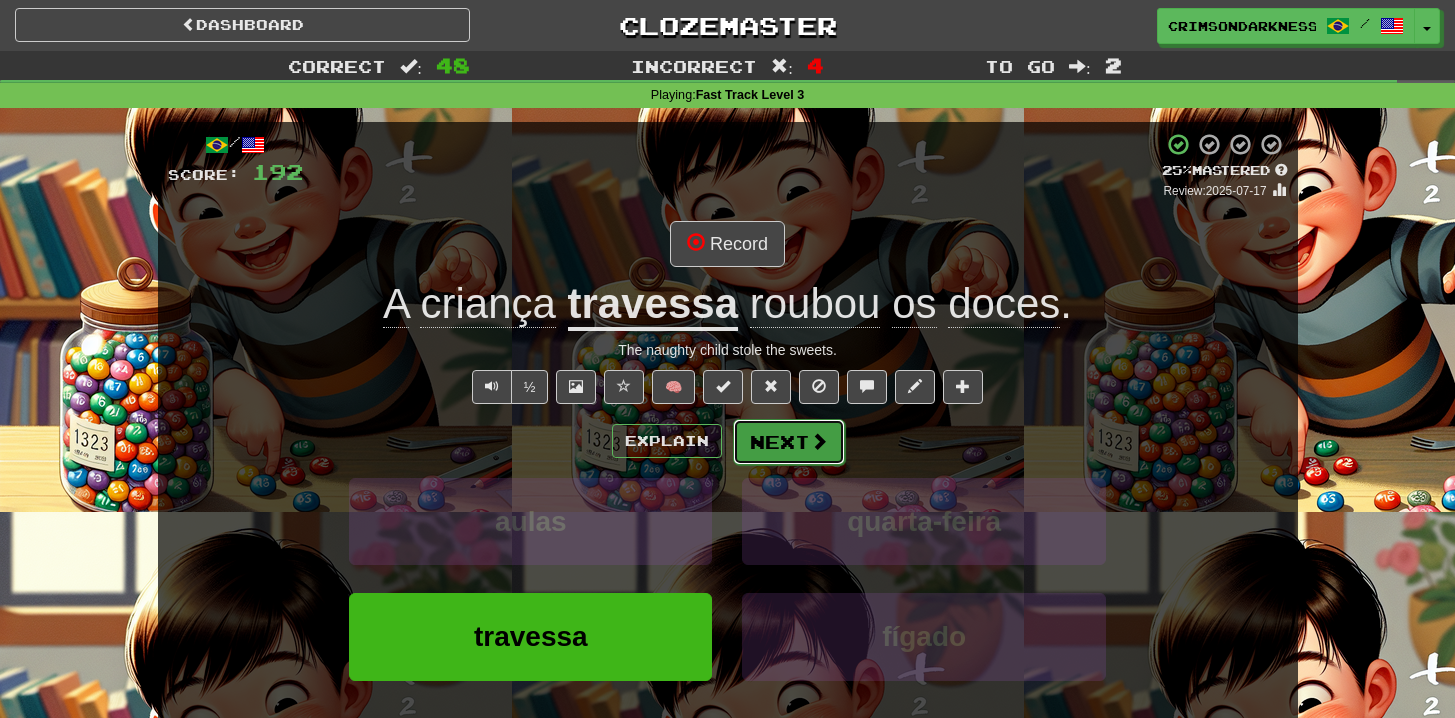 click on "Next" at bounding box center (789, 442) 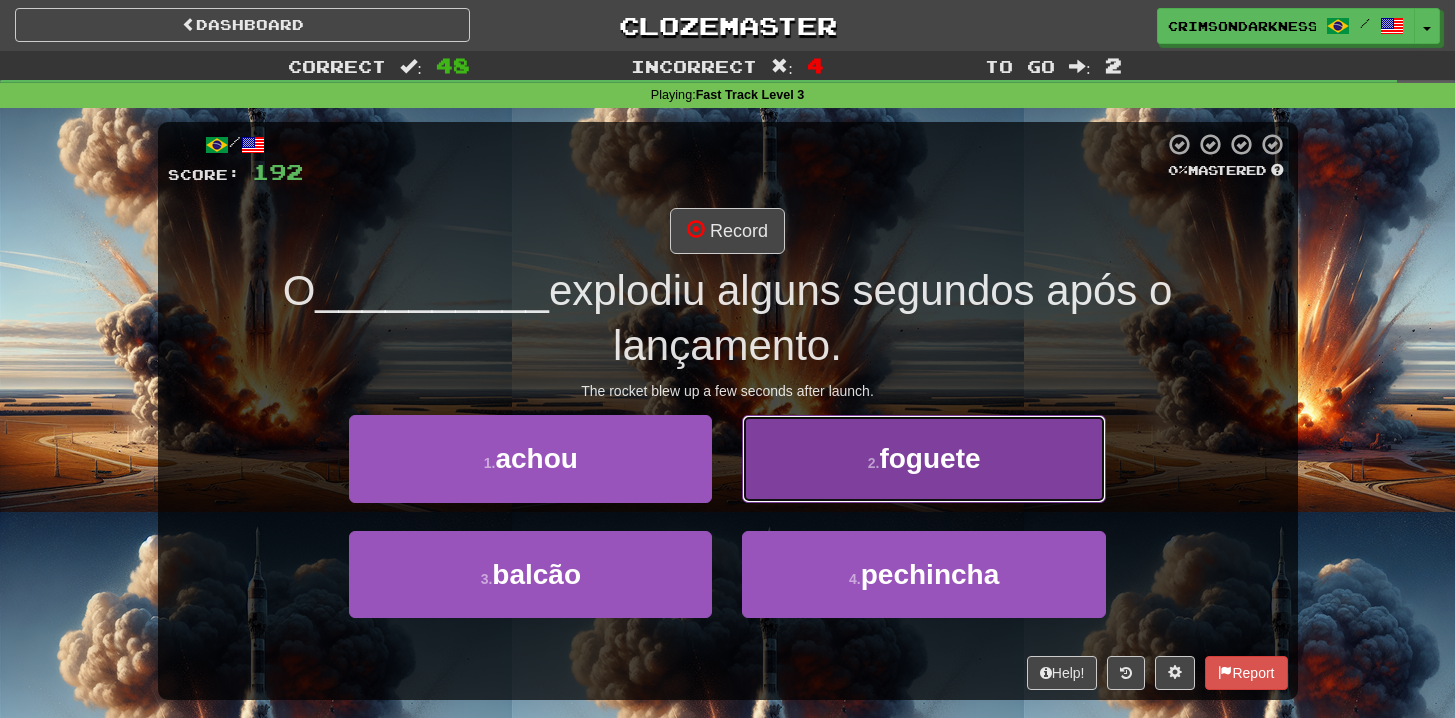 click on "2 .  foguete" at bounding box center [923, 458] 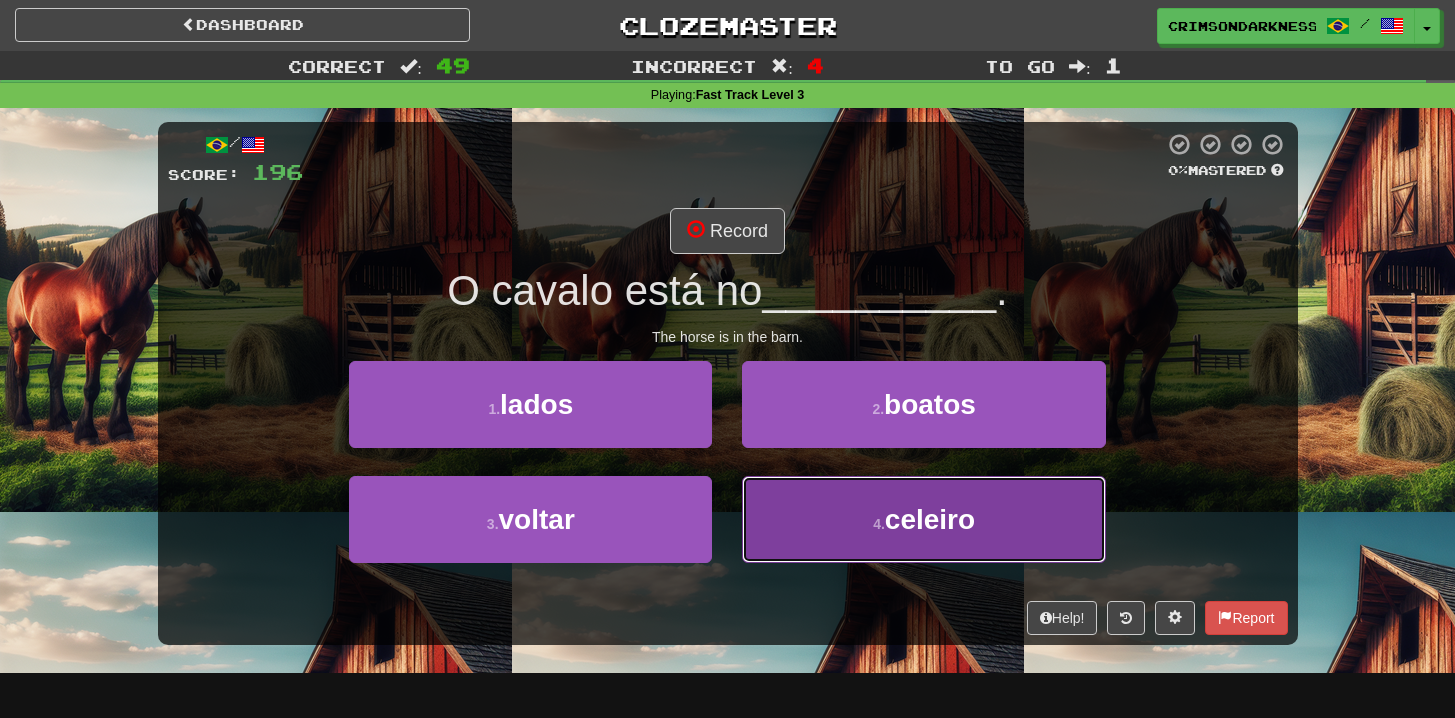 click on "4 .  celeiro" at bounding box center (923, 519) 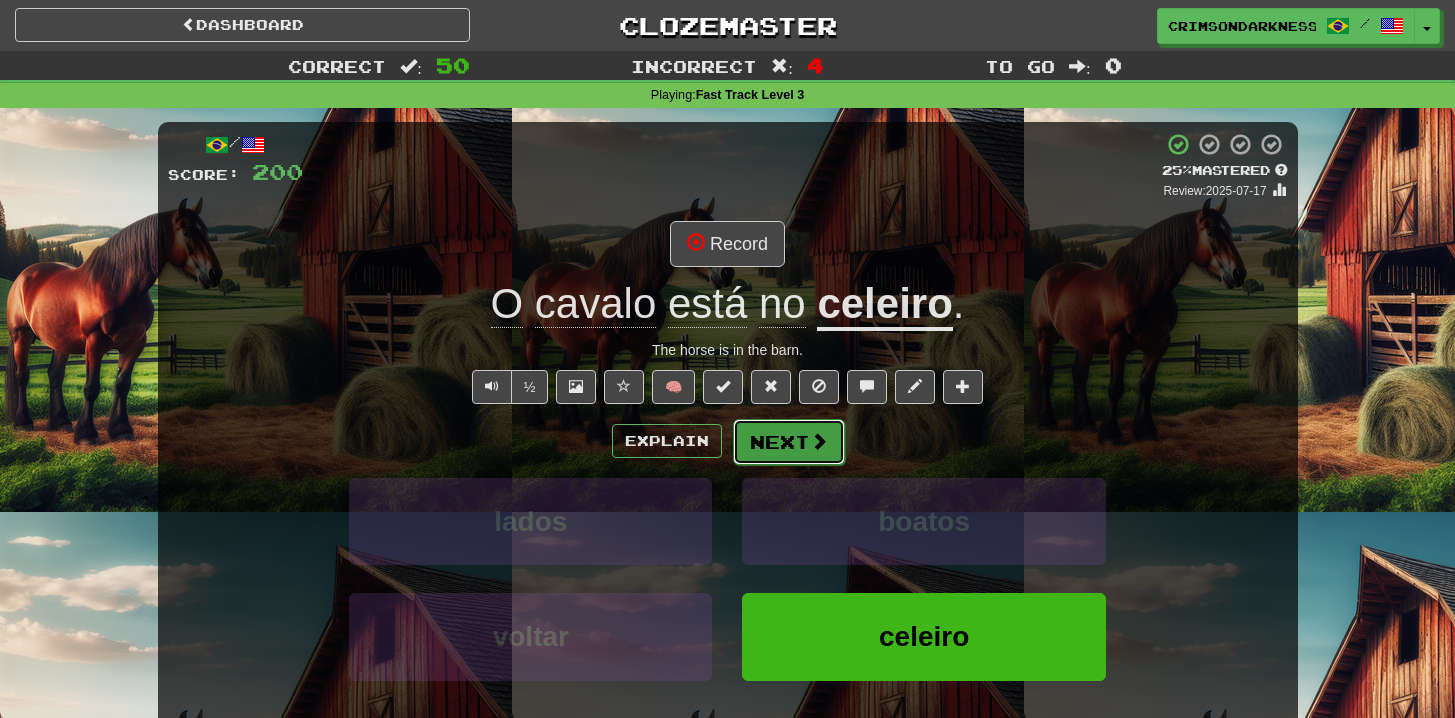 click at bounding box center [819, 441] 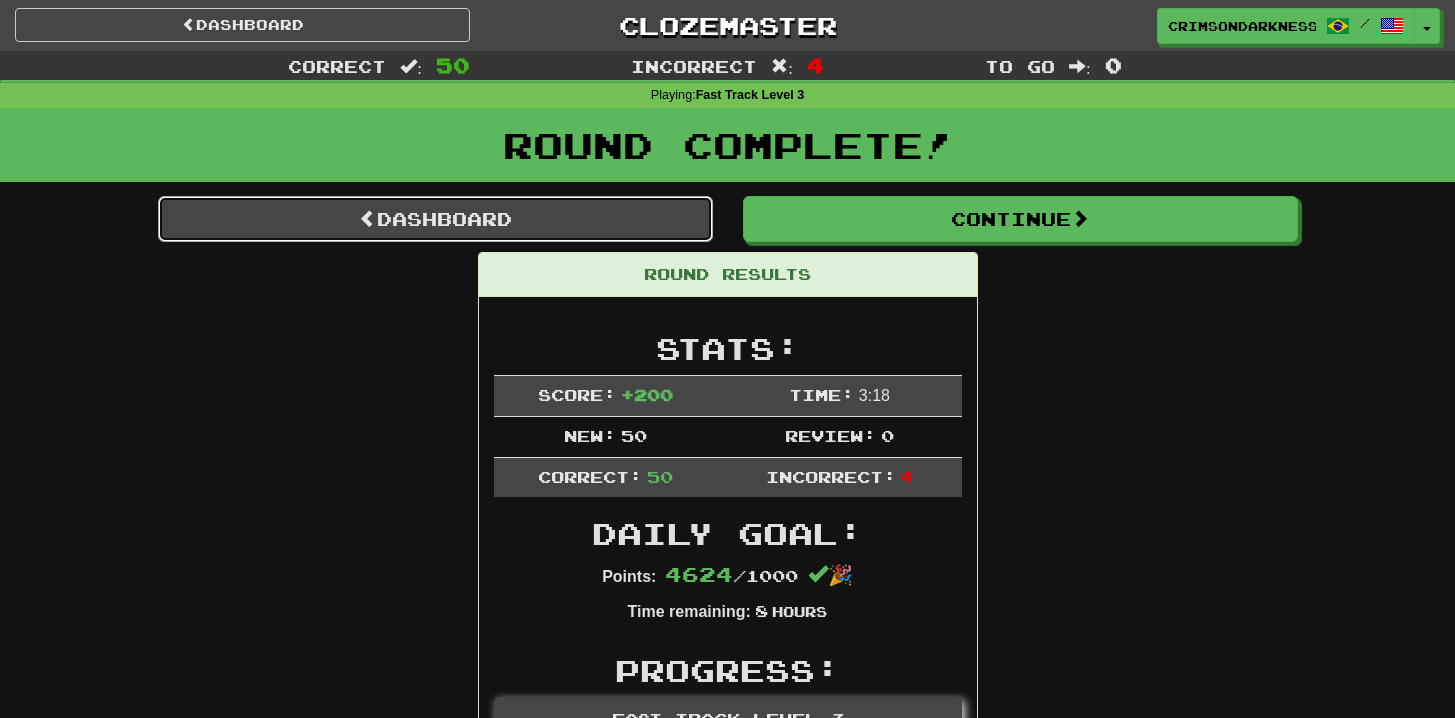 click on "Dashboard" at bounding box center (435, 219) 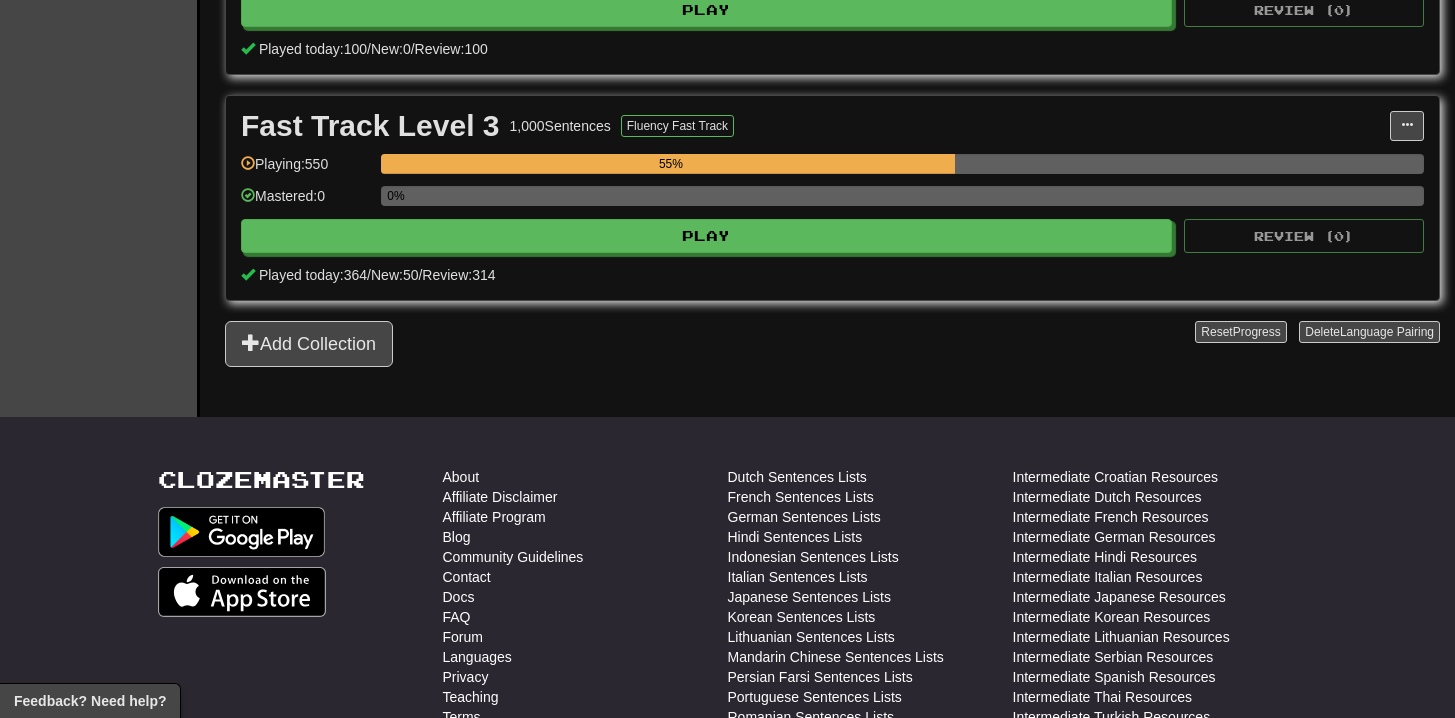 scroll, scrollTop: 521, scrollLeft: 0, axis: vertical 